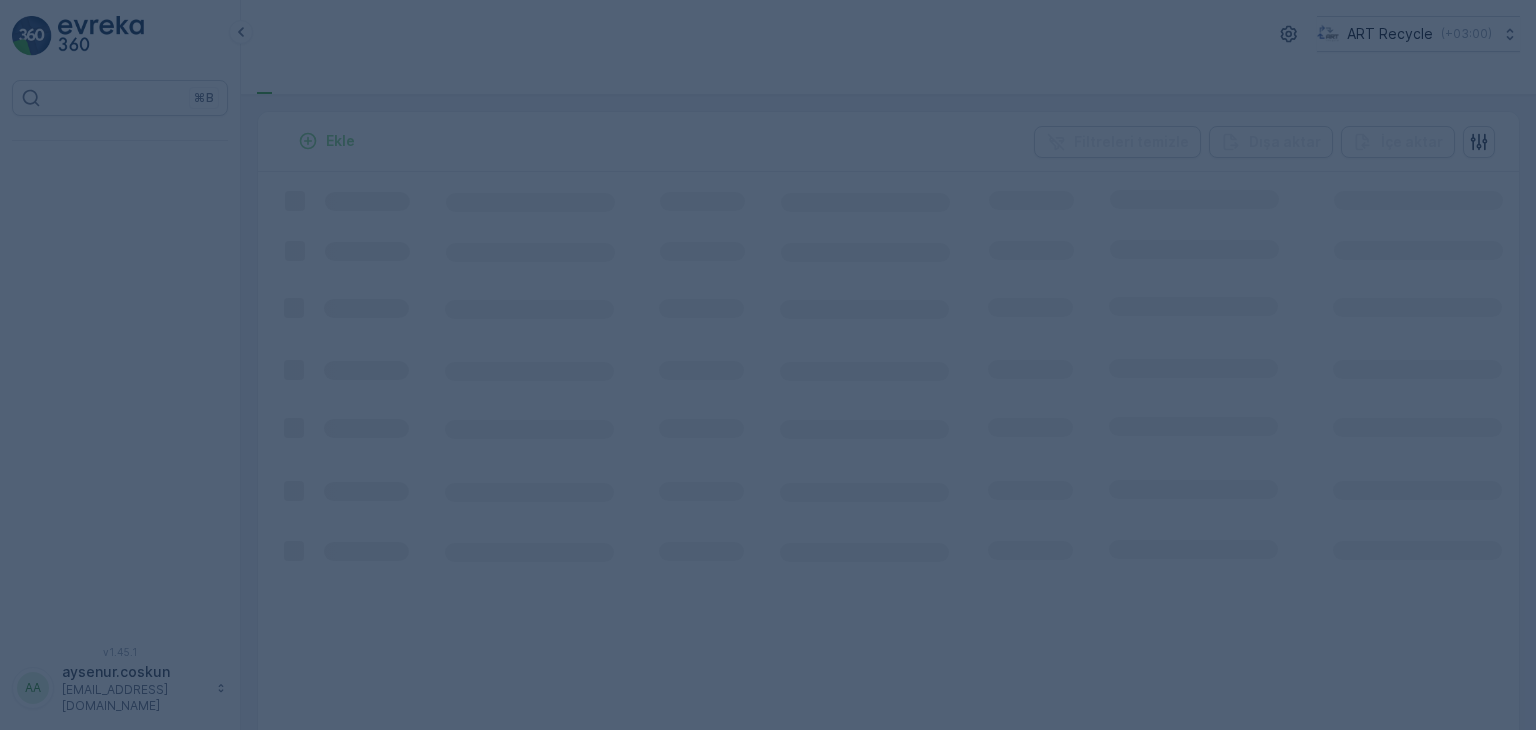 scroll, scrollTop: 0, scrollLeft: 0, axis: both 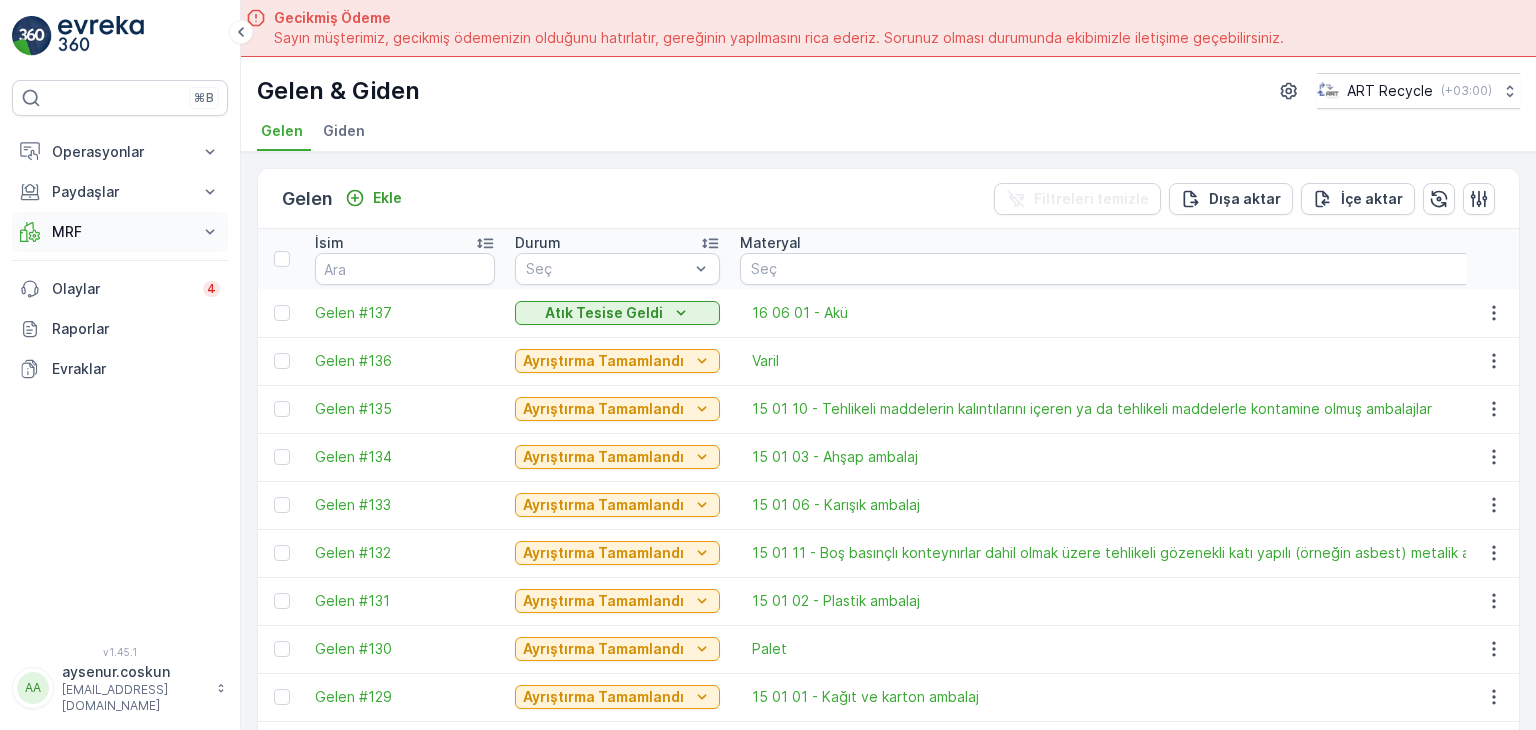 click on "MRF" at bounding box center [120, 232] 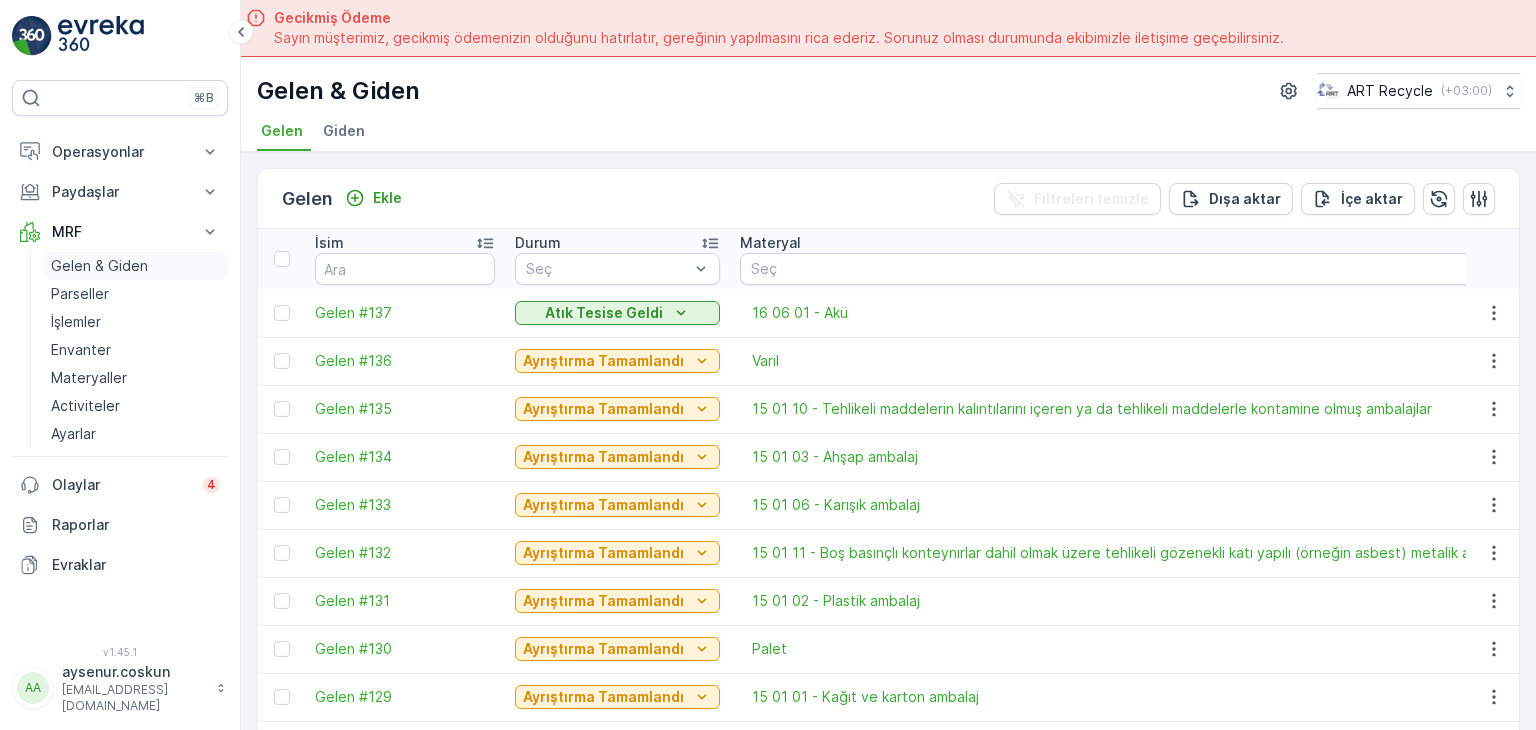 click on "Gelen & Giden" at bounding box center [99, 266] 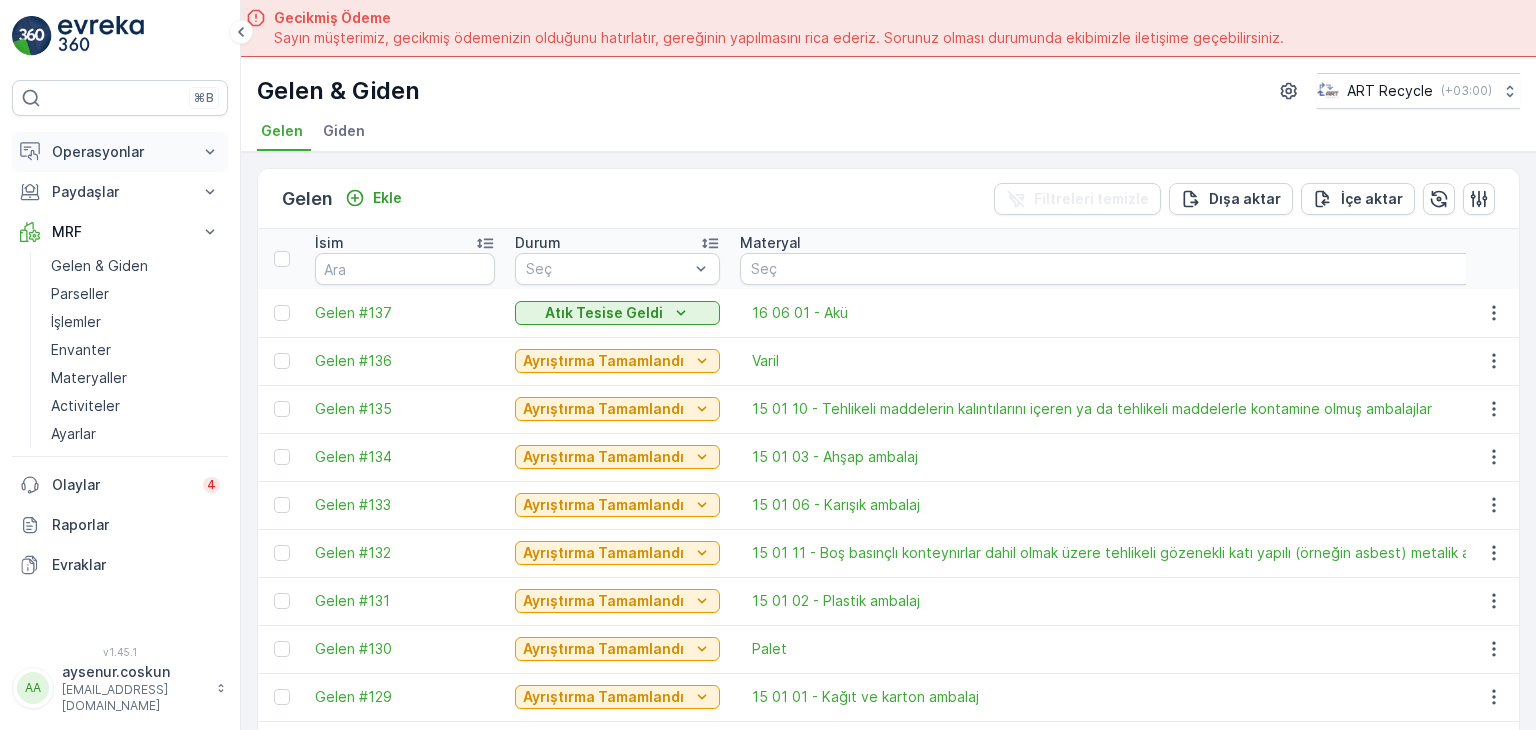 click on "Operasyonlar" at bounding box center [120, 152] 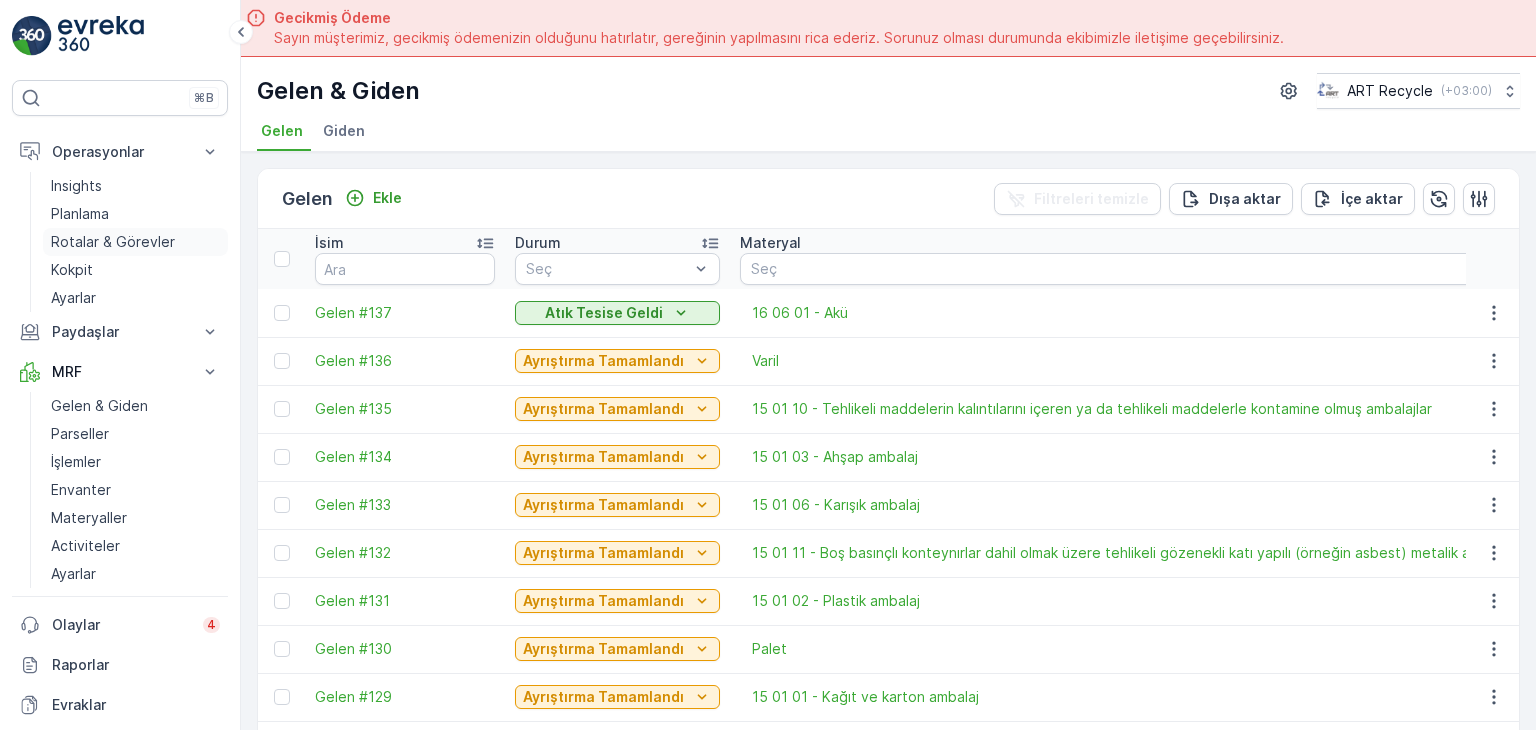 click on "Rotalar & Görevler" at bounding box center (113, 242) 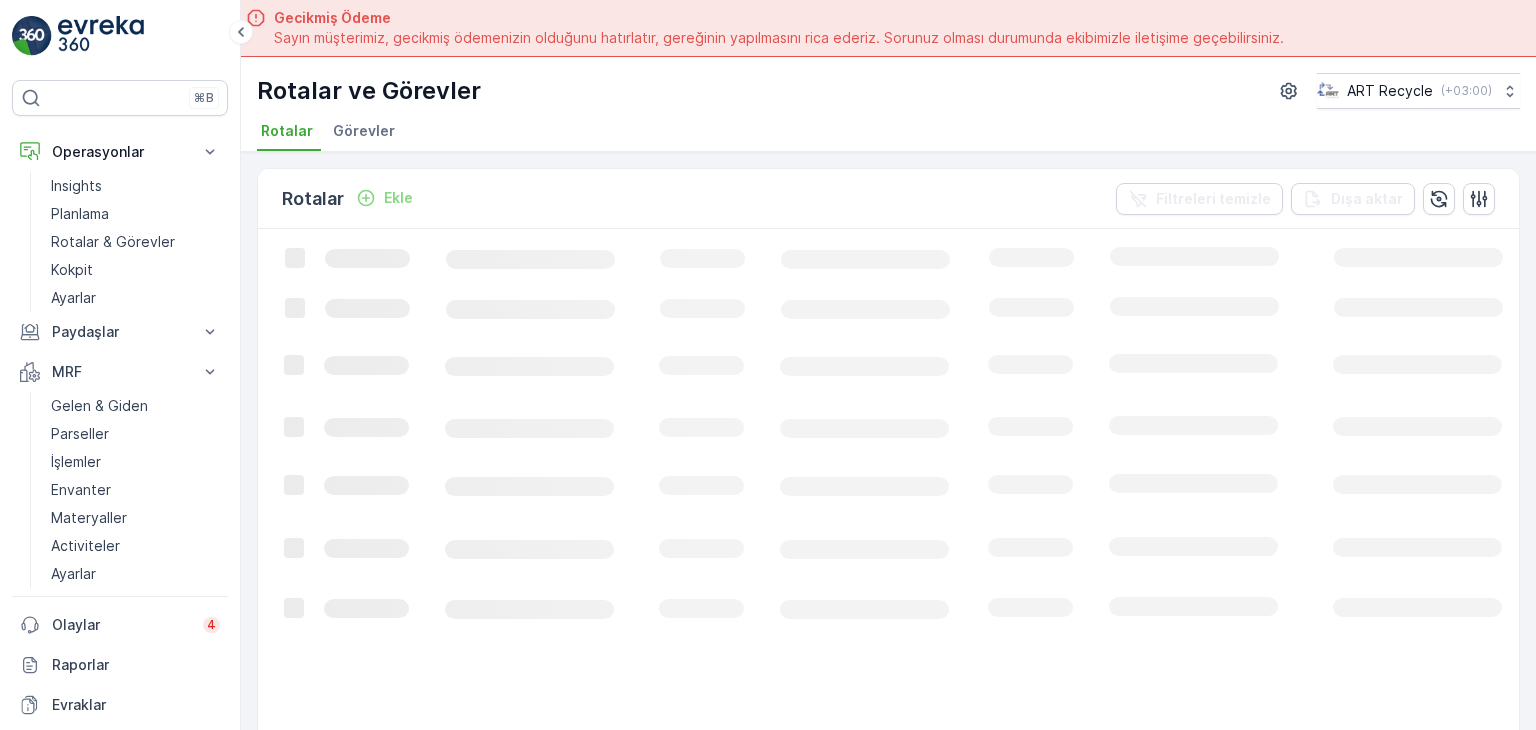 click on "Görevler" at bounding box center [364, 131] 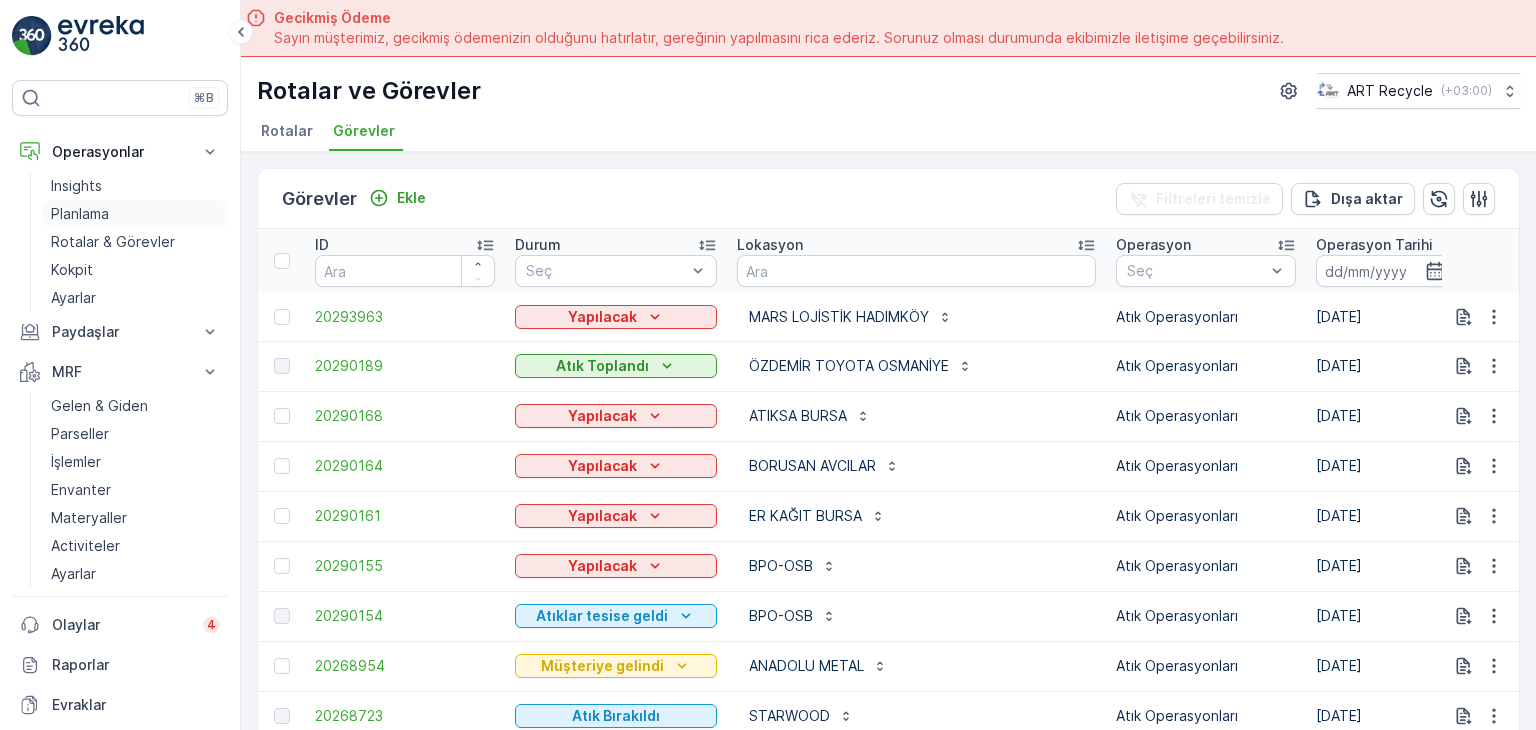click on "Planlama" at bounding box center [135, 214] 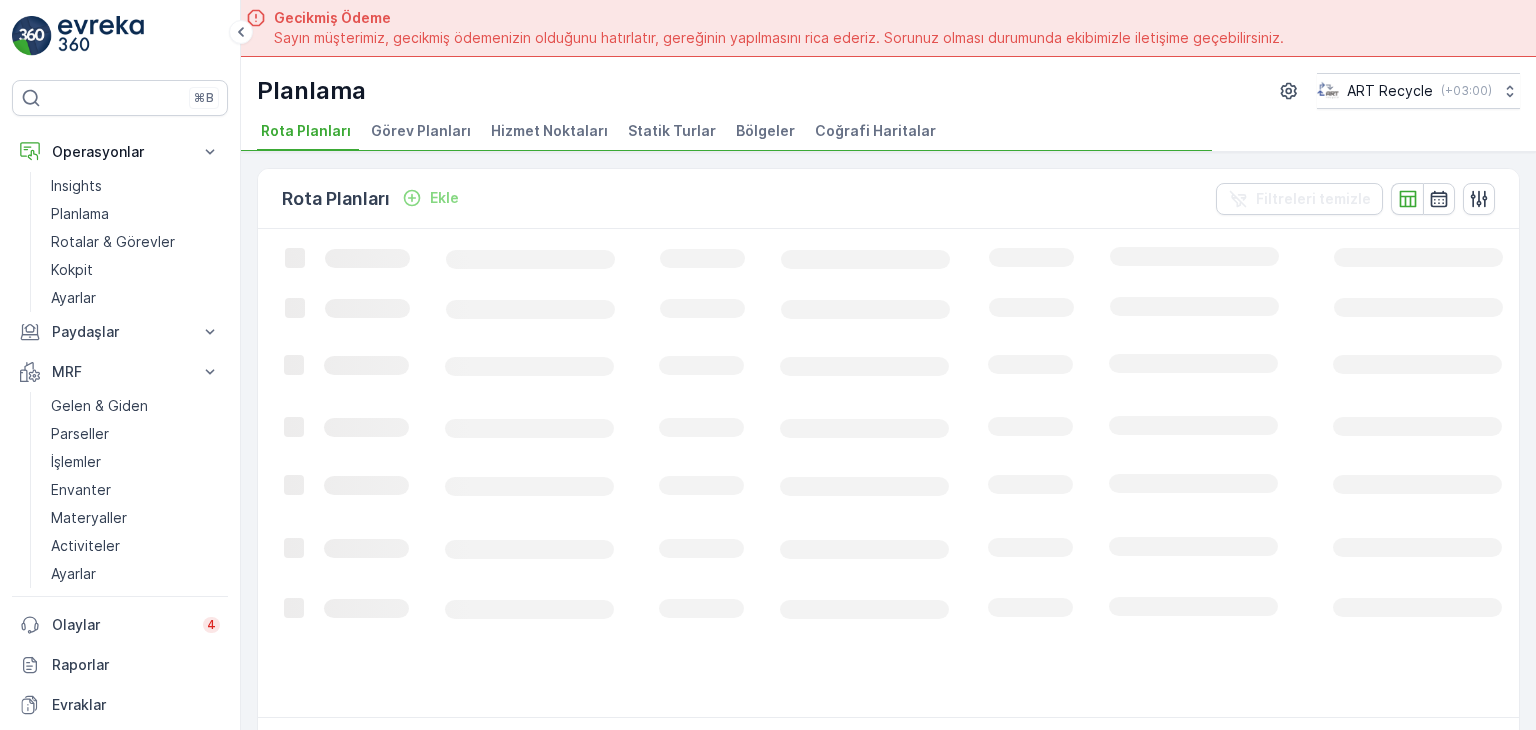 click on "Hizmet Noktaları" at bounding box center [549, 131] 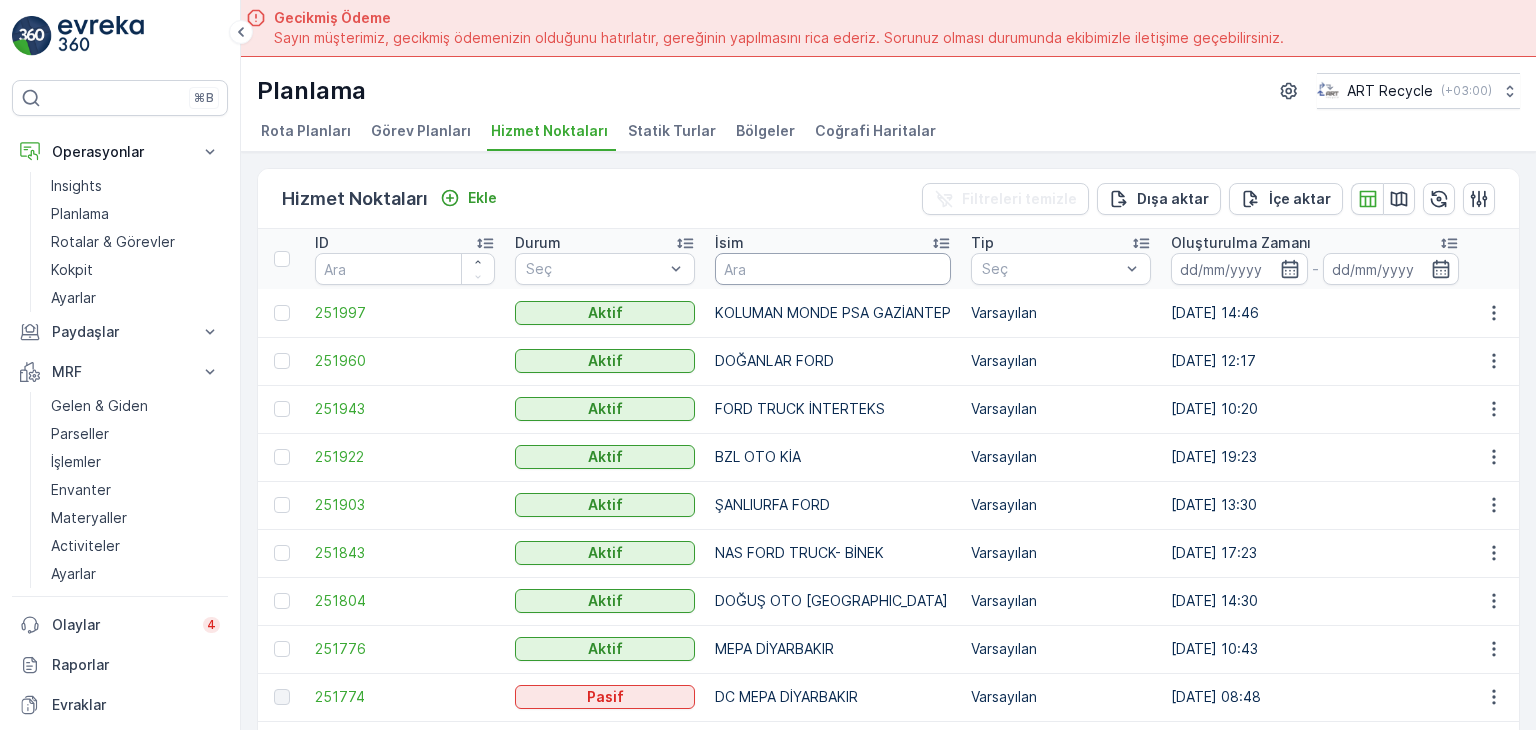 click at bounding box center (833, 269) 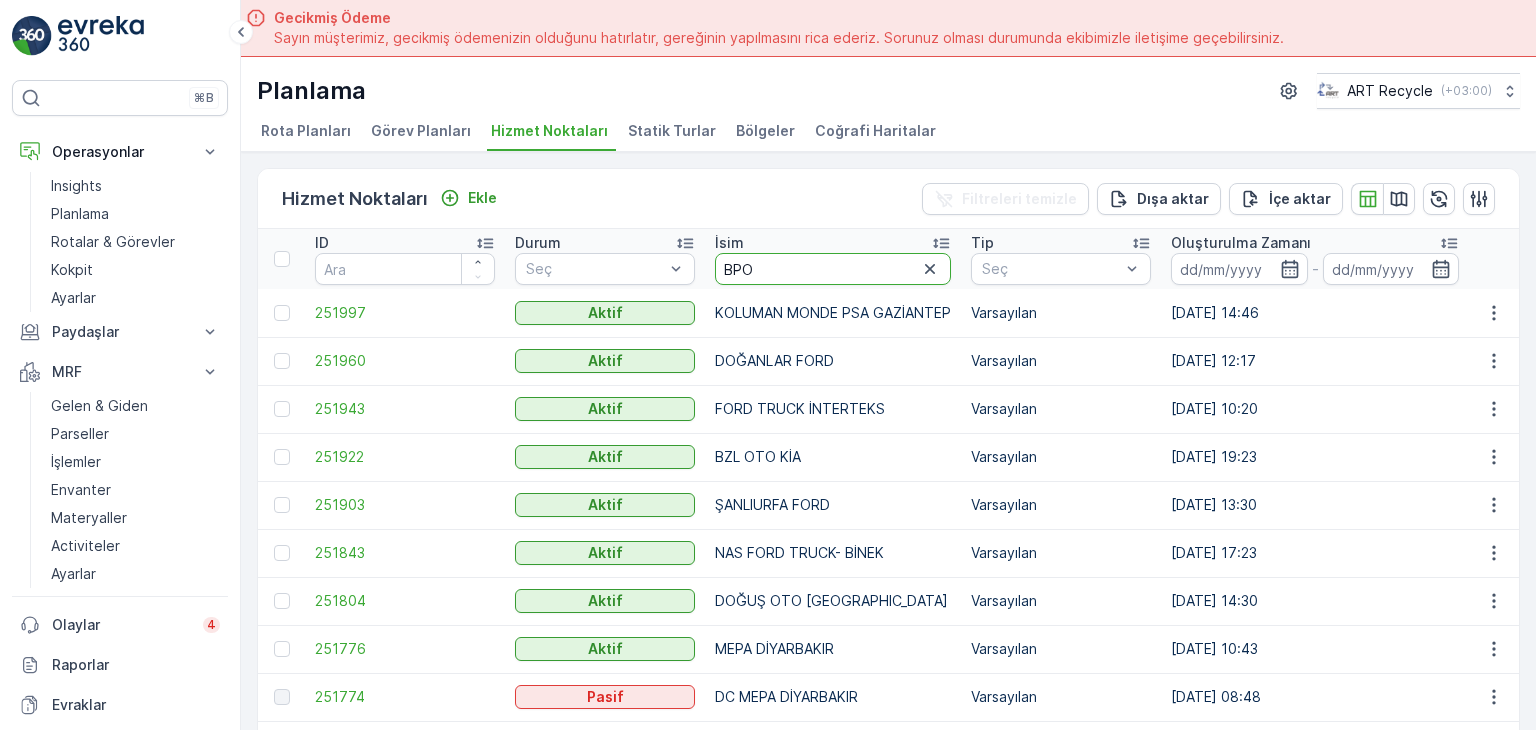 type on "BPO" 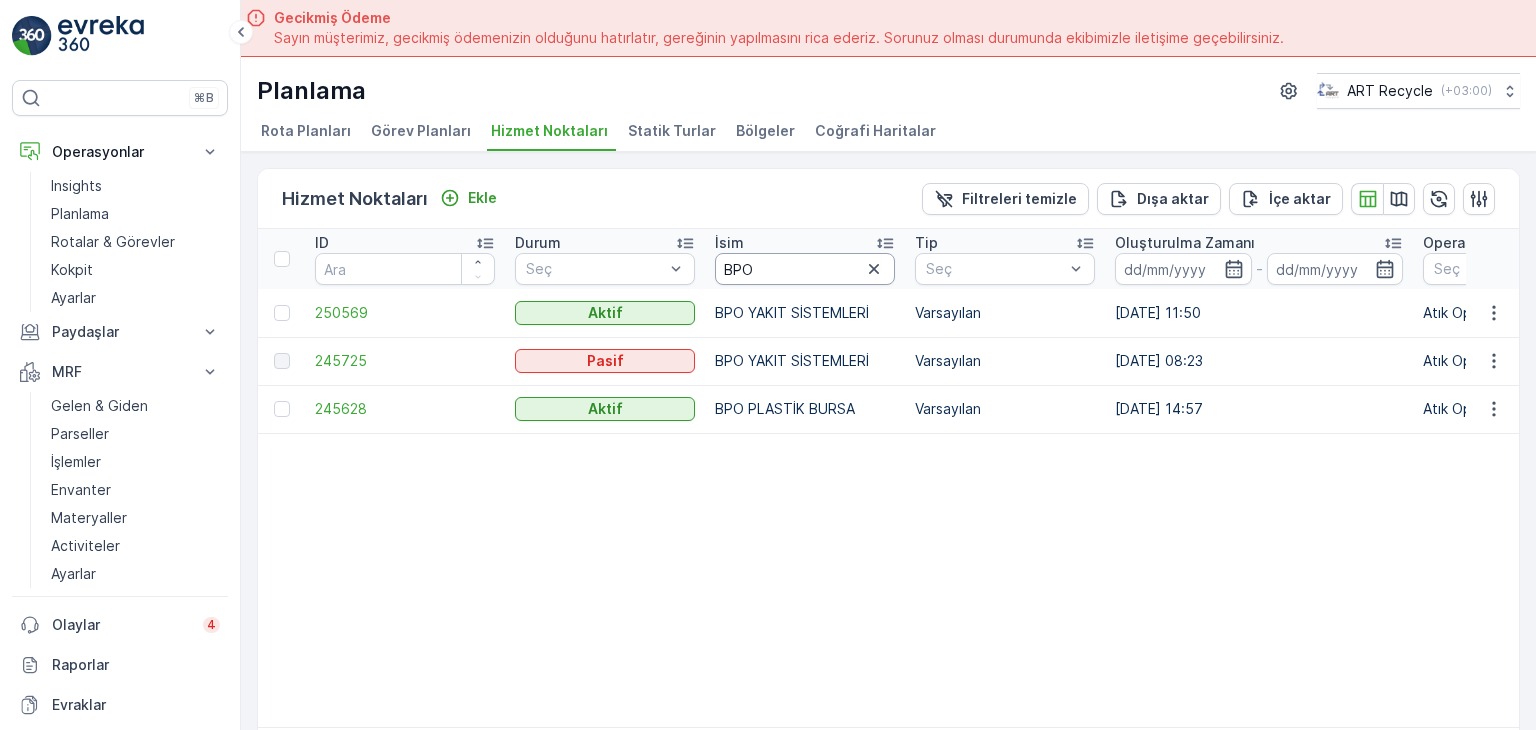 click on "BPO" at bounding box center [805, 269] 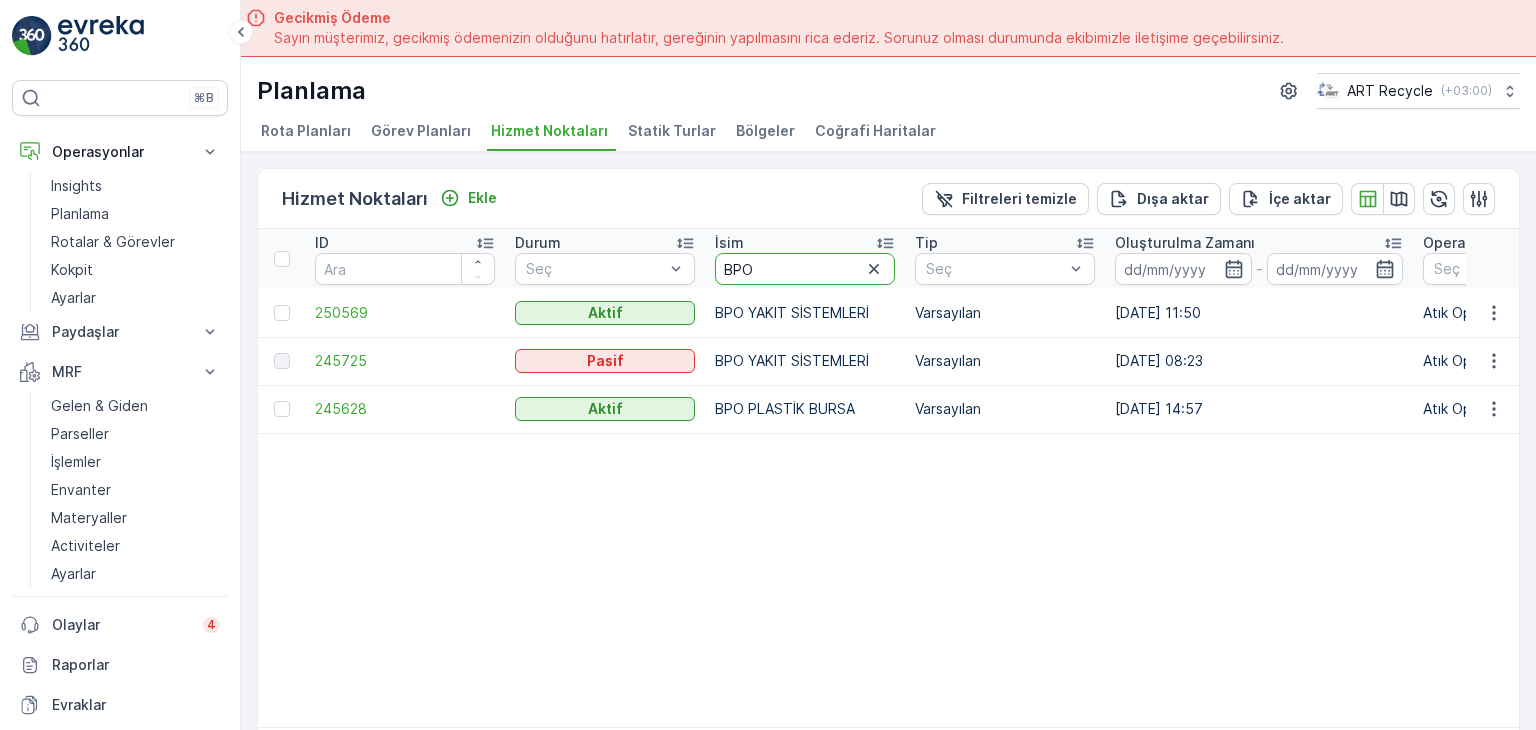 type on "BPO" 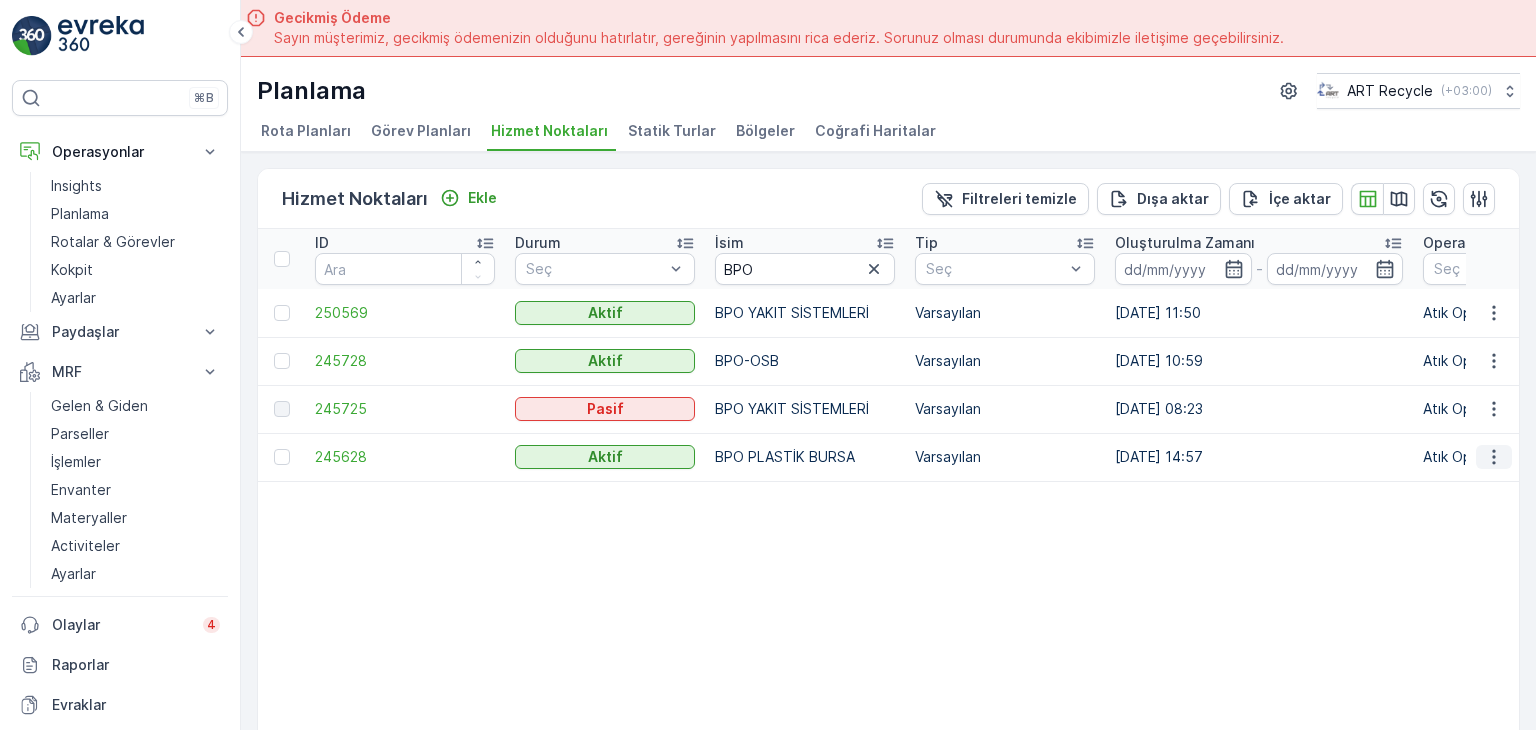 click 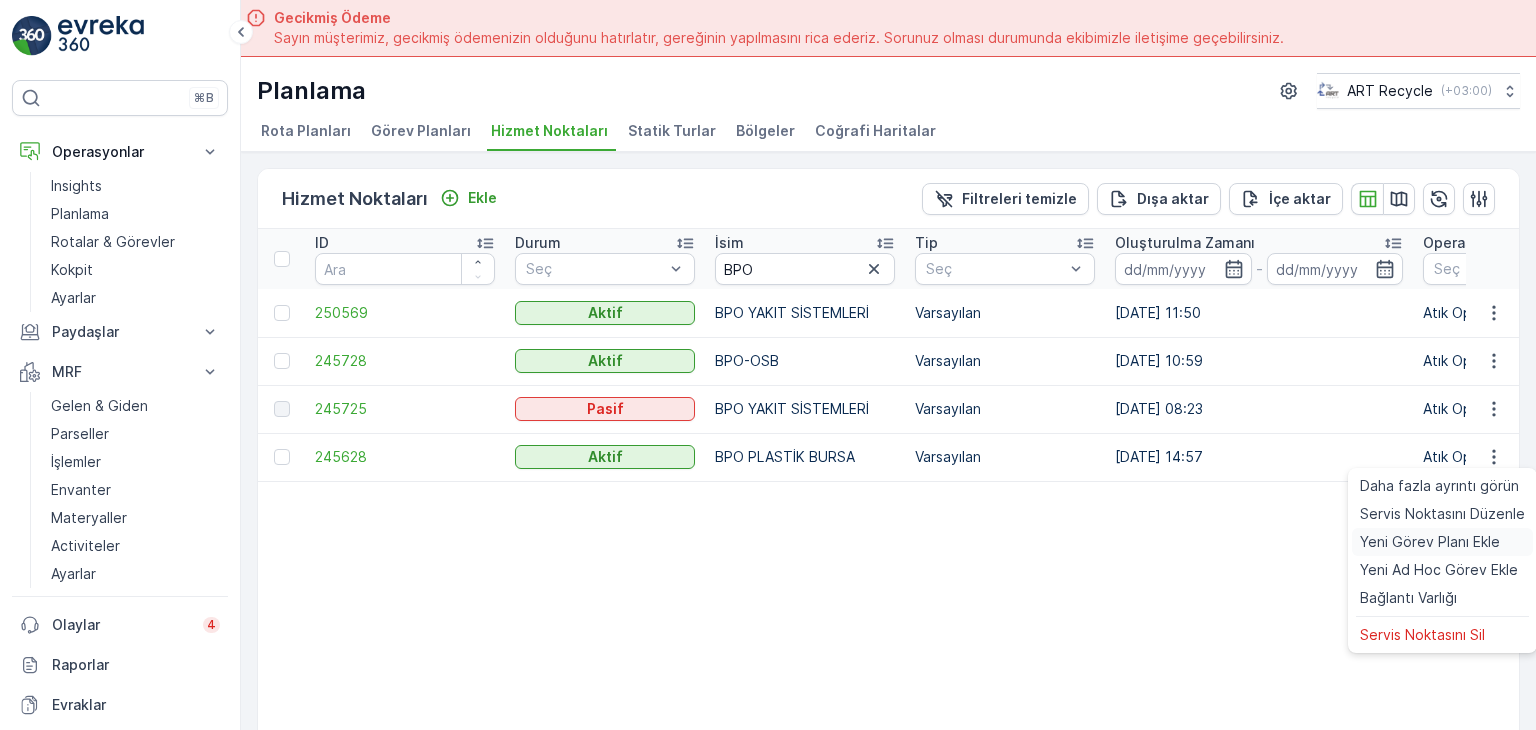 click on "Yeni Görev Planı Ekle" at bounding box center [1430, 542] 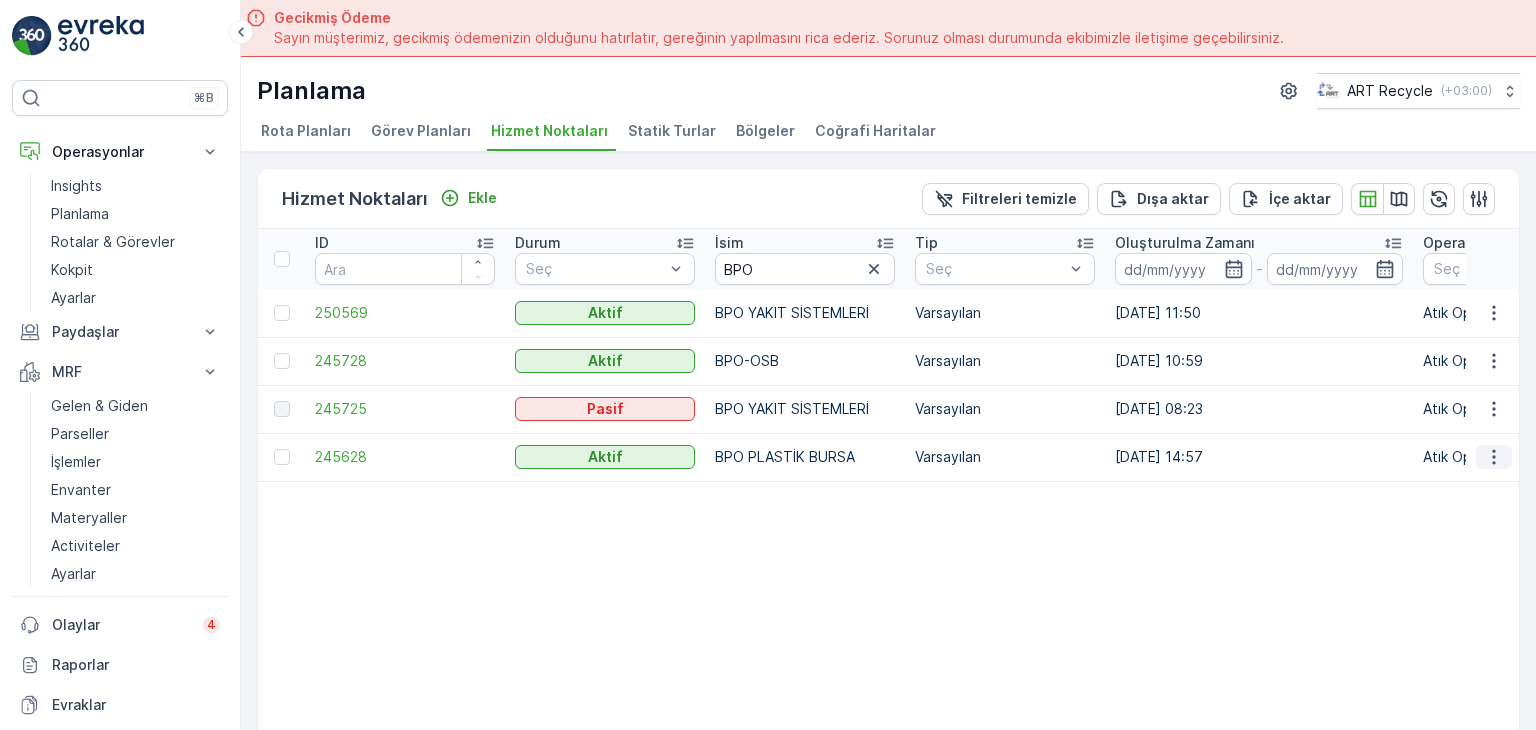 click 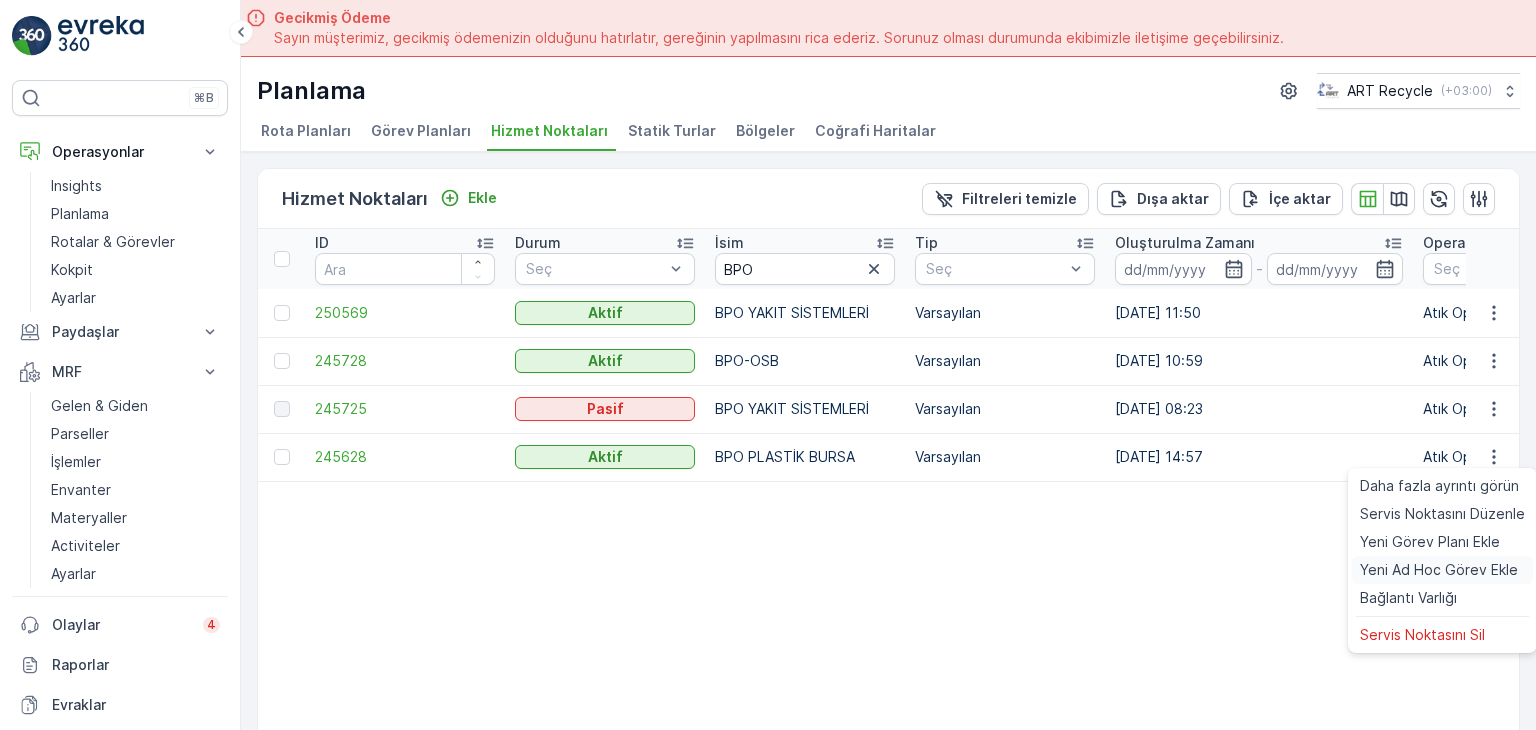 click on "Yeni Ad Hoc Görev Ekle" at bounding box center [1439, 570] 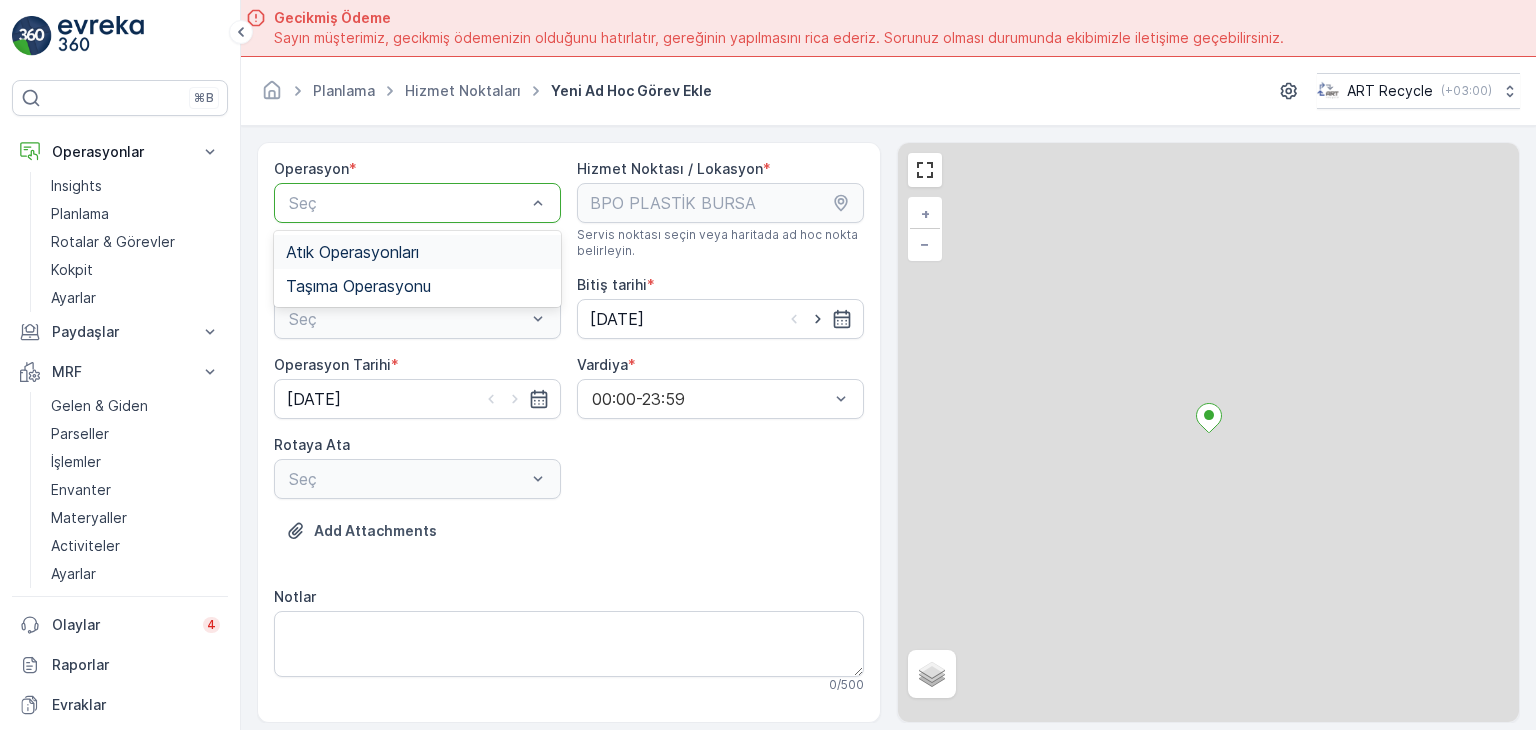 click at bounding box center [407, 203] 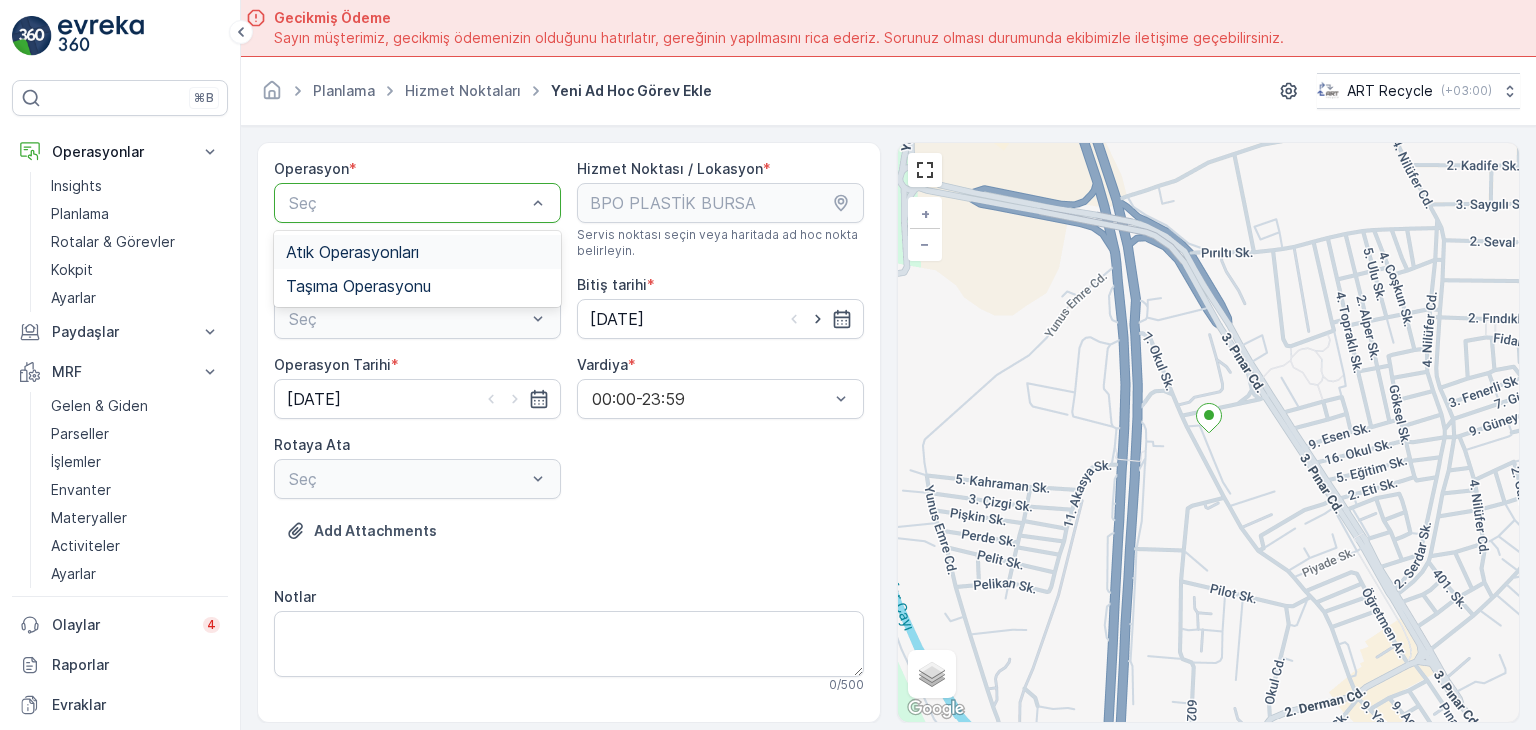 click on "Atık Operasyonları" at bounding box center [417, 252] 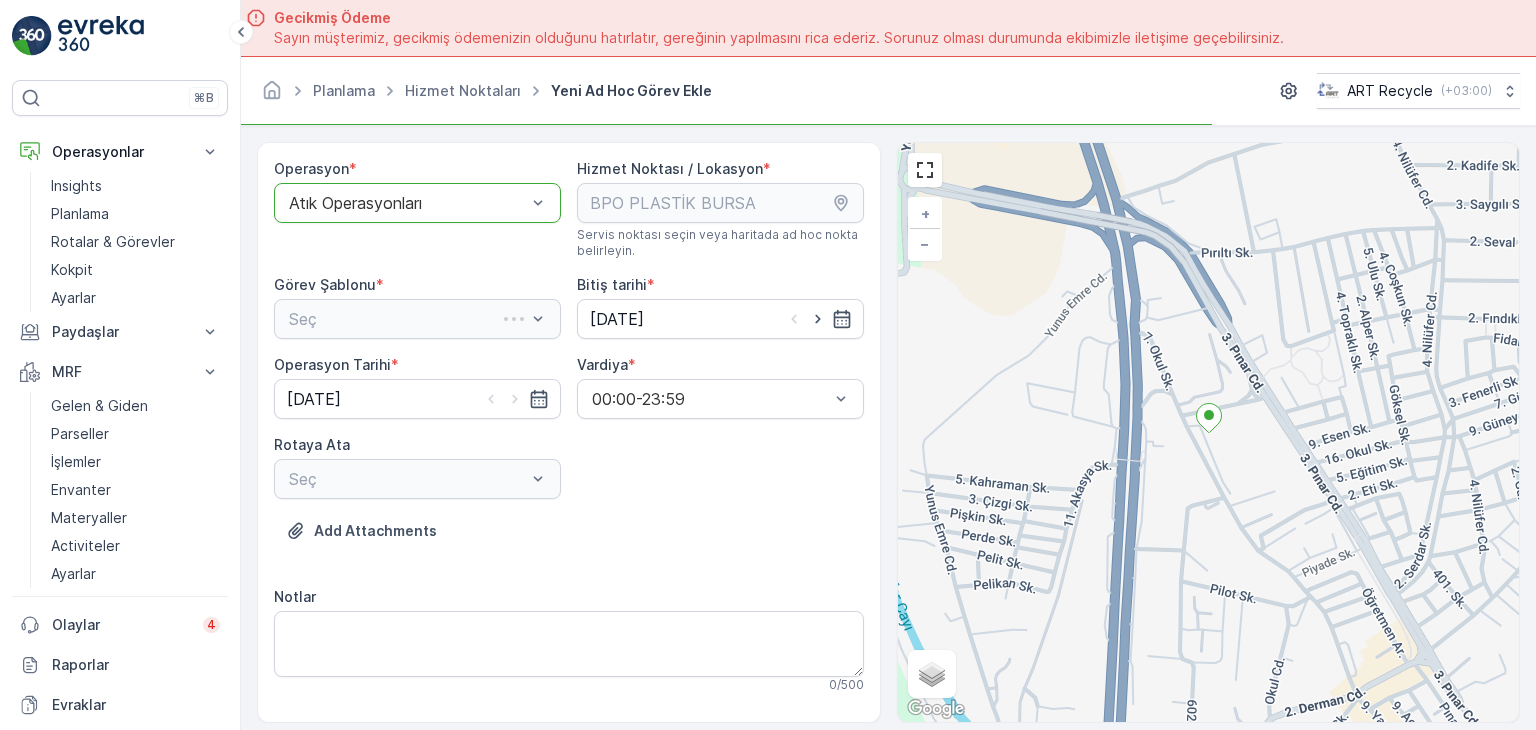 click on "Seç" at bounding box center (417, 319) 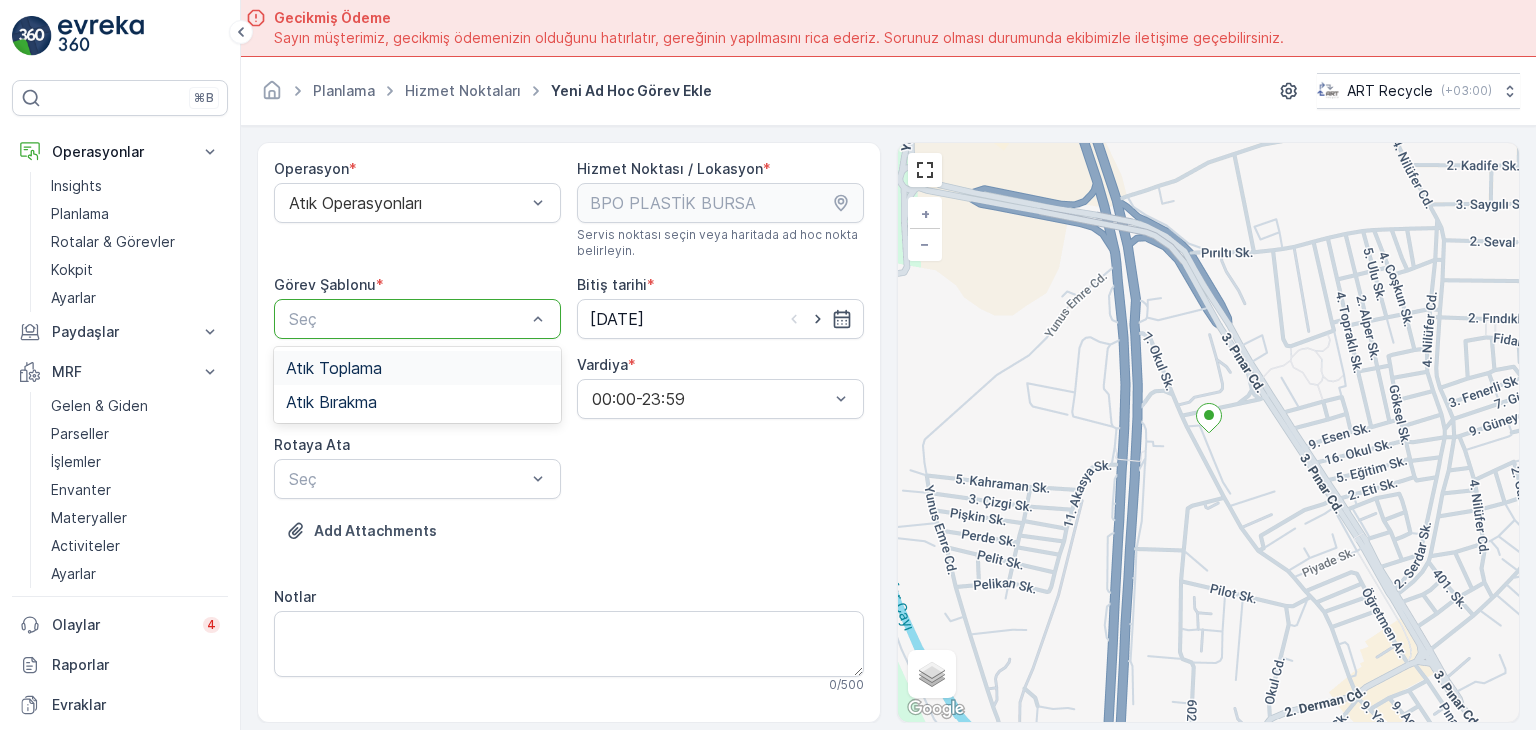 click on "Atık Toplama" at bounding box center [417, 368] 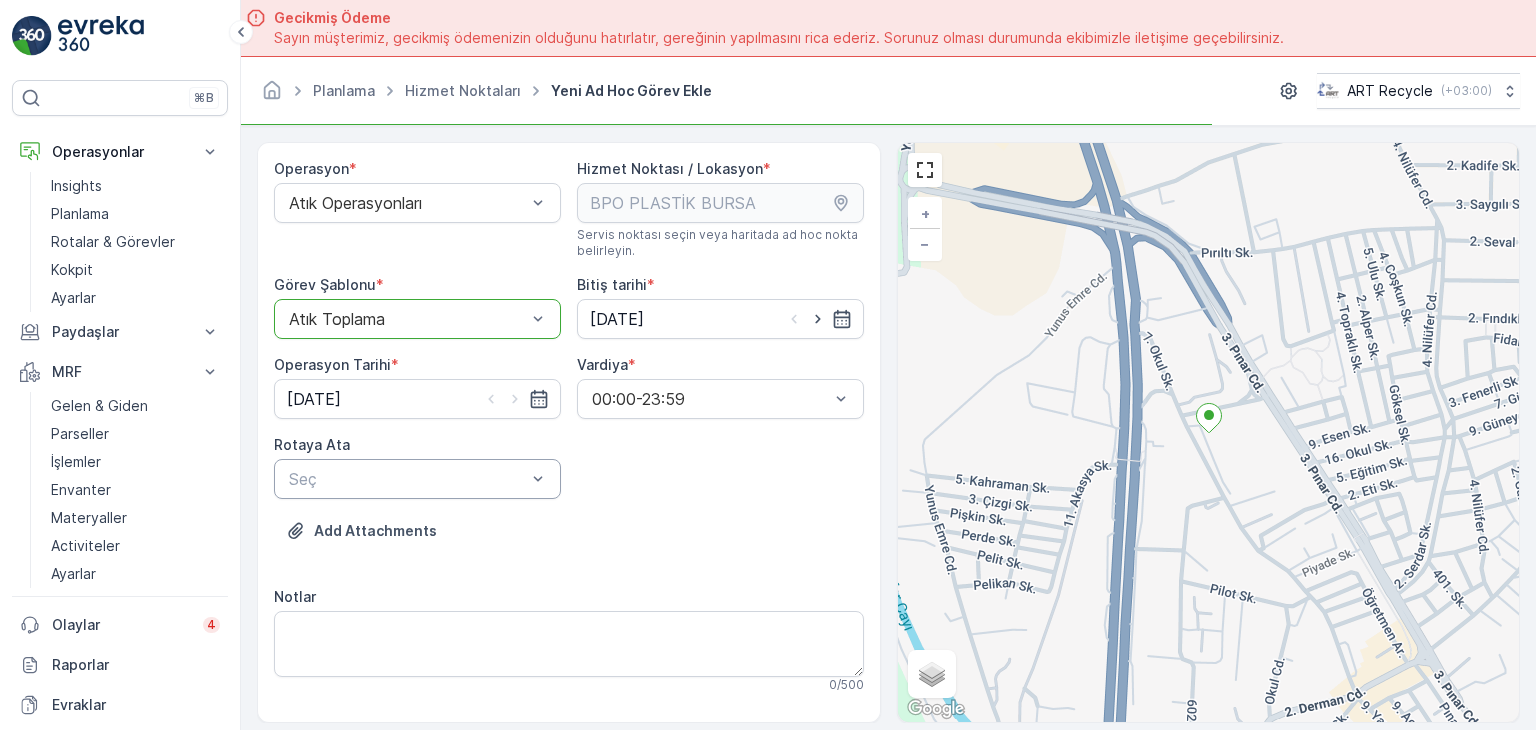 click on "Seç" at bounding box center (417, 479) 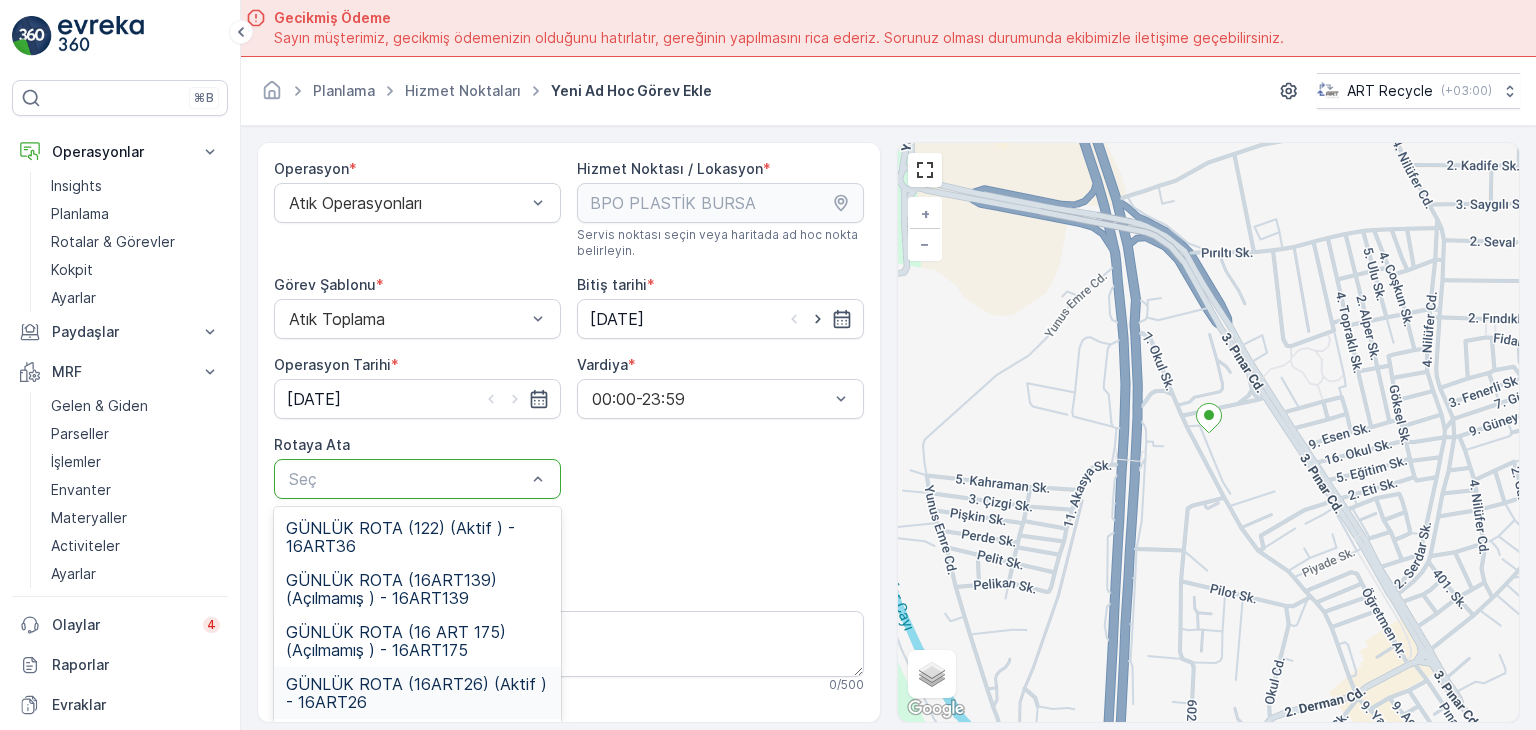 click on "GÜNLÜK ROTA (16ART26) (Aktif ) - 16ART26" at bounding box center [417, 693] 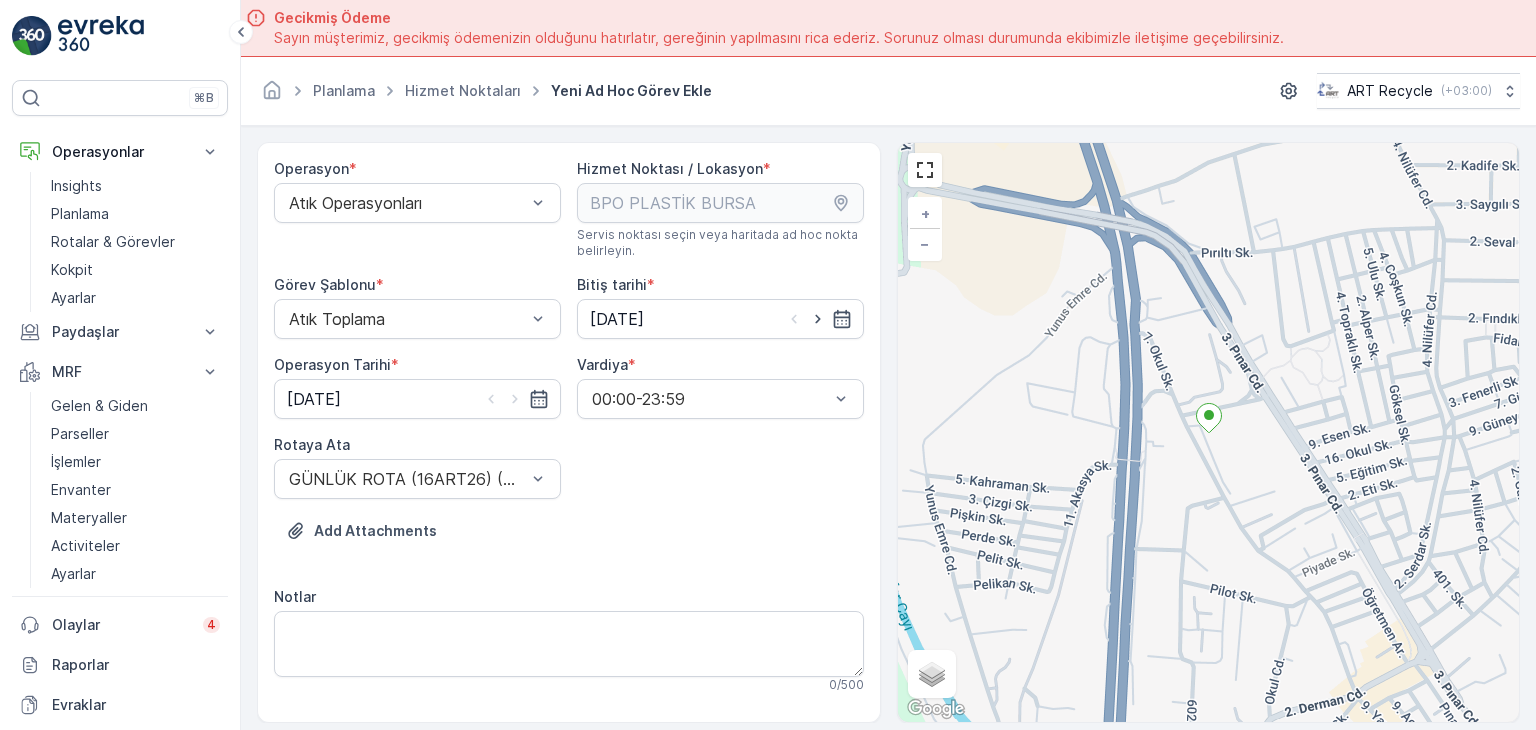 click on "Add Attachments" at bounding box center (569, 543) 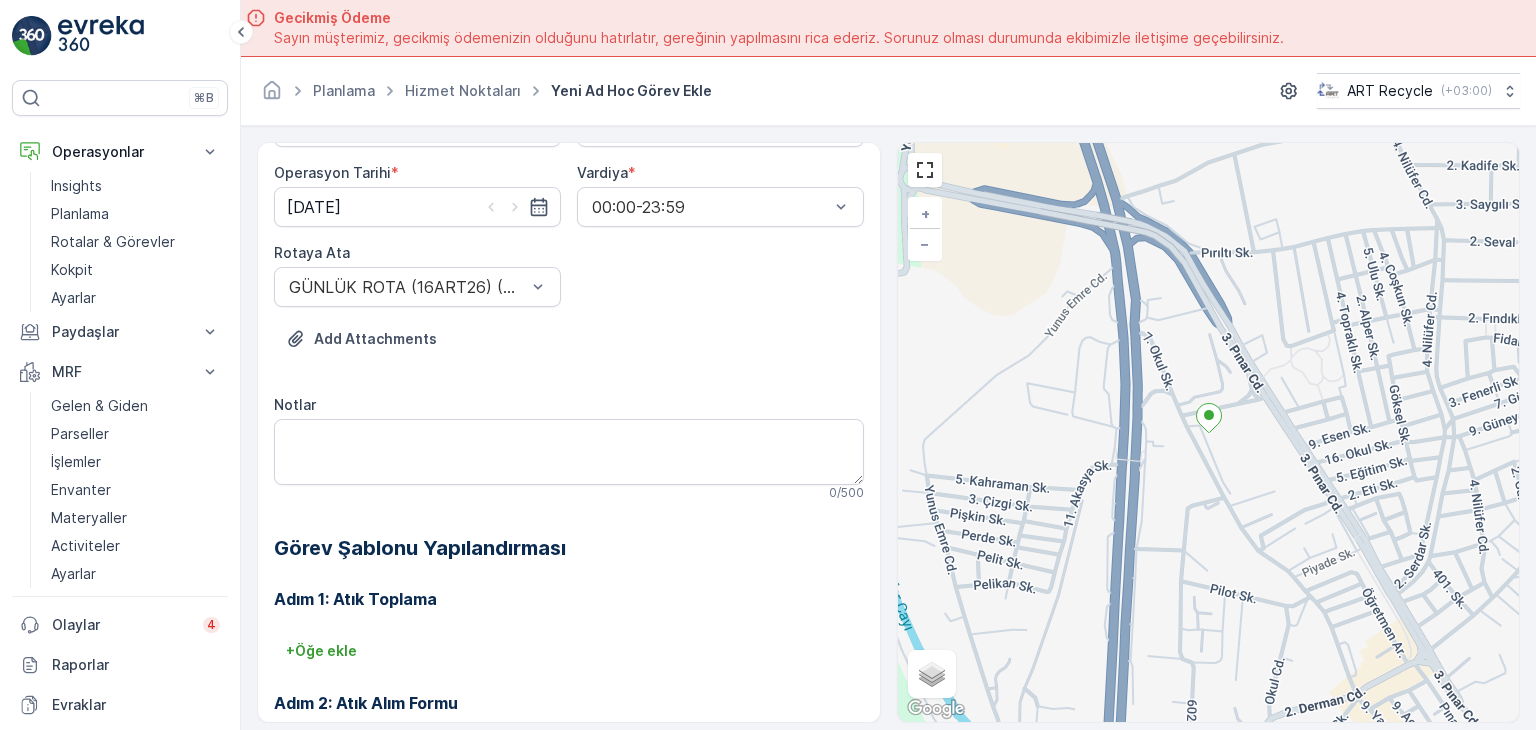 scroll, scrollTop: 368, scrollLeft: 0, axis: vertical 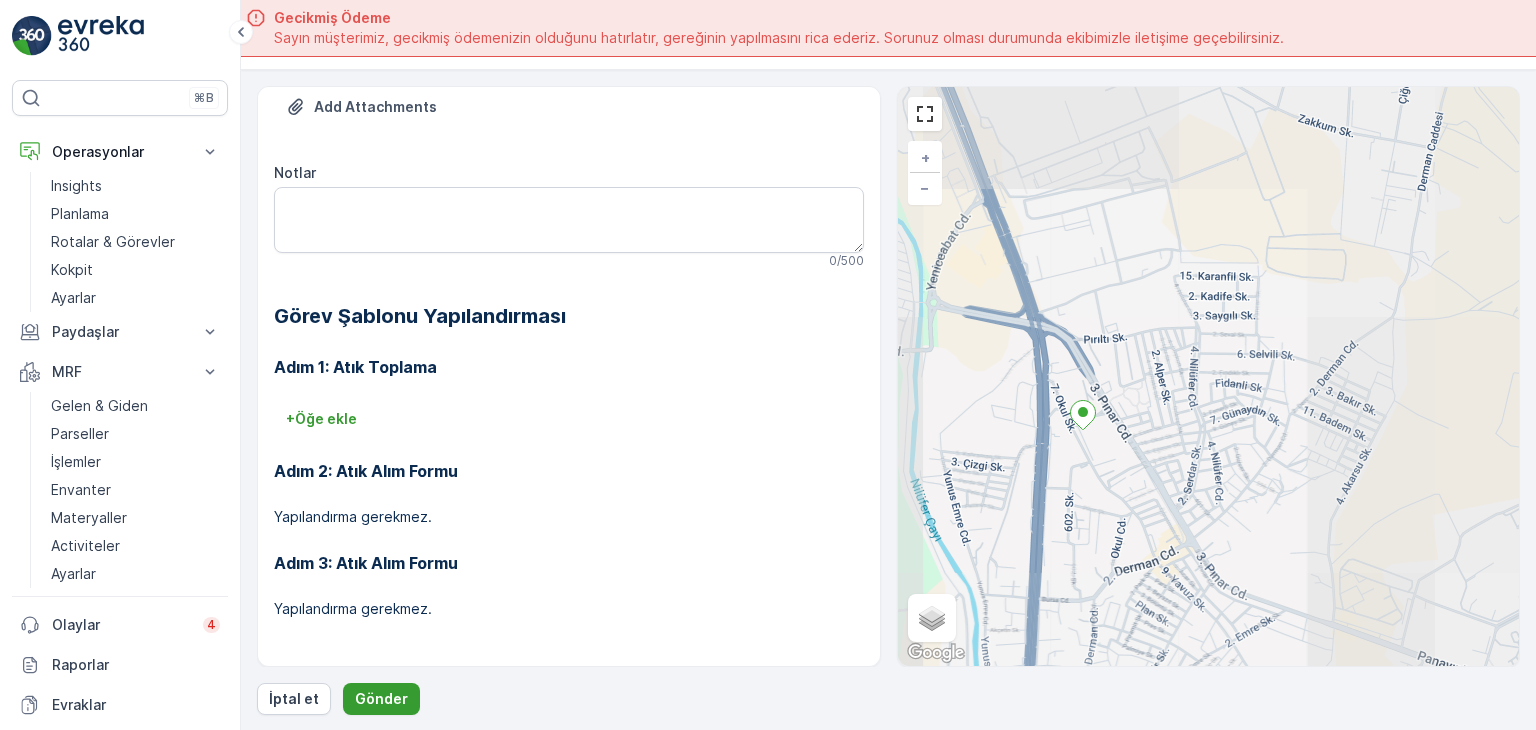 click on "Gönder" at bounding box center [381, 699] 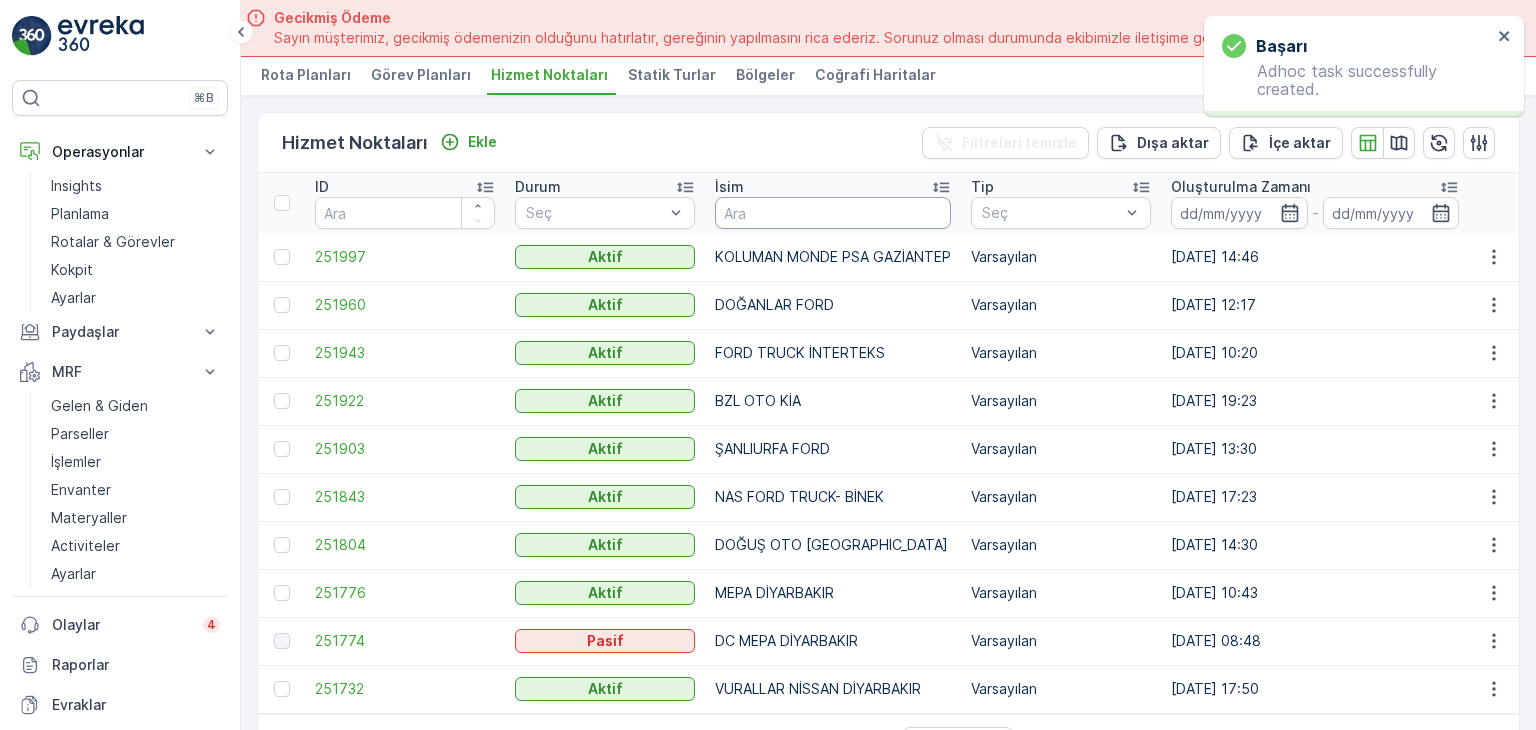 click at bounding box center (833, 213) 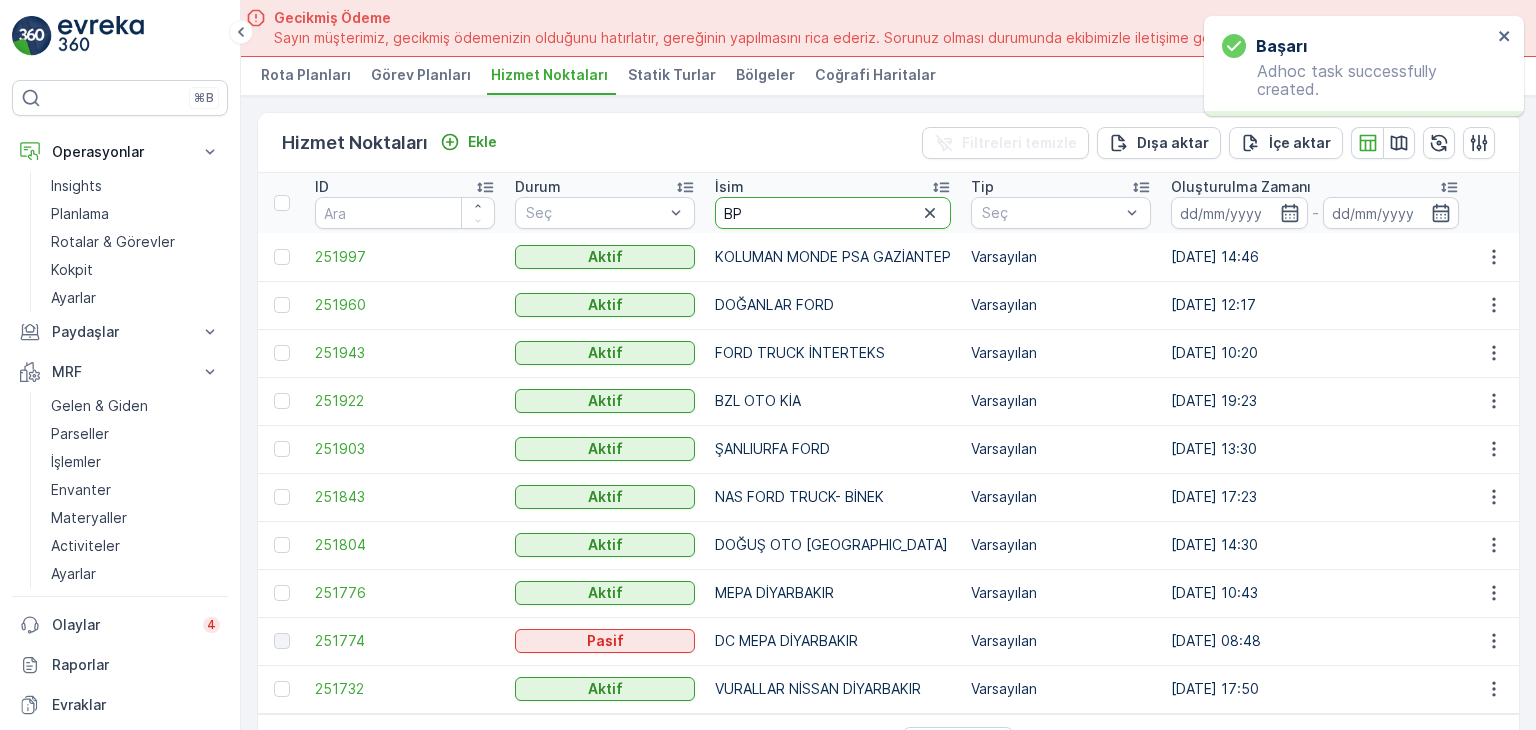 type on "BPO" 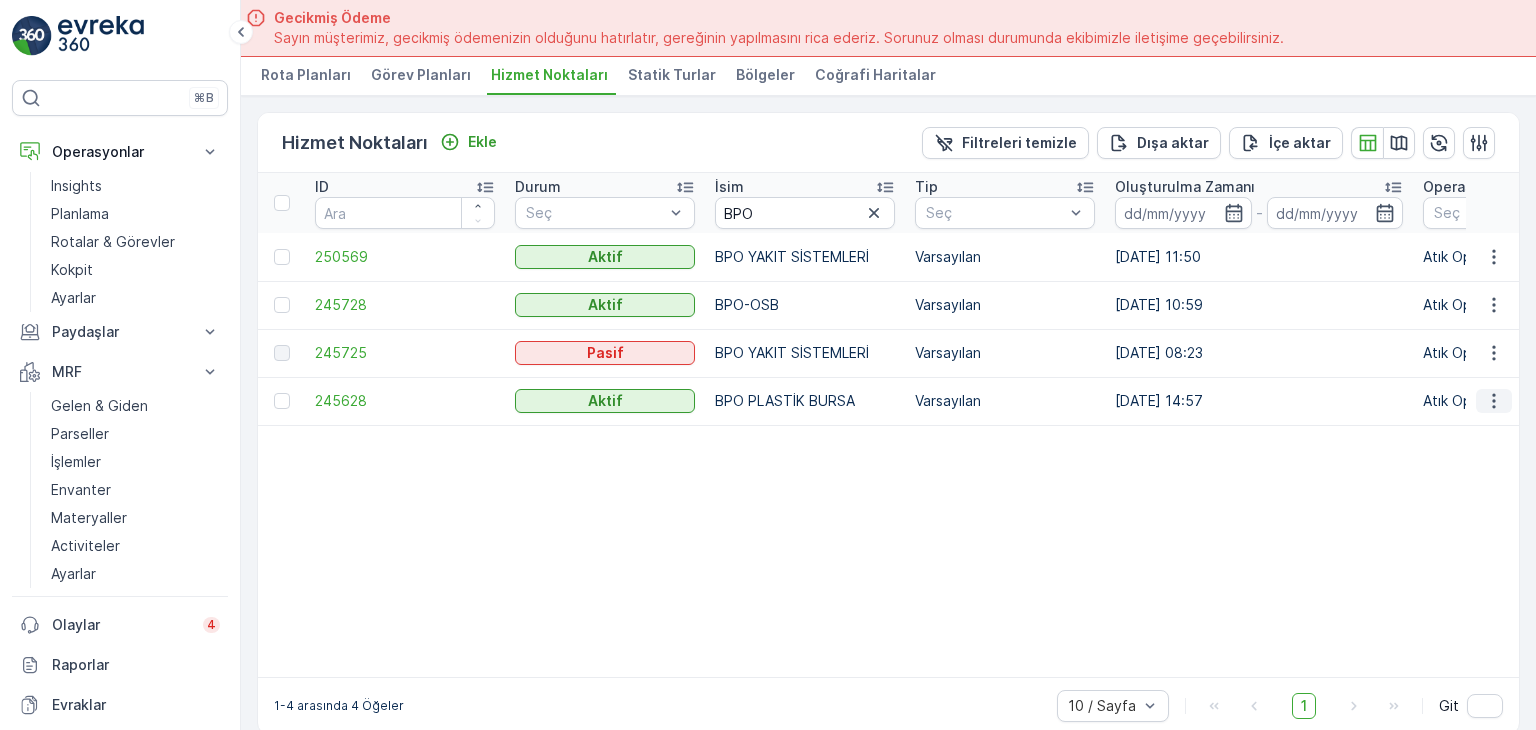 click 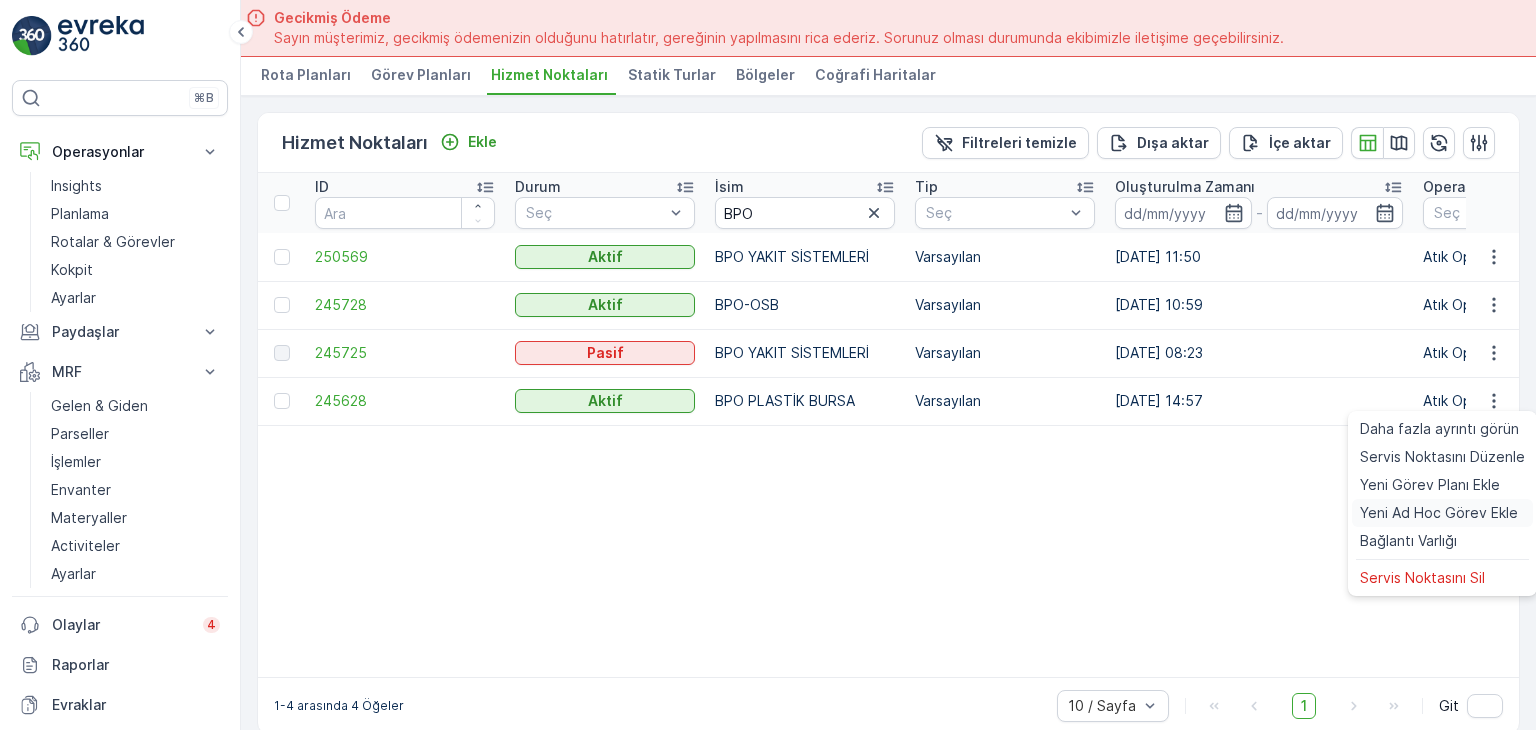 click on "Yeni Ad Hoc Görev Ekle" at bounding box center (1439, 513) 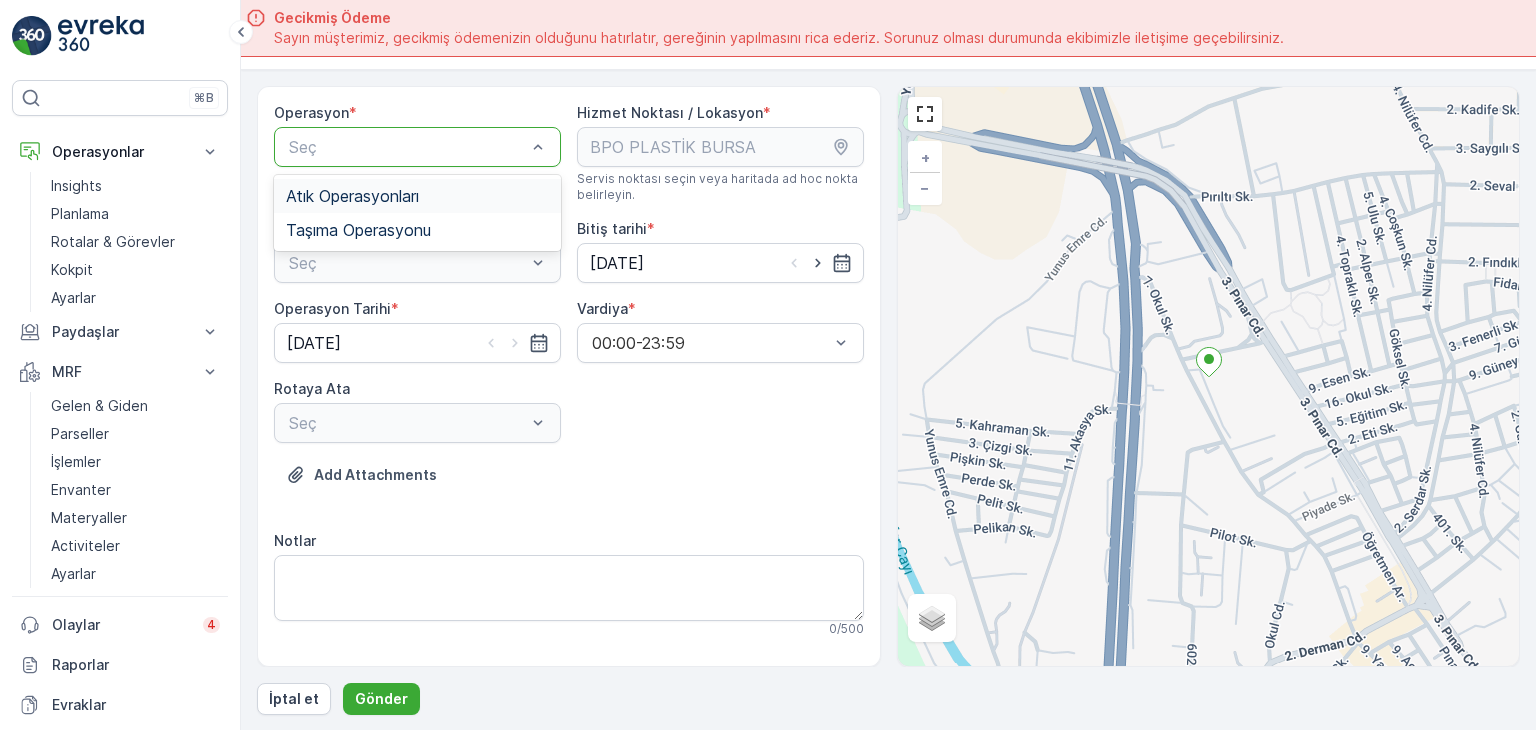 click at bounding box center [407, 147] 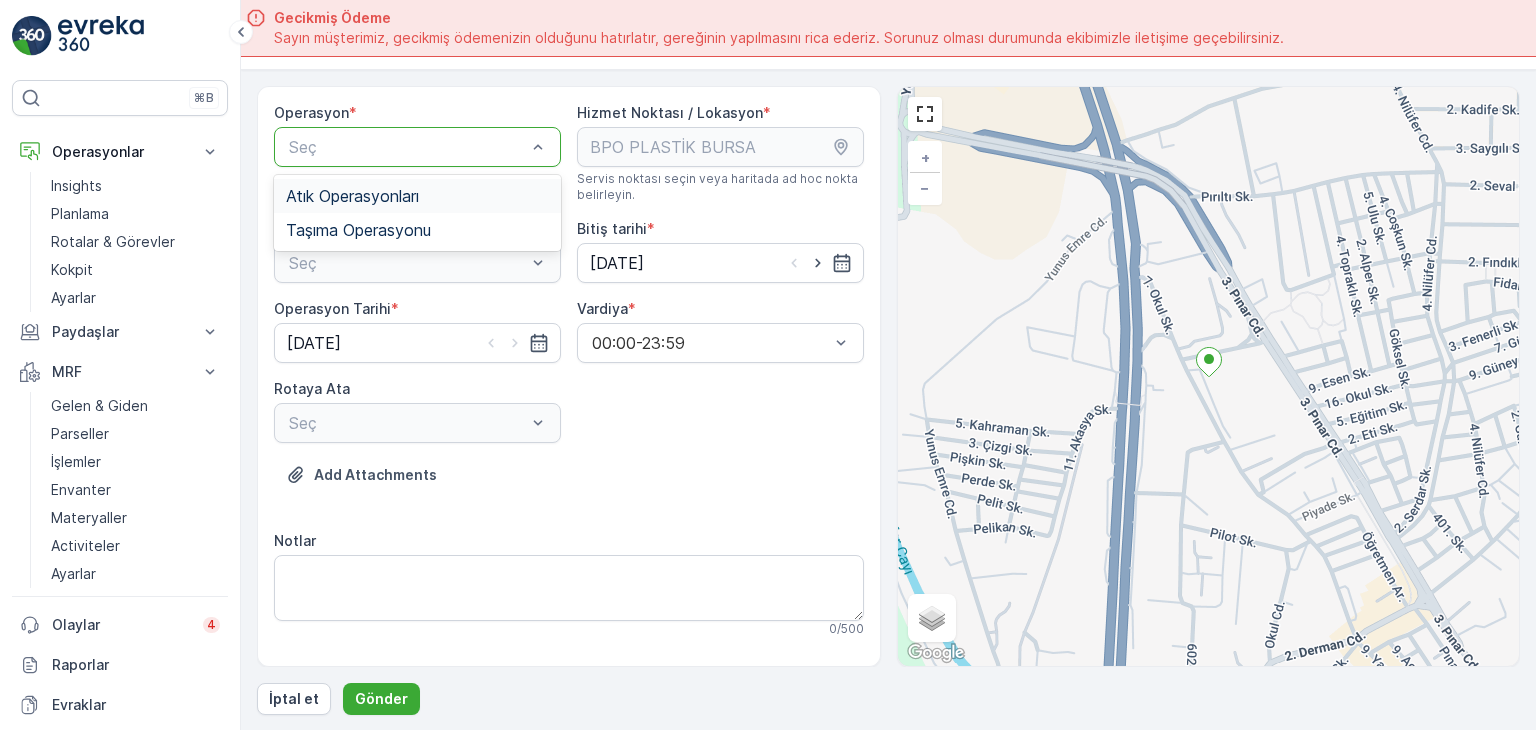 click on "Atık Operasyonları" at bounding box center (352, 196) 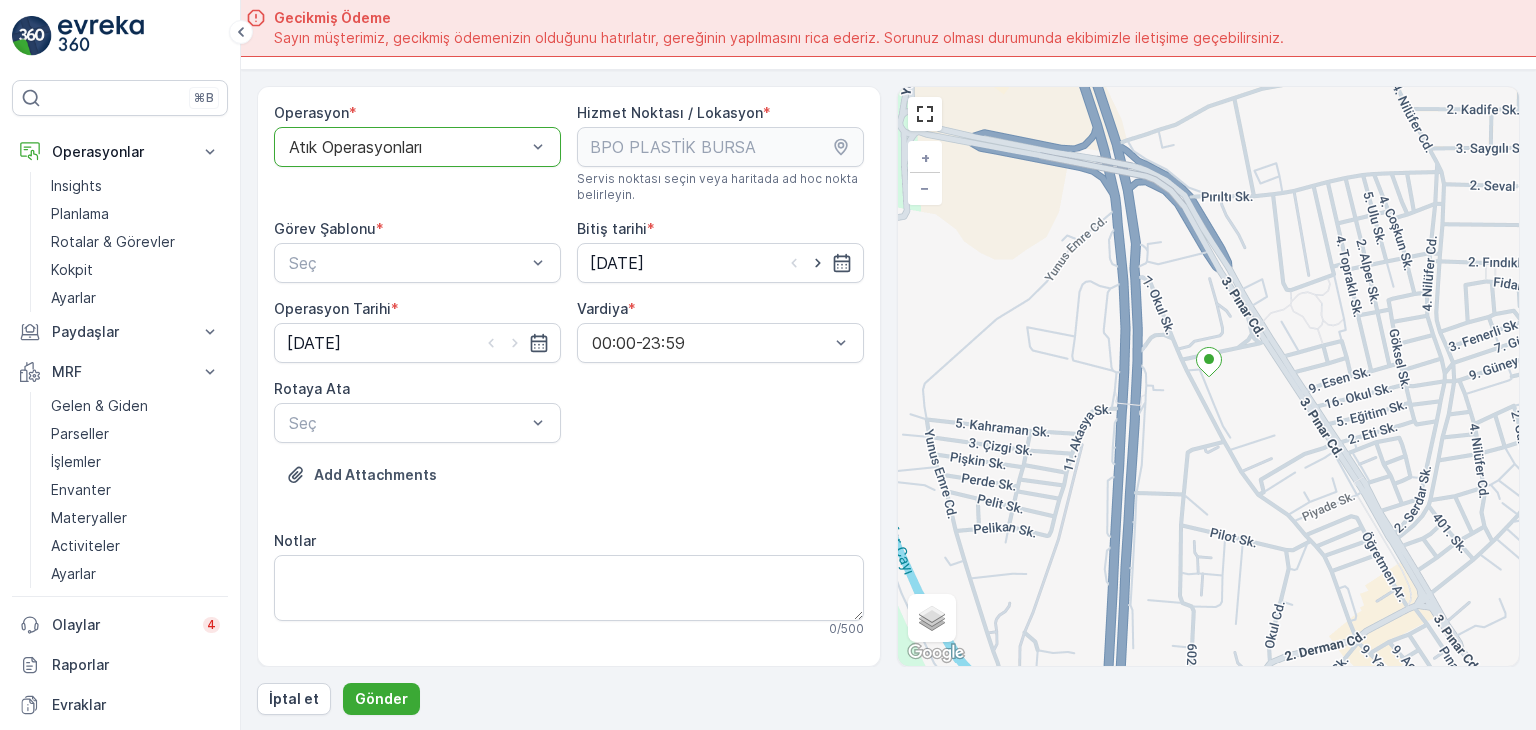 scroll, scrollTop: 1, scrollLeft: 0, axis: vertical 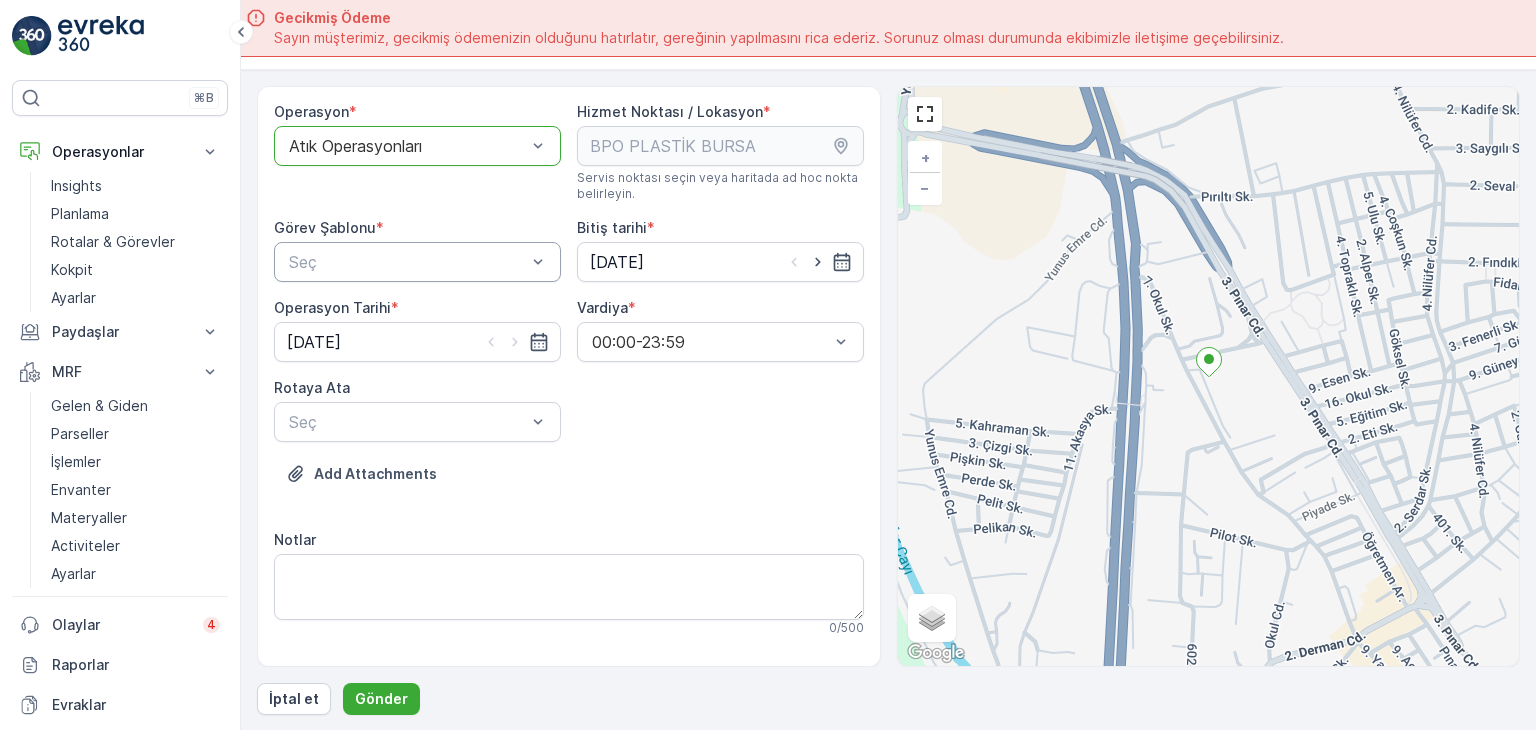 click on "Seç" at bounding box center (417, 262) 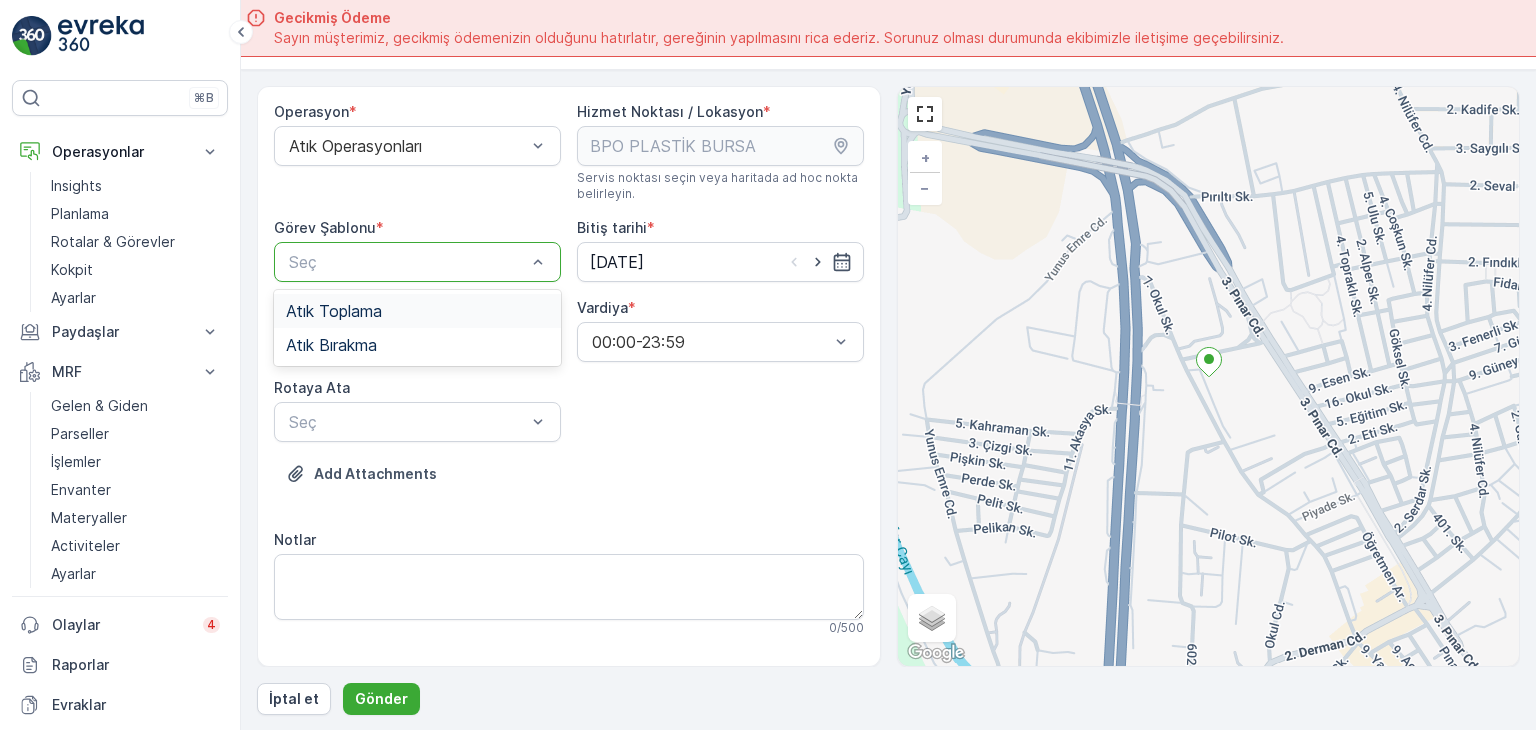 click on "Atık Toplama" at bounding box center [417, 311] 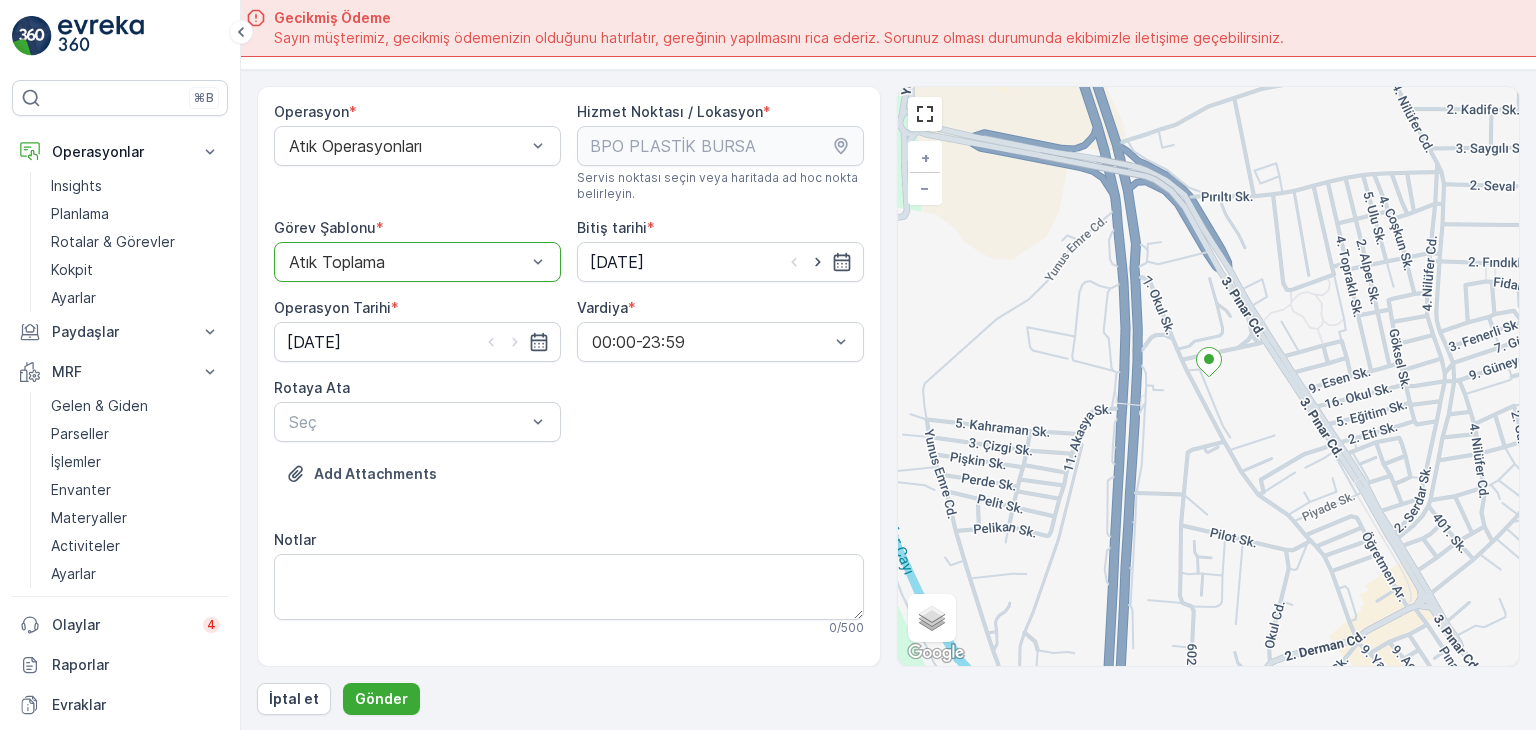 click on "Operasyon * Atık Operasyonları Hizmet Noktası / Lokasyon * Servis noktası seçin veya haritada ad hoc nokta belirleyin. pages.ops_management.service_points.add_task.add.service_point_name pages.ops_management.service_points.add_task.add.service_point_helper_text pages.ops_management.service_points.add_task.add.location , pages.ops_management.service_points.add_task.add.location_helper_text Görev Şablonu * option Atık Toplama, selected. Atık Toplama Bitiş tarihi * [DATE] Operasyon Tarihi * [DATE] Vardiya * 00:00-23:59 Rotaya Ata Seç Add Attachments Notlar 0  /  500 Görev Şablonu Yapılandırması Adım 1: Atık Toplama +  Öğe ekle Adım 2: Atık Alım Formu Yapılandırma gerekmez. Adım 3: Atık Alım Formu Yapılandırma gerekmez." at bounding box center (569, 560) 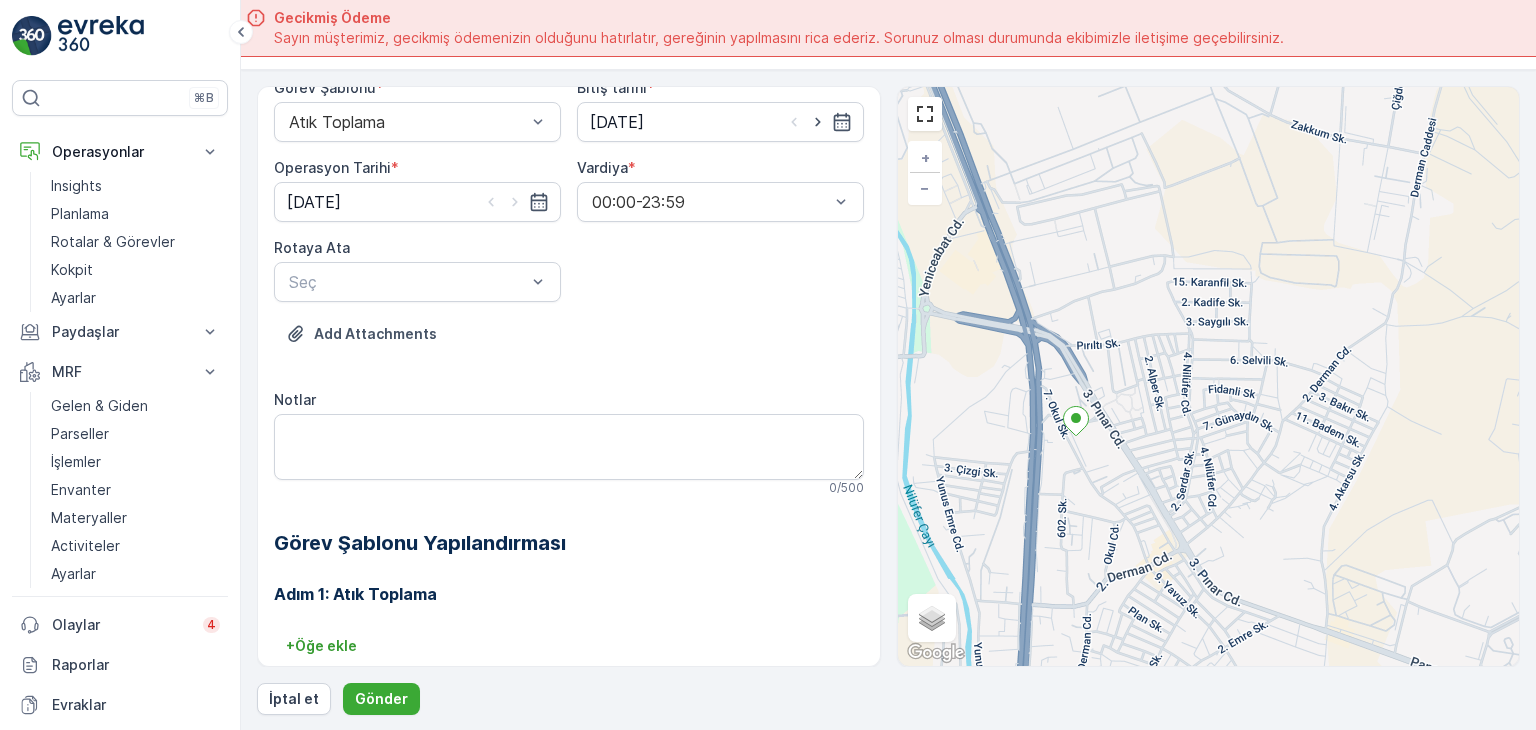 scroll, scrollTop: 1, scrollLeft: 0, axis: vertical 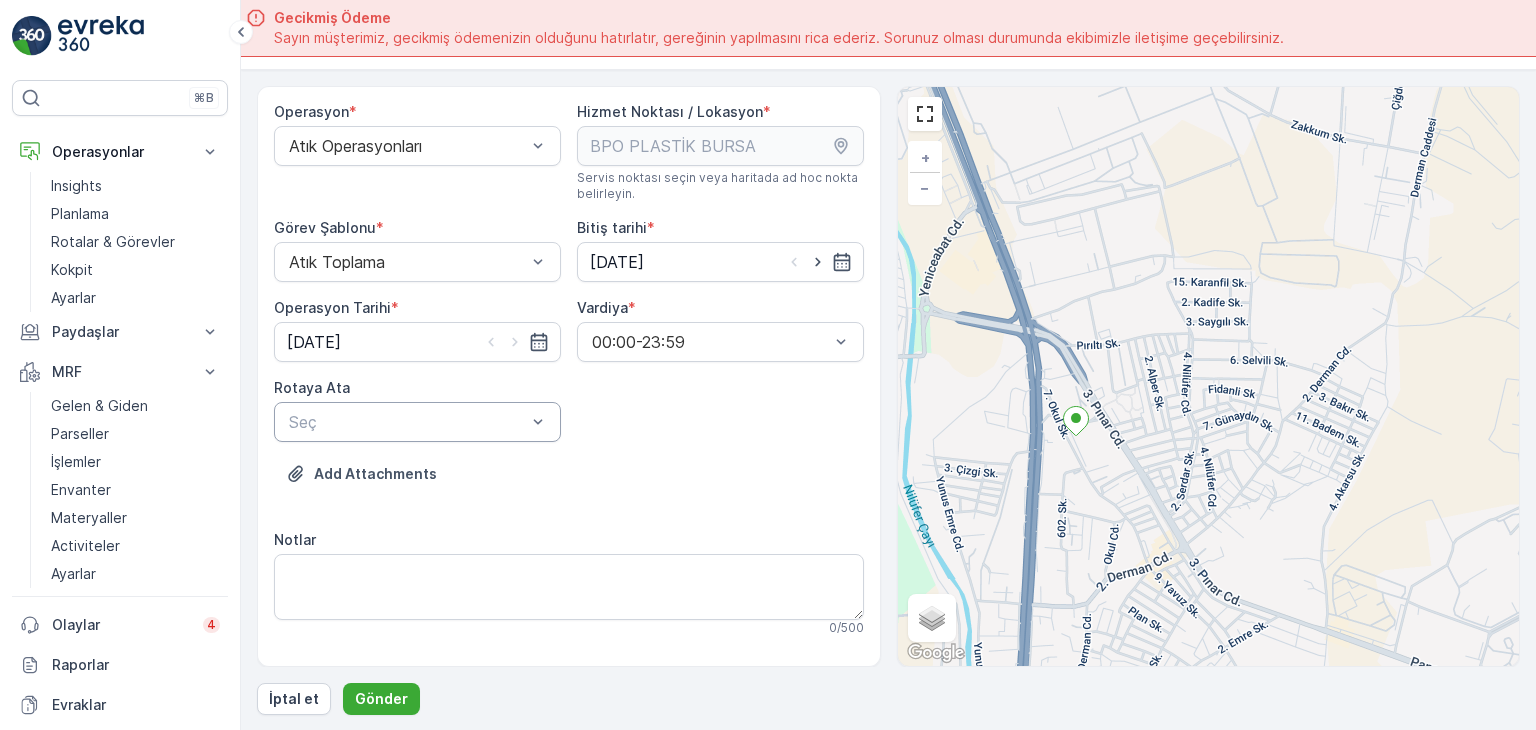 click at bounding box center [407, 422] 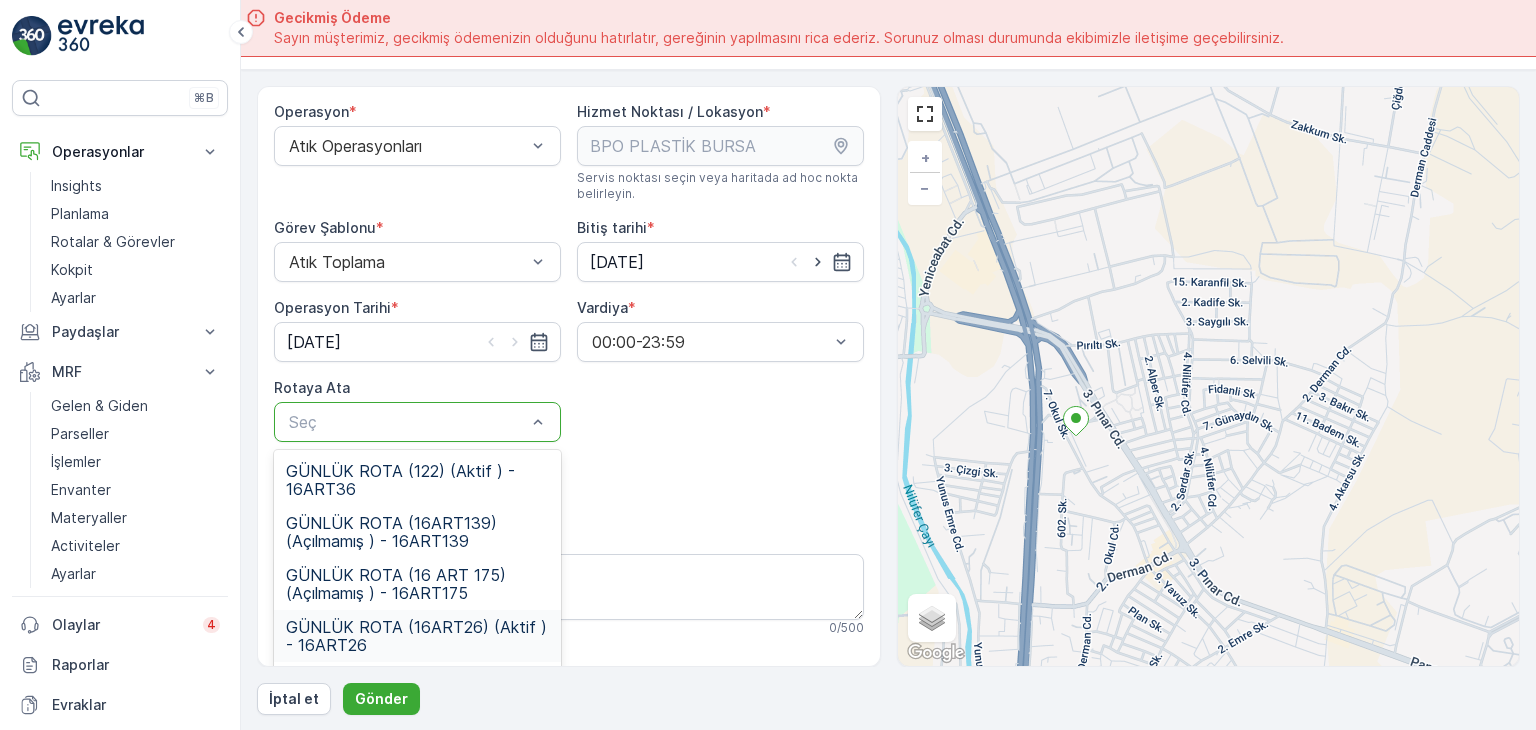 click on "GÜNLÜK ROTA (16ART26) (Aktif ) - 16ART26" at bounding box center [417, 636] 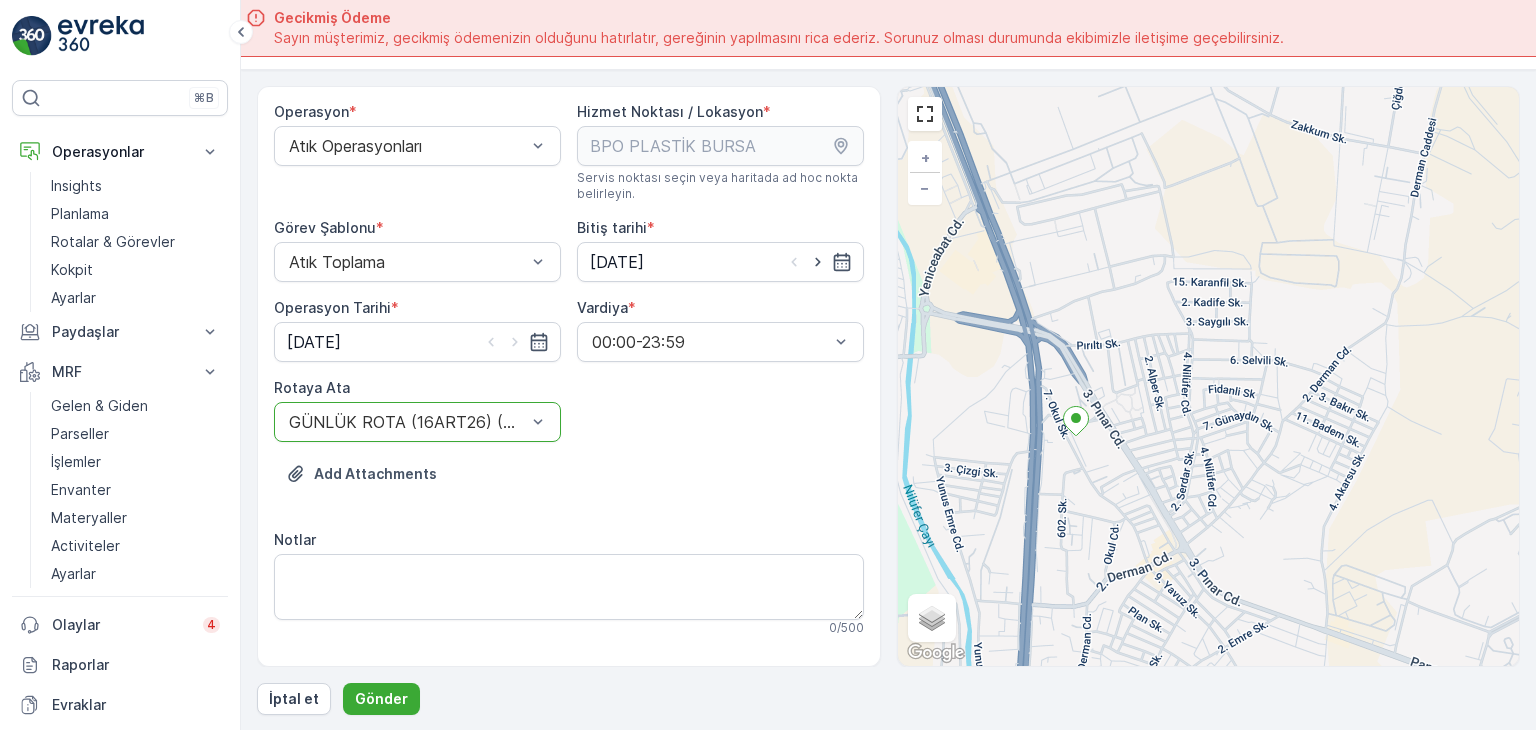 click on "Add Attachments" at bounding box center [569, 486] 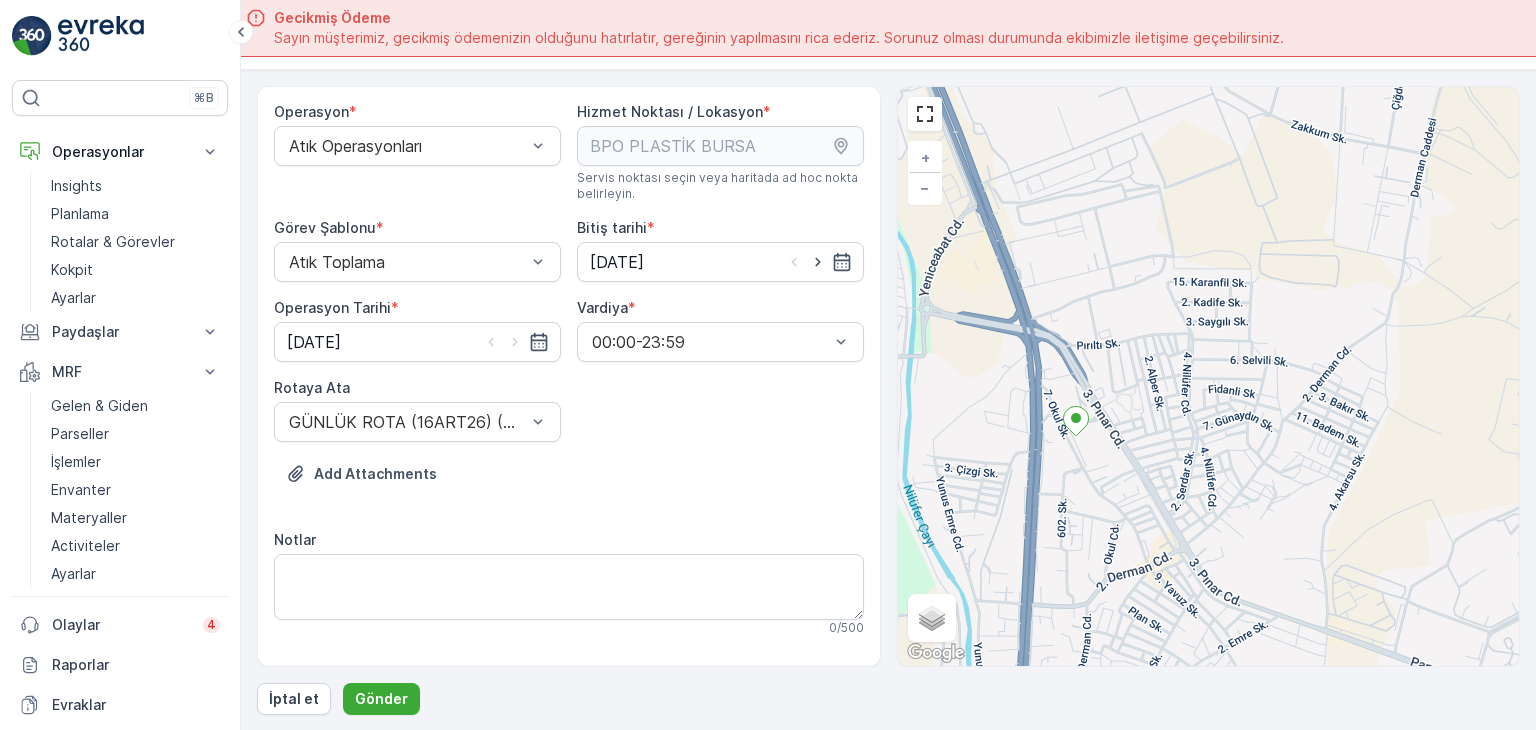 scroll, scrollTop: 368, scrollLeft: 0, axis: vertical 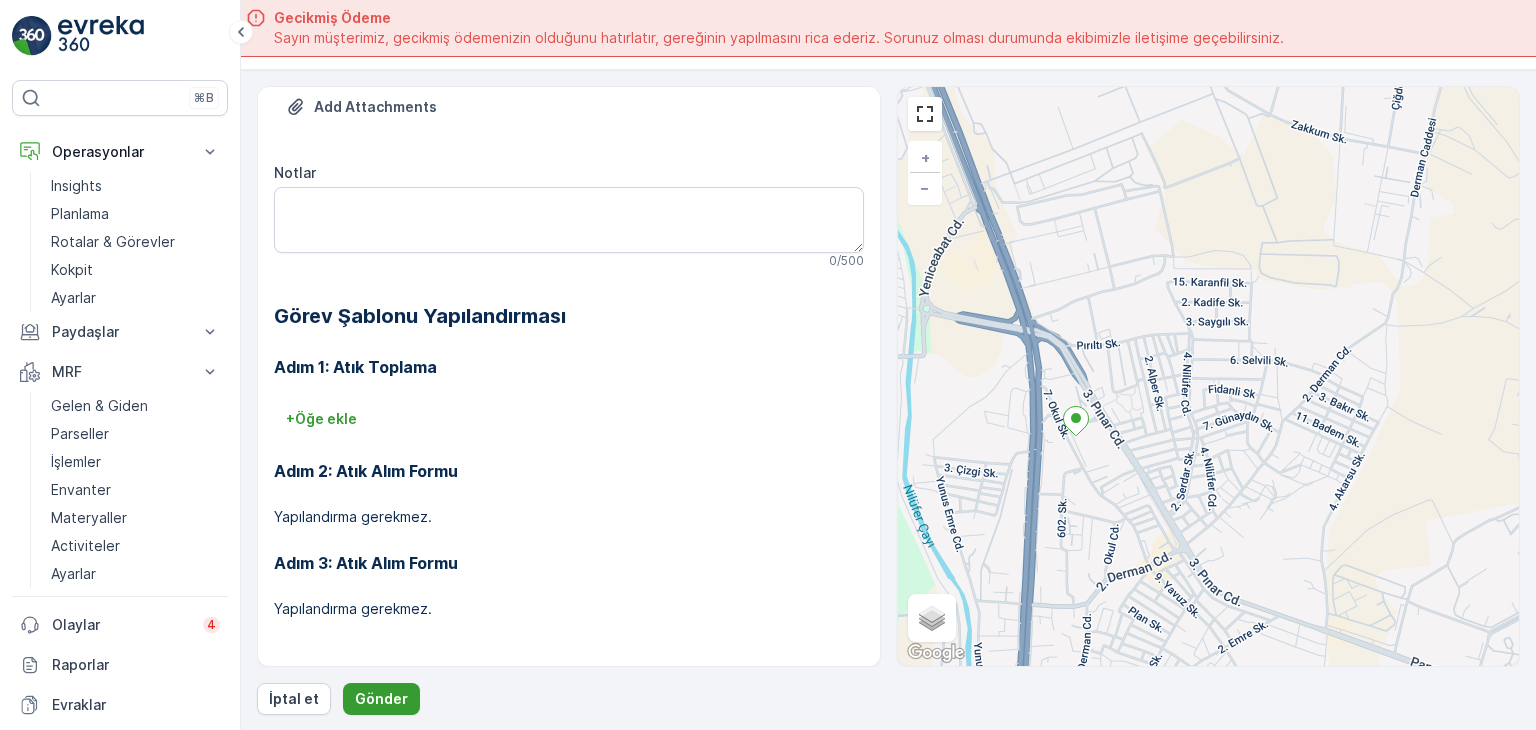 click on "Gönder" at bounding box center (381, 699) 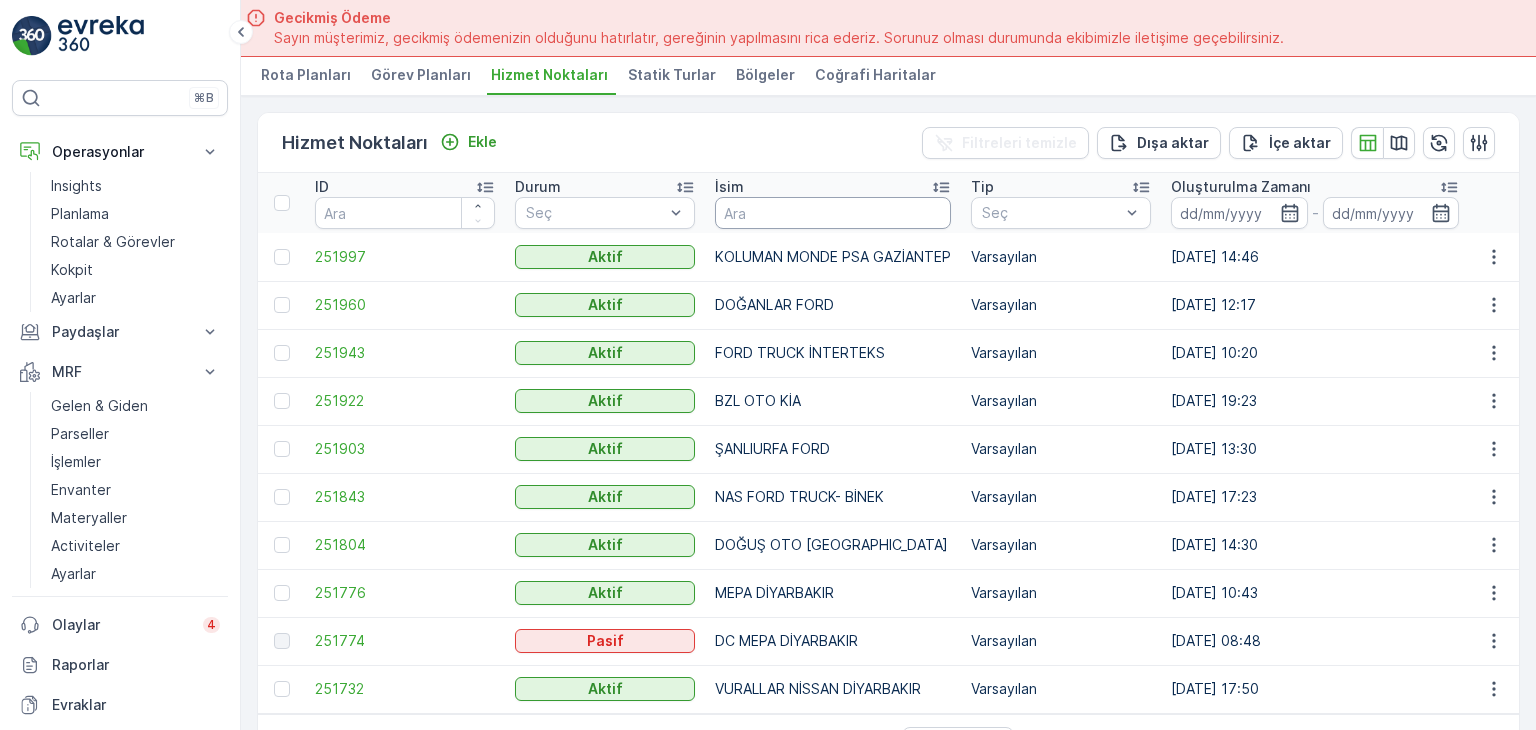 click at bounding box center [833, 213] 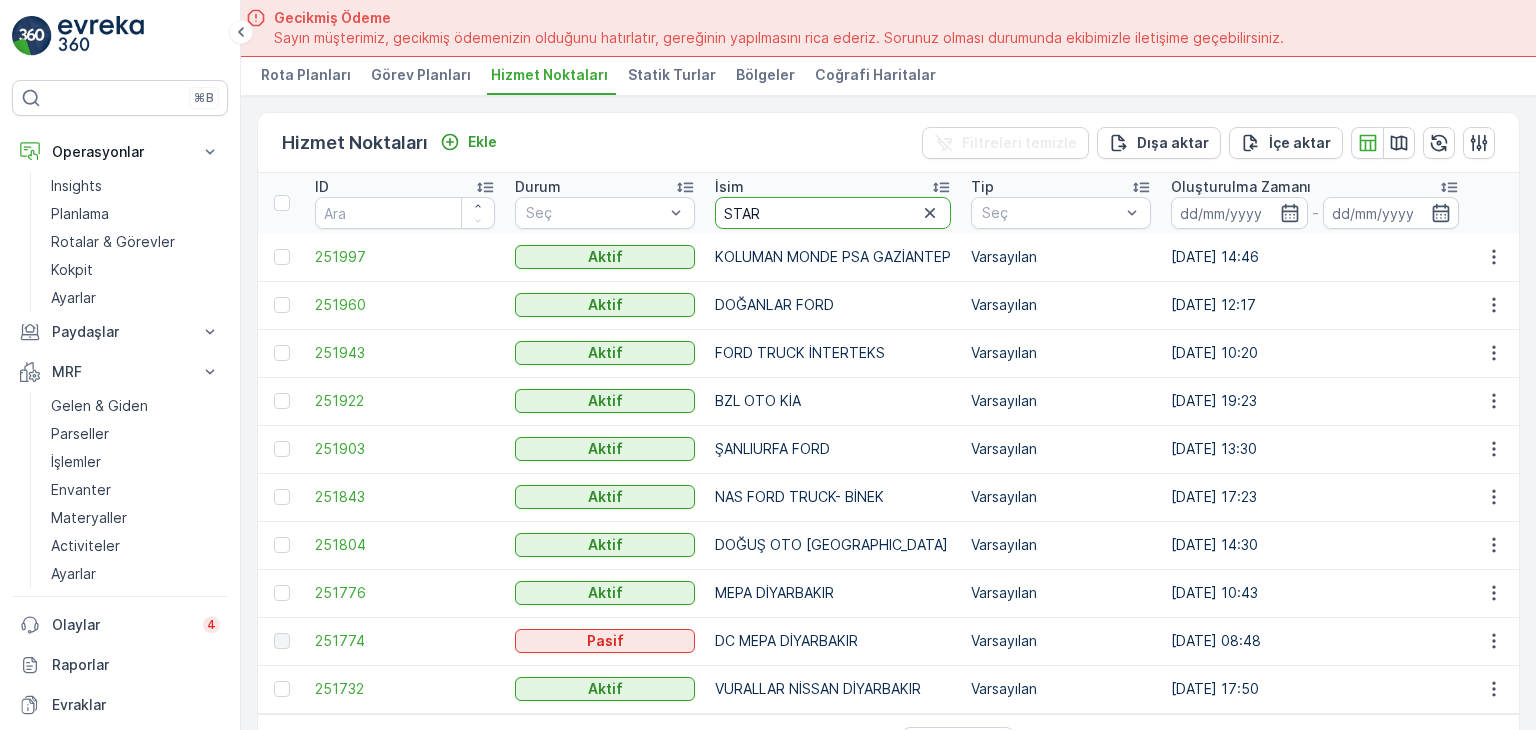 type on "STARW" 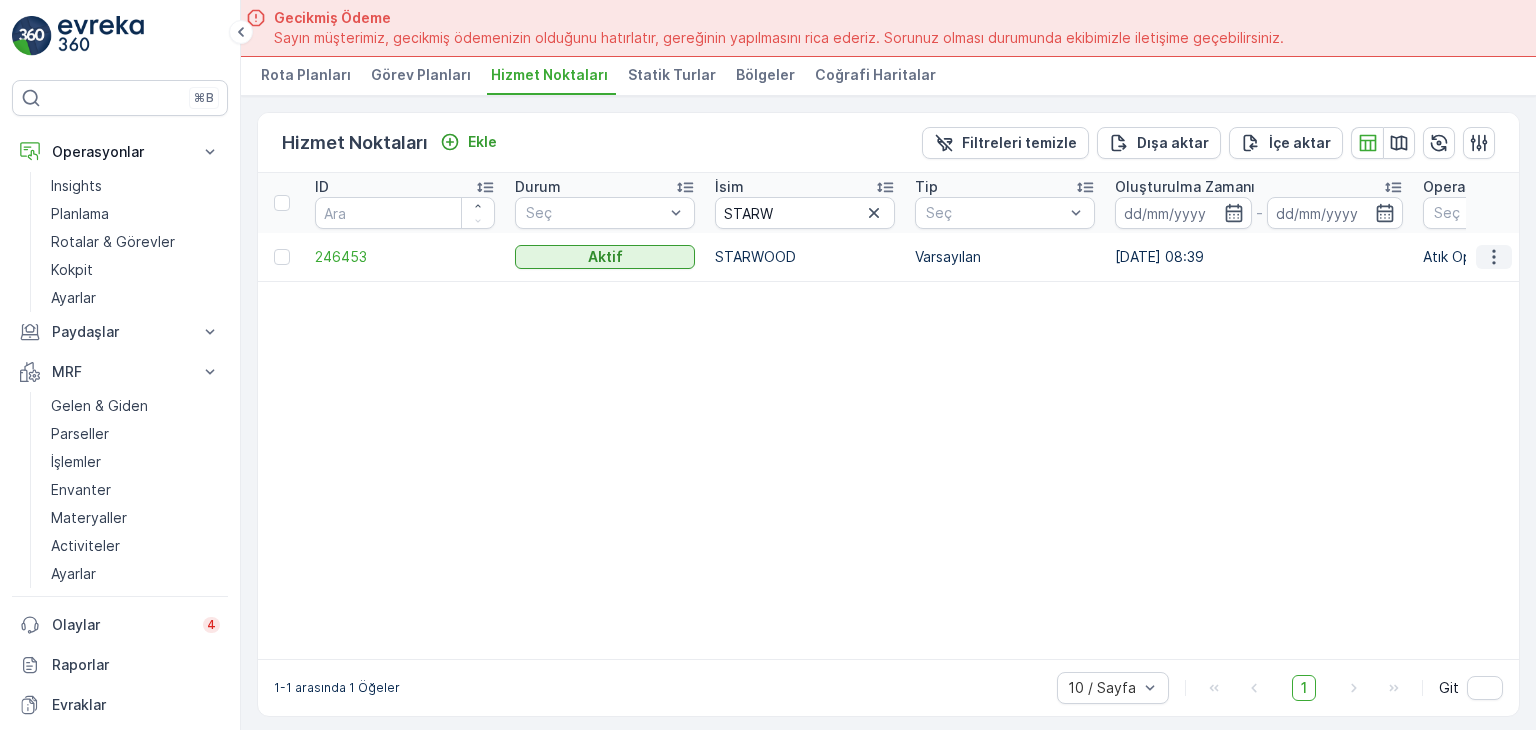 click 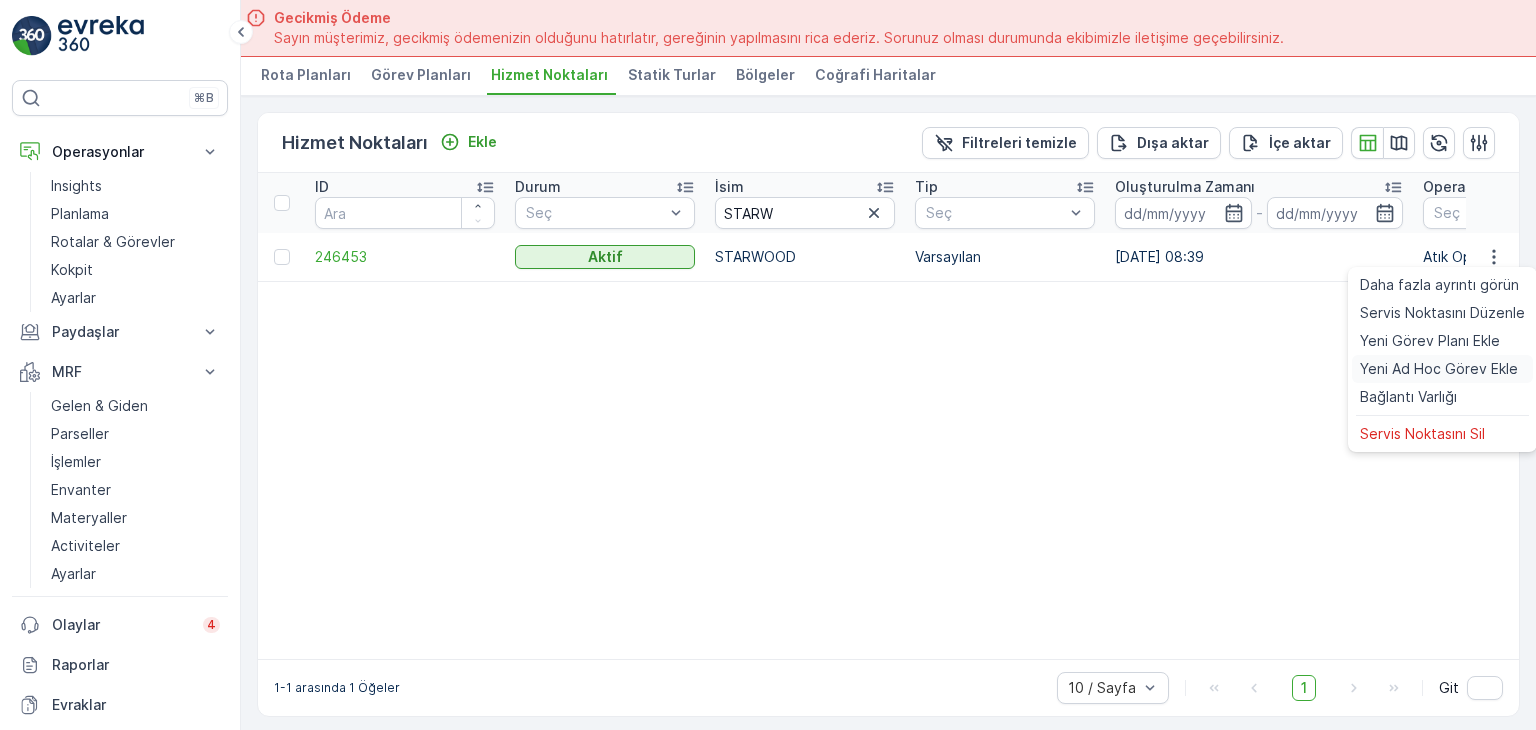click on "Yeni Ad Hoc Görev Ekle" at bounding box center [1439, 369] 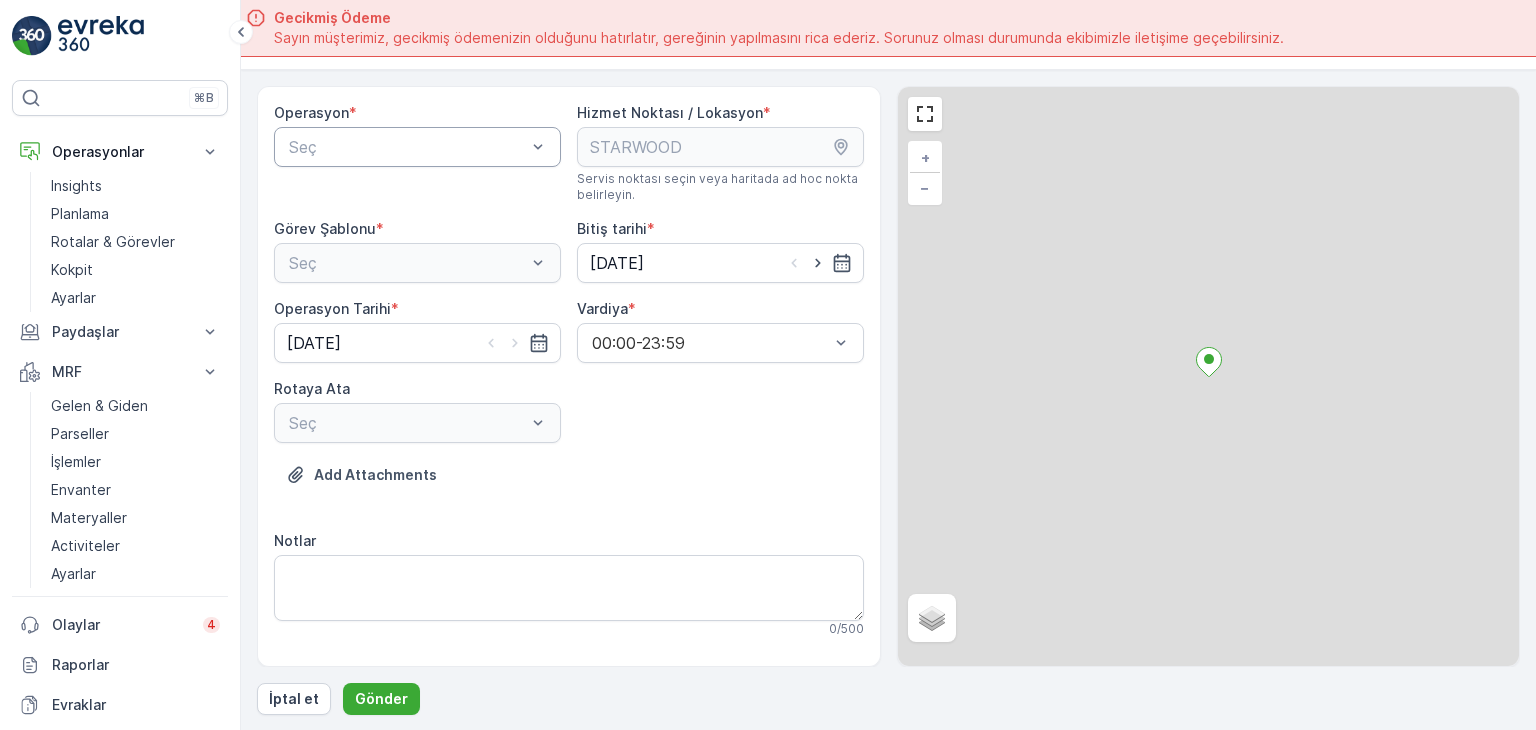 click at bounding box center [407, 147] 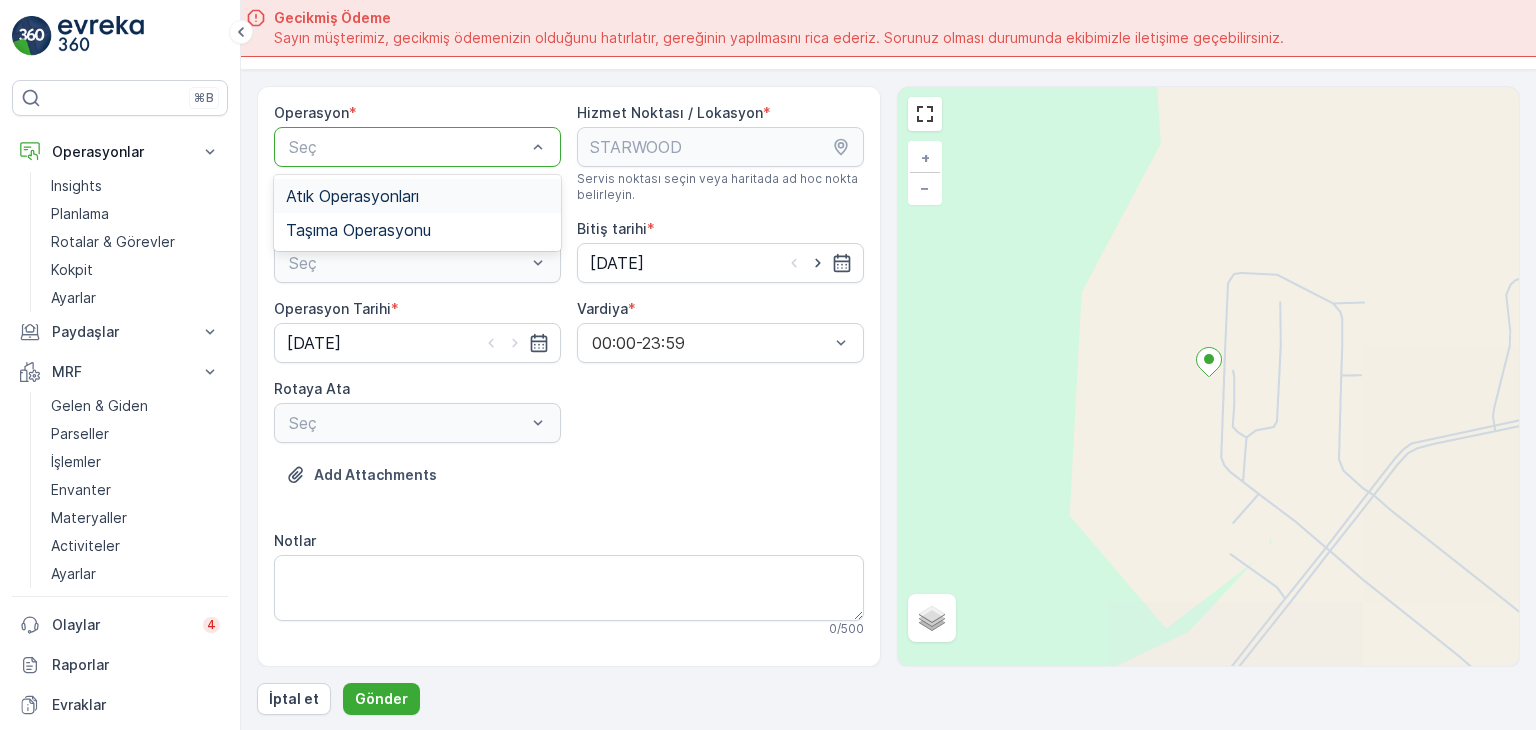 click on "Atık Operasyonları" at bounding box center [352, 196] 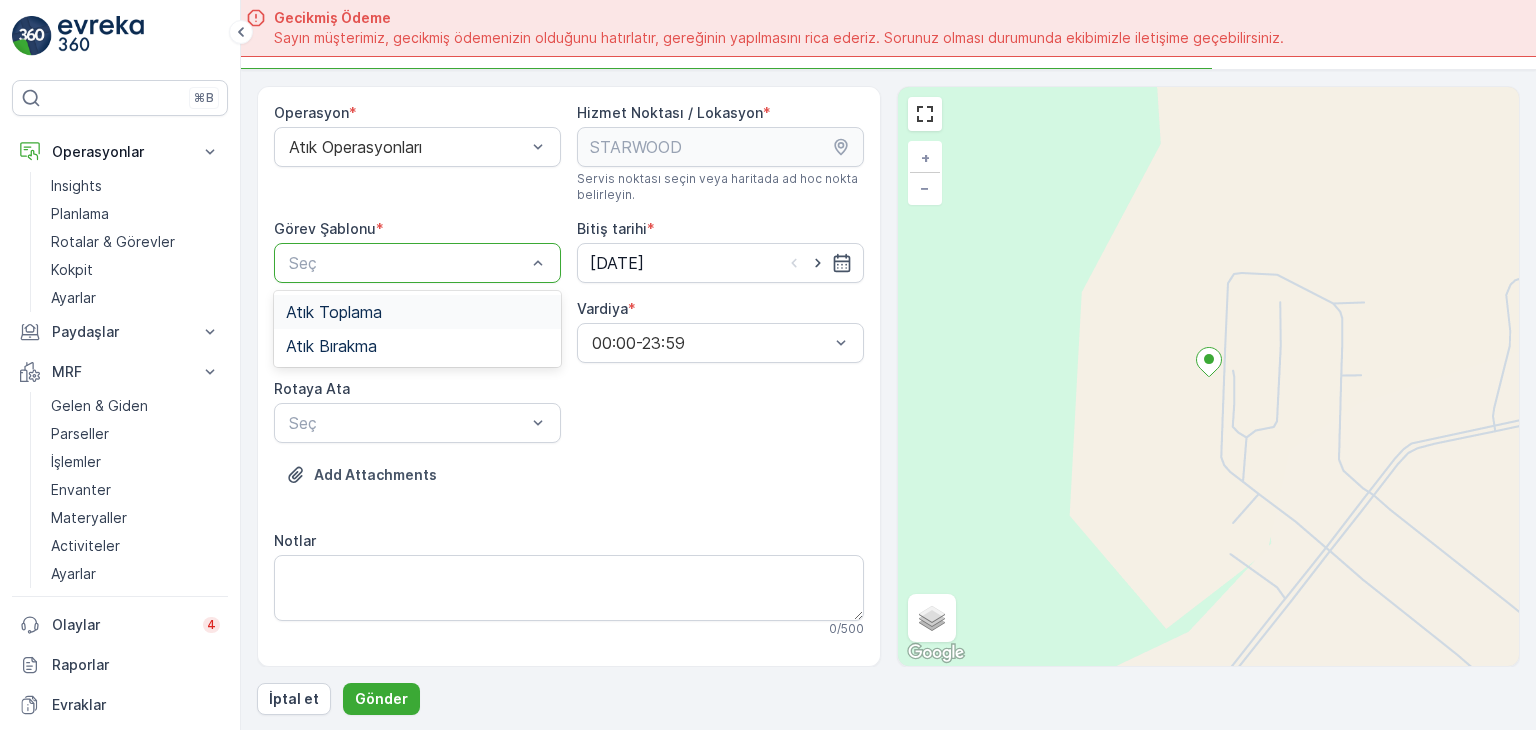 click on "Seç" at bounding box center [417, 263] 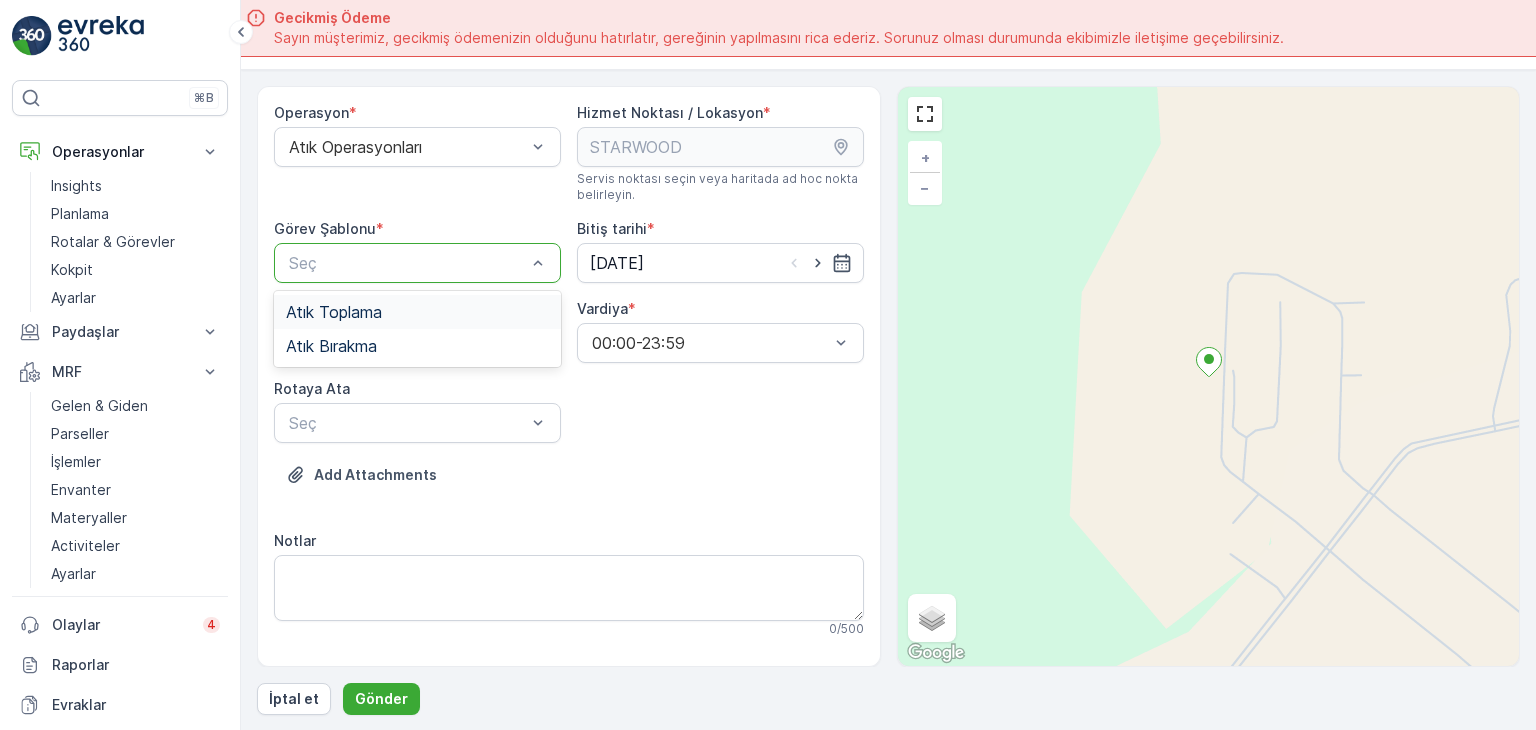 click on "Atık Toplama" at bounding box center (417, 312) 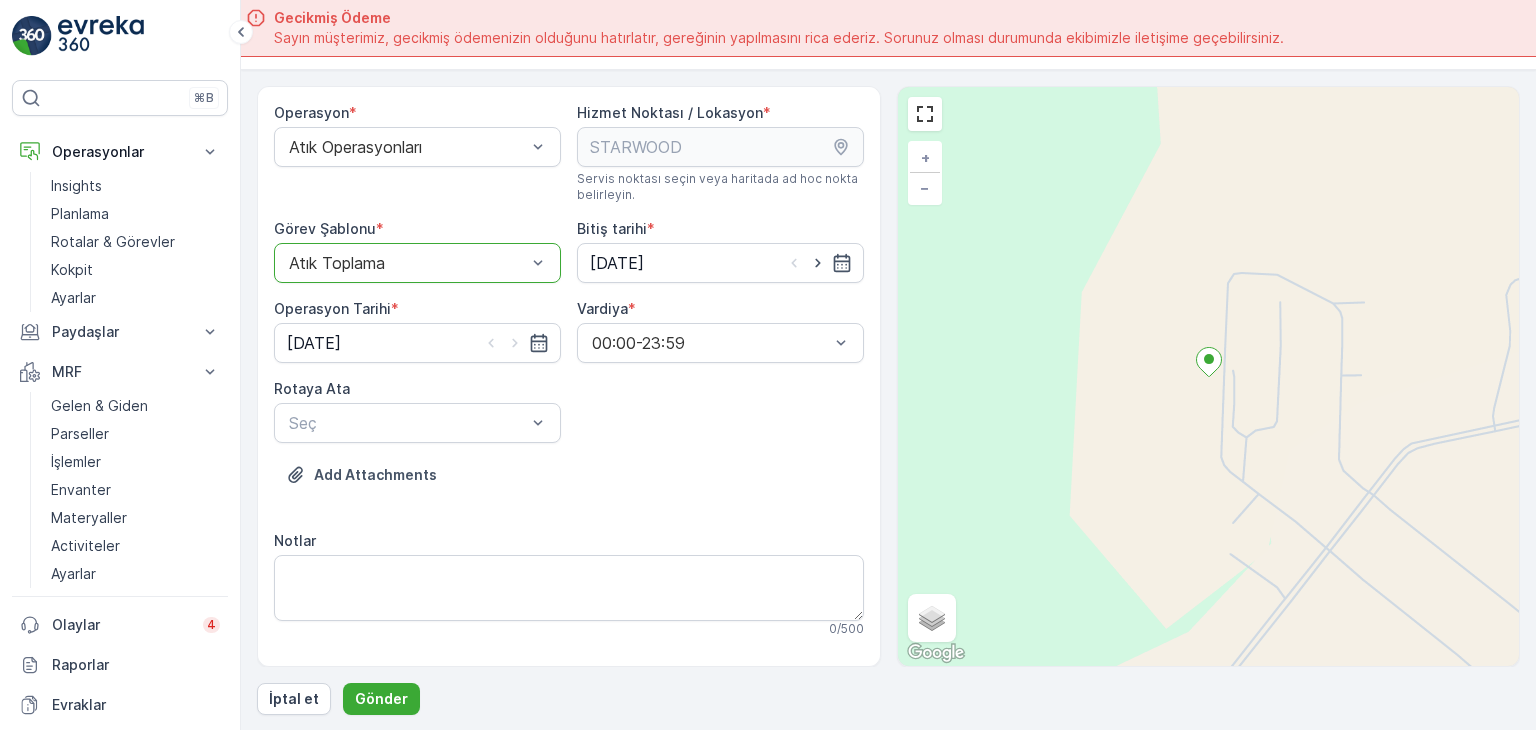 click on "Add Attachments" at bounding box center (569, 487) 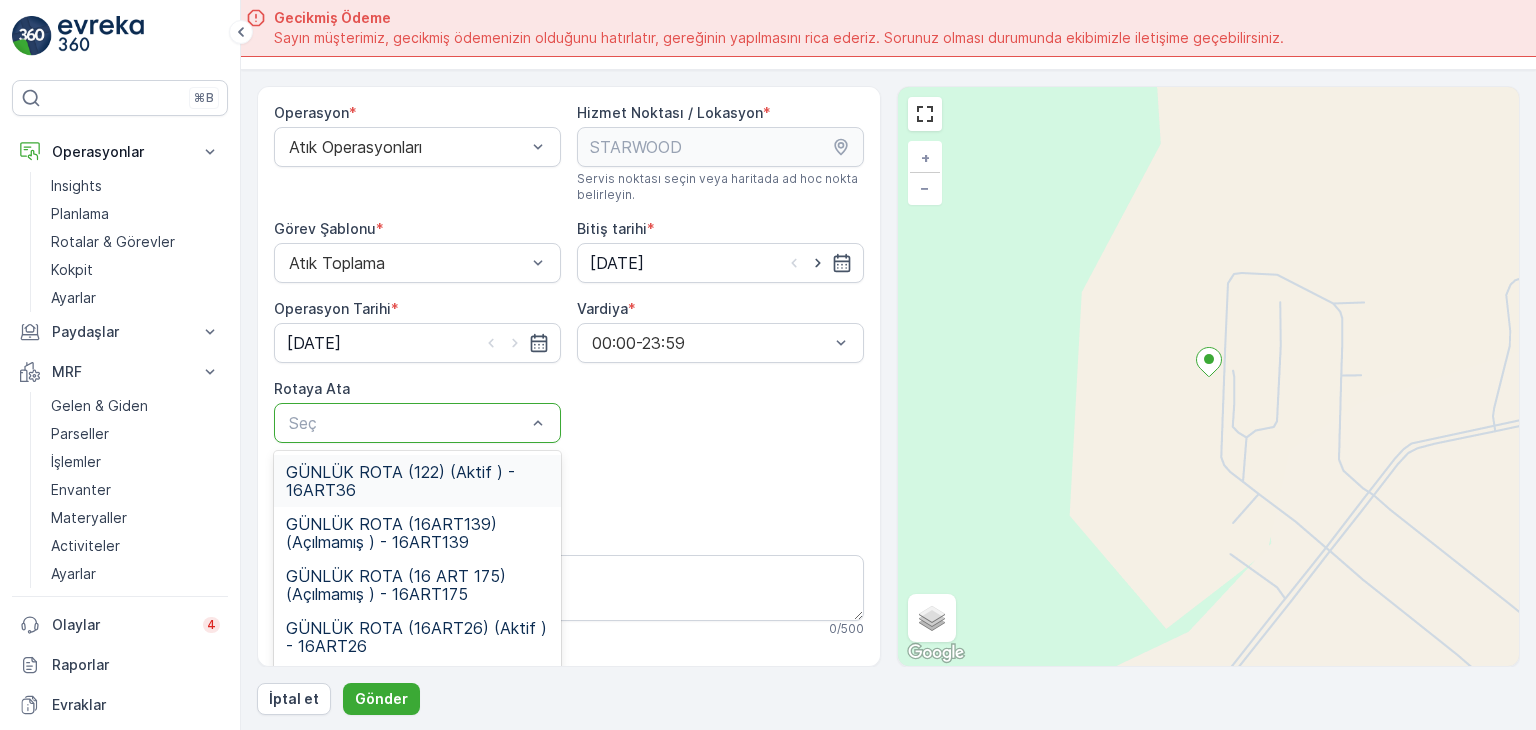 click on "Seç" at bounding box center (417, 423) 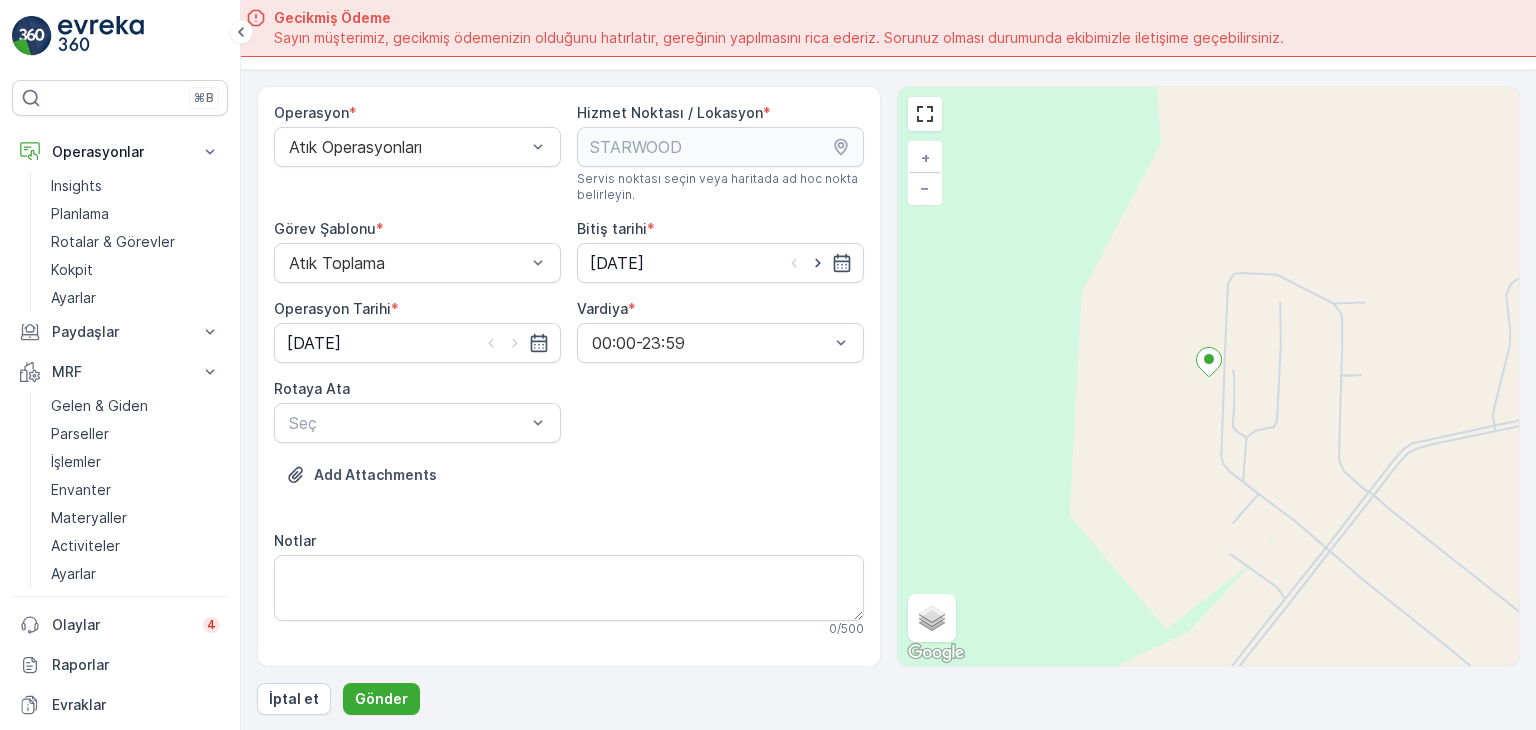 click on "Operasyon * Atık Operasyonları Hizmet Noktası / Lokasyon * Servis noktası seçin veya haritada ad hoc nokta belirleyin. pages.ops_management.service_points.add_task.add.service_point_name STARWOOD pages.ops_management.service_points.add_task.add.service_point_helper_text pages.ops_management.service_points.add_task.add.location [GEOGRAPHIC_DATA] pages.ops_management.service_points.add_task.add.location_helper_text Görev Şablonu * Atık Toplama Bitiş tarihi * [DATE] Operasyon Tarihi * [DATE] Vardiya * 00:00-23:59 Rotaya Ata Seç Add Attachments Notlar 0  /  500 Görev Şablonu Yapılandırması Adım 1: Atık Toplama +  Öğe ekle Adım 2: Atık Alım Formu Yapılandırma gerekmez. Adım 3: Atık Alım Formu Yapılandırma gerekmez." at bounding box center [569, 561] 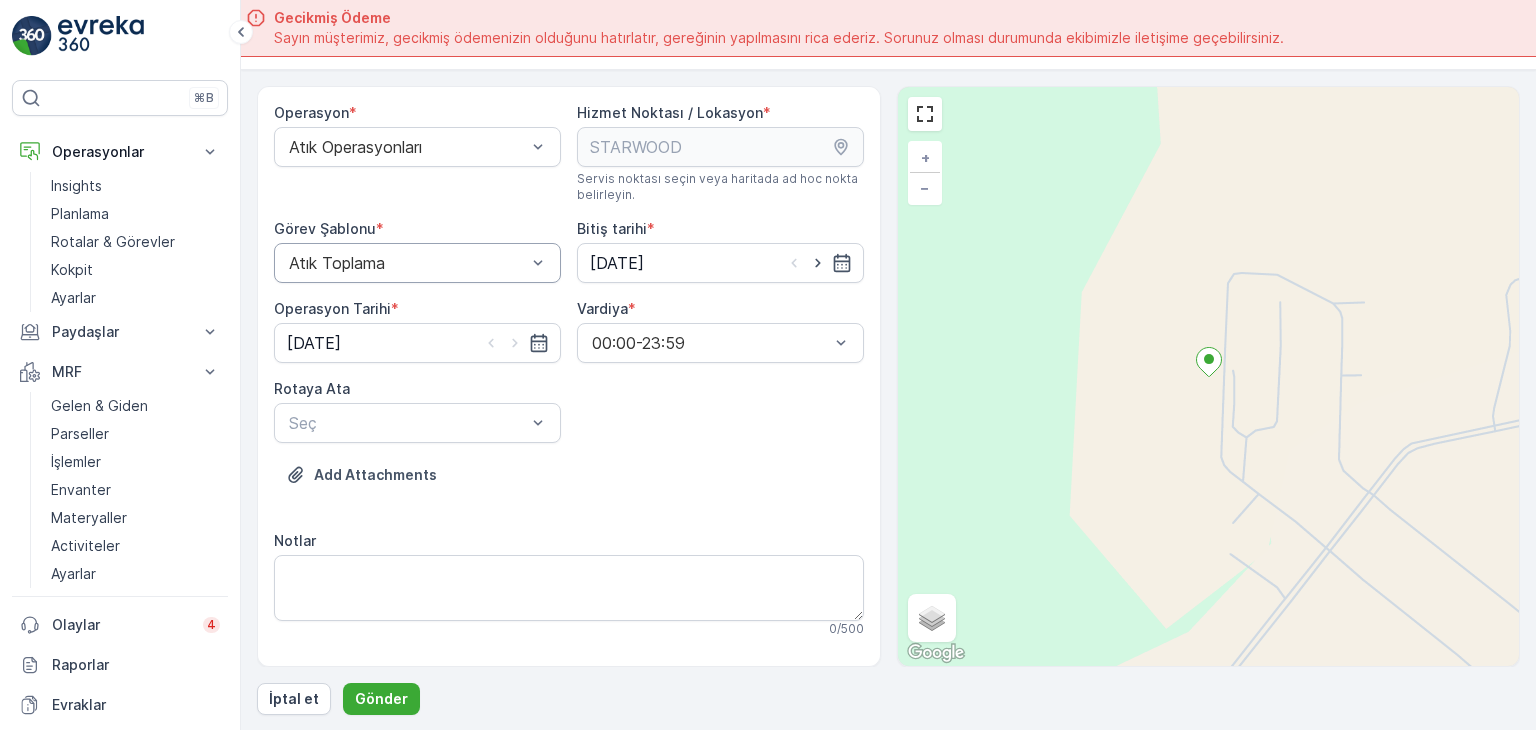 click on "Atık Toplama" at bounding box center [417, 263] 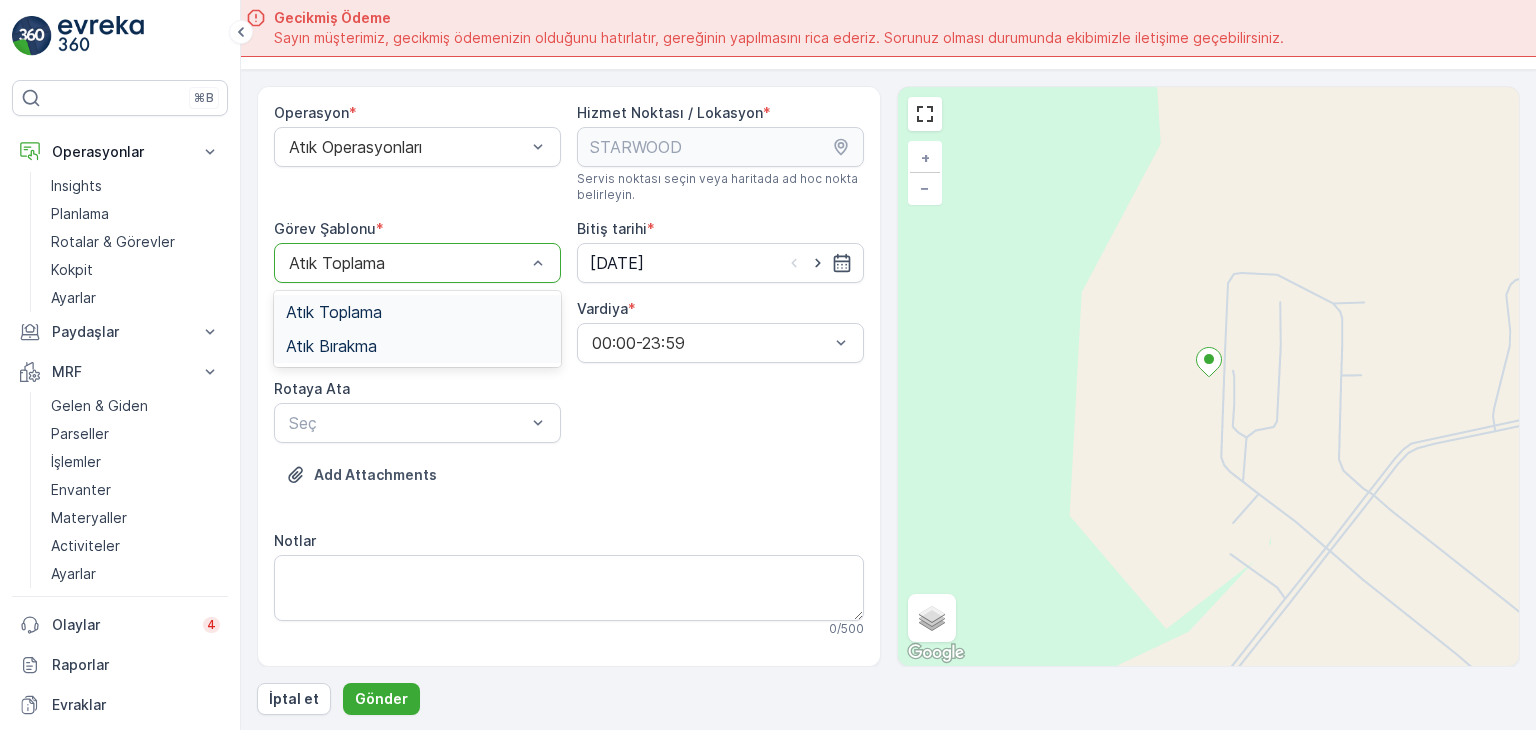 click on "Atık Bırakma" at bounding box center [331, 346] 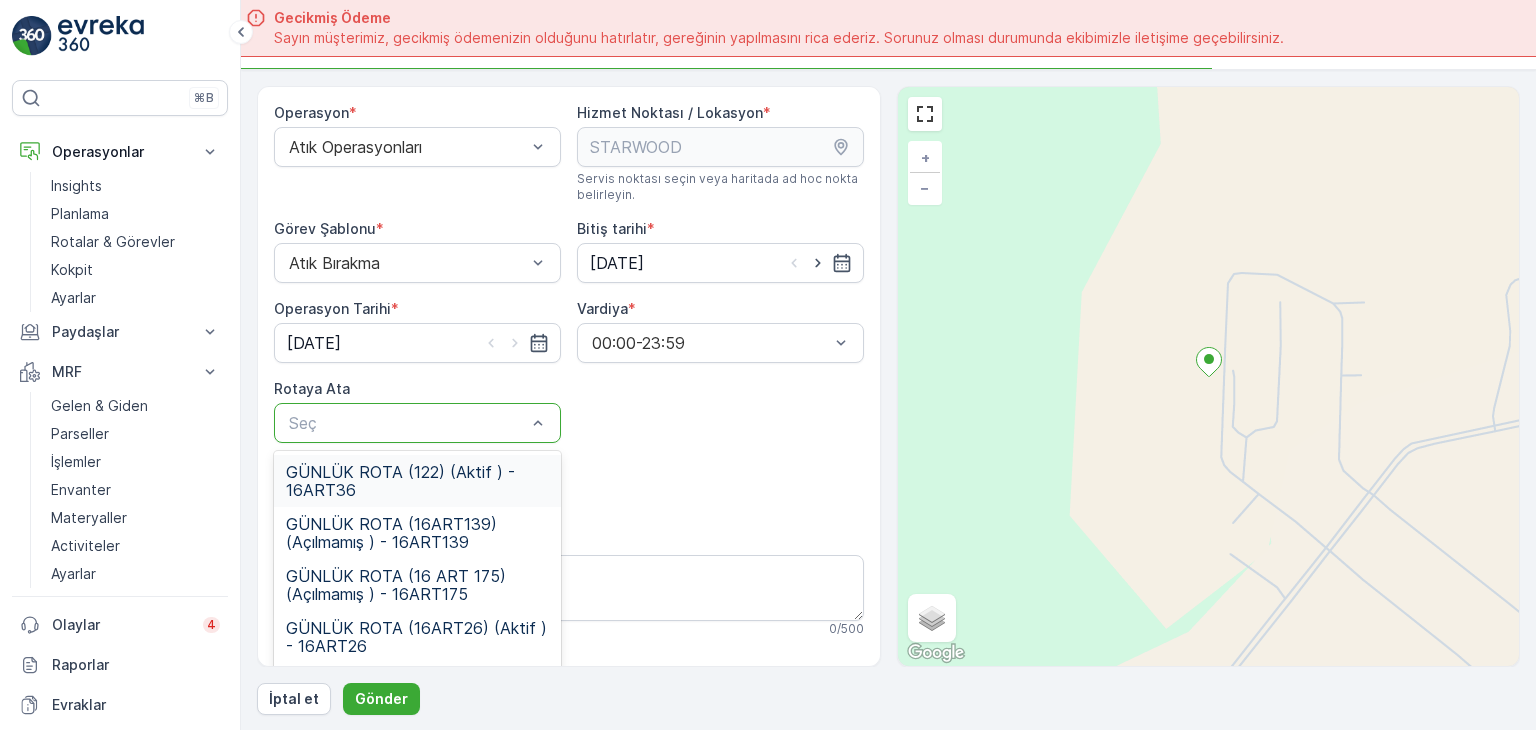 click at bounding box center [407, 423] 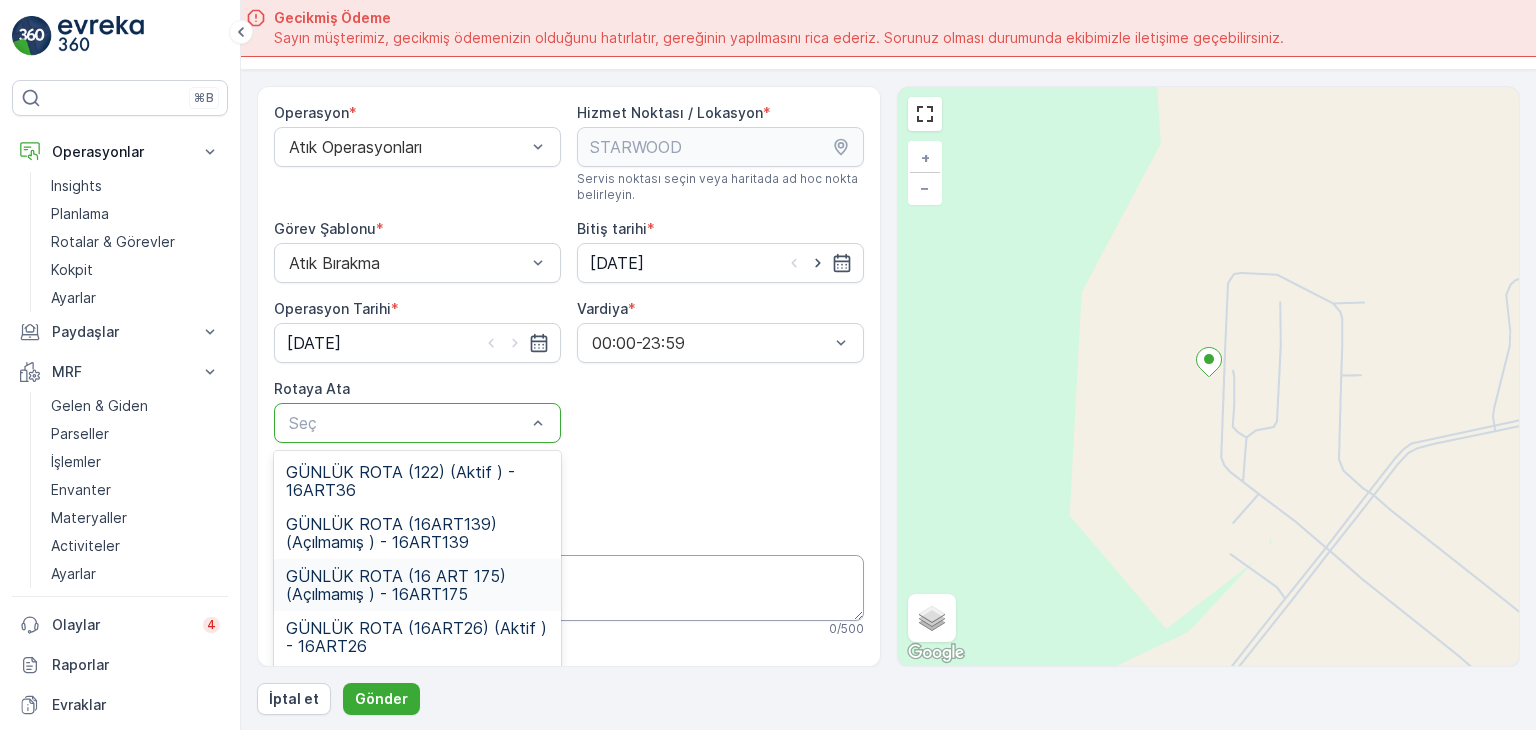 click on "GÜNLÜK ROTA (16 ART 175) (Açılmamış ) - 16ART175" at bounding box center (417, 585) 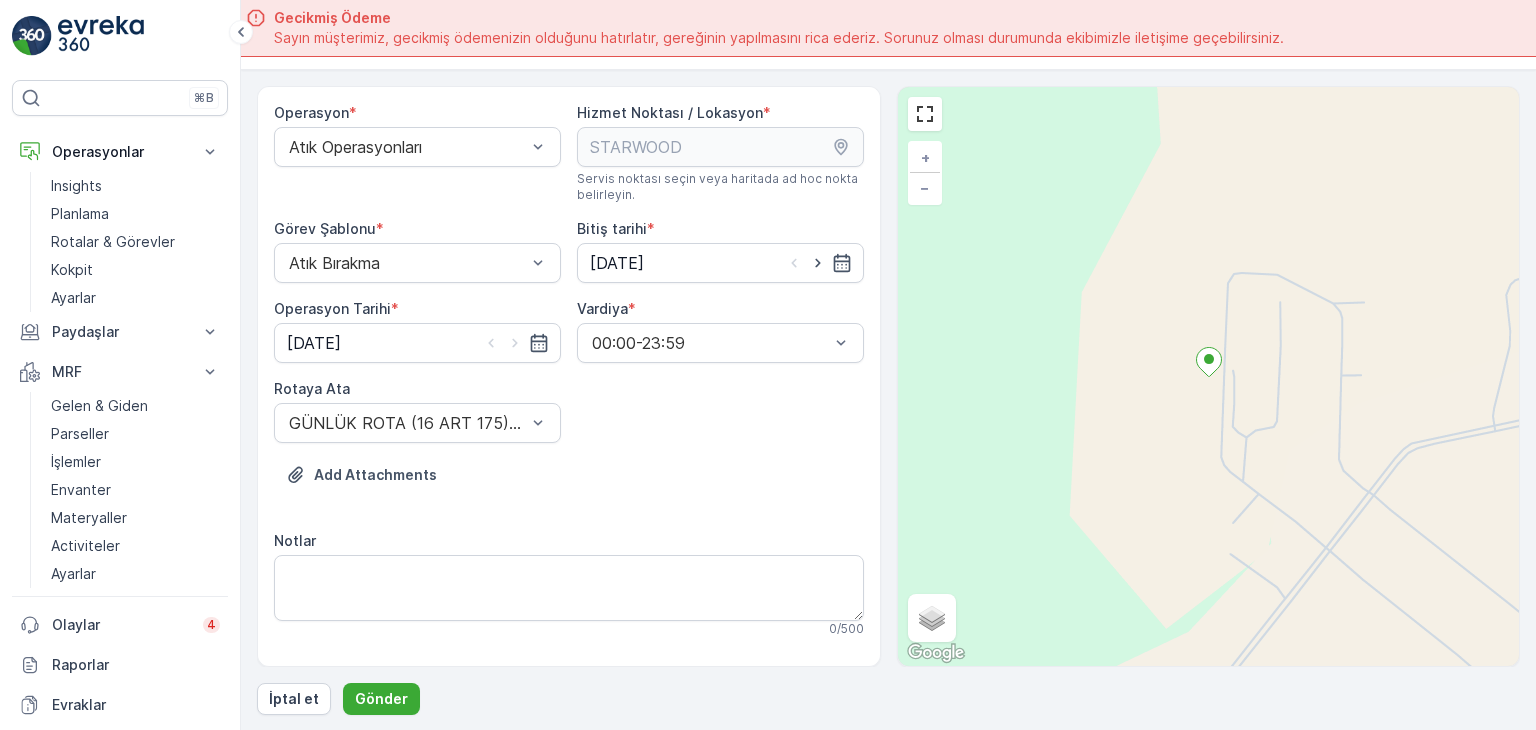 click on "Add Attachments" at bounding box center (569, 487) 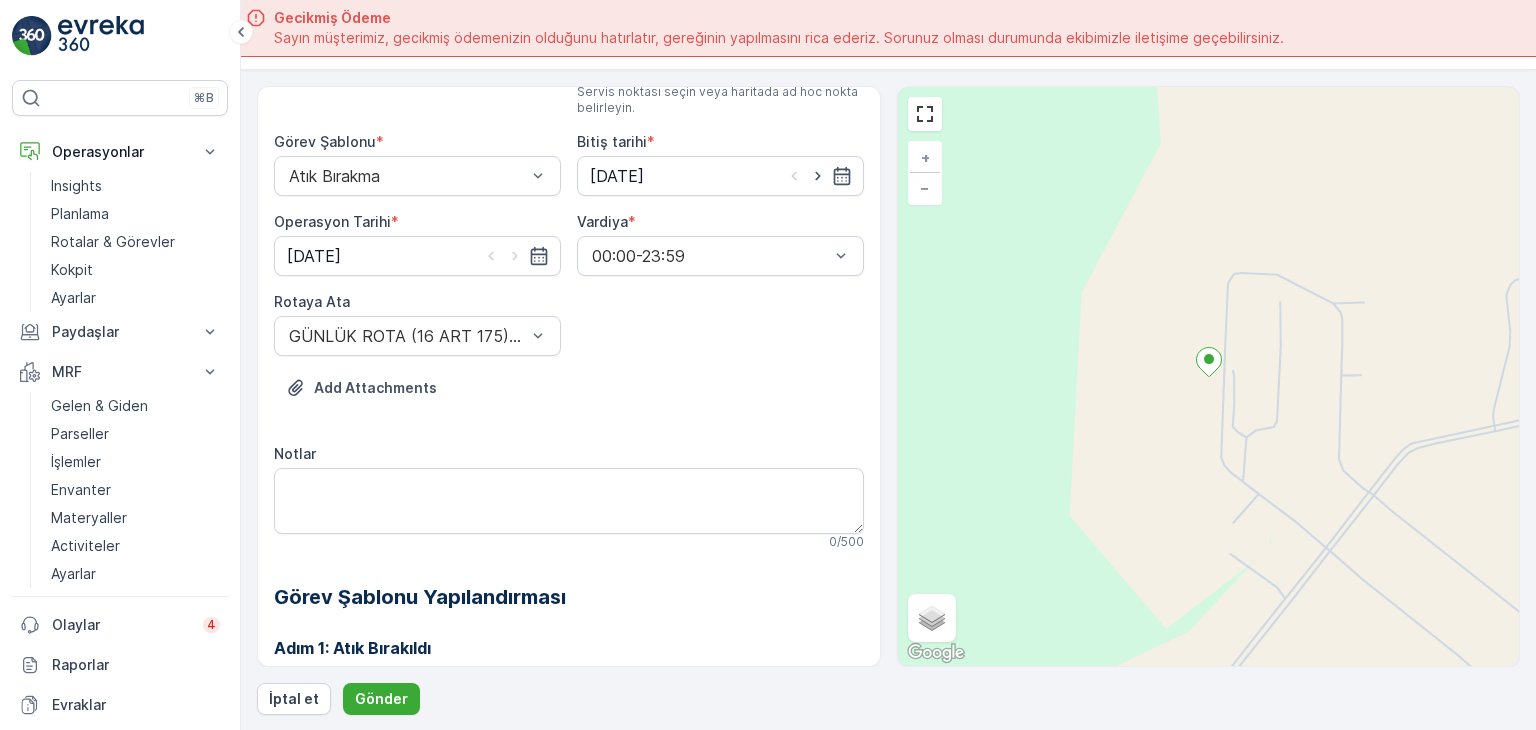 scroll, scrollTop: 184, scrollLeft: 0, axis: vertical 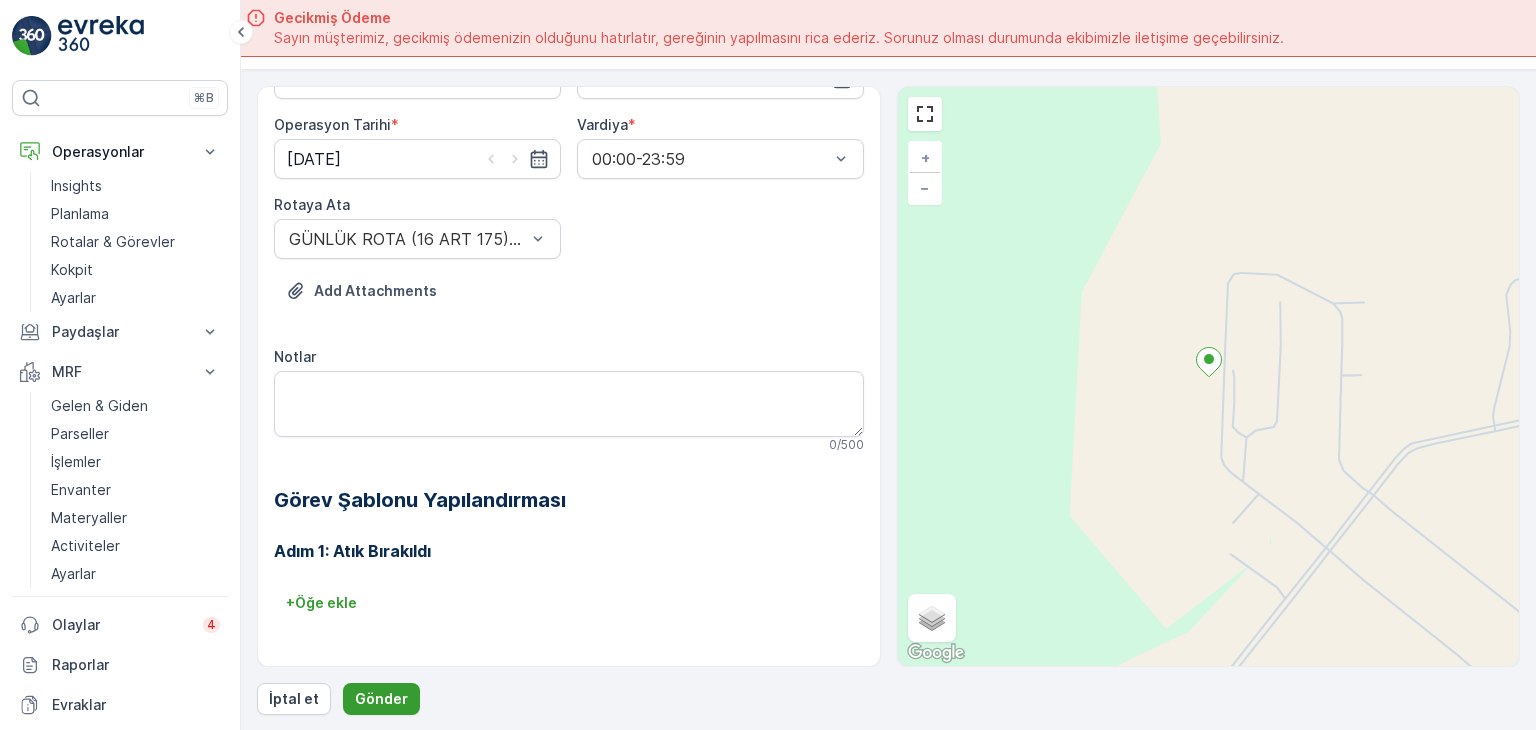 click on "Gönder" at bounding box center [381, 699] 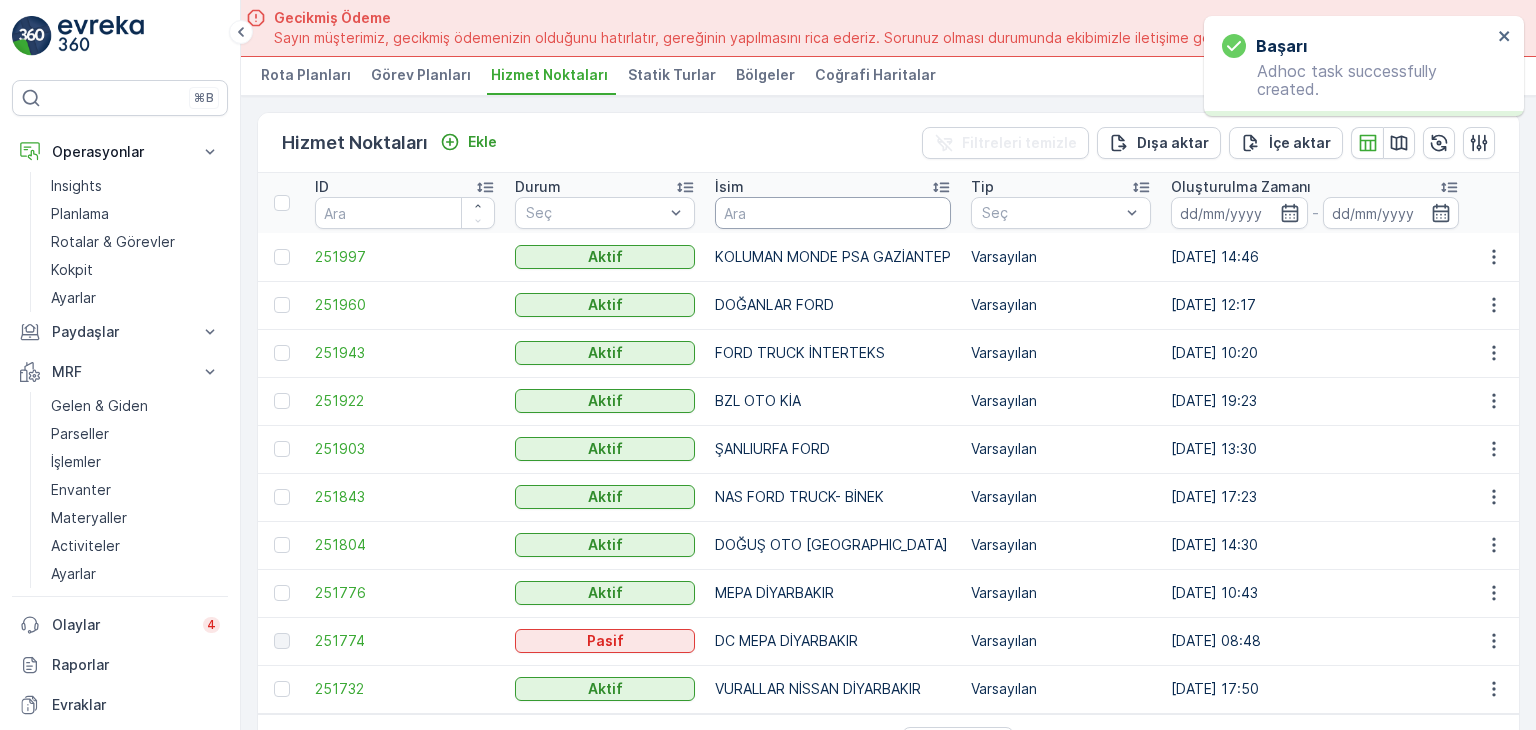 click at bounding box center (833, 213) 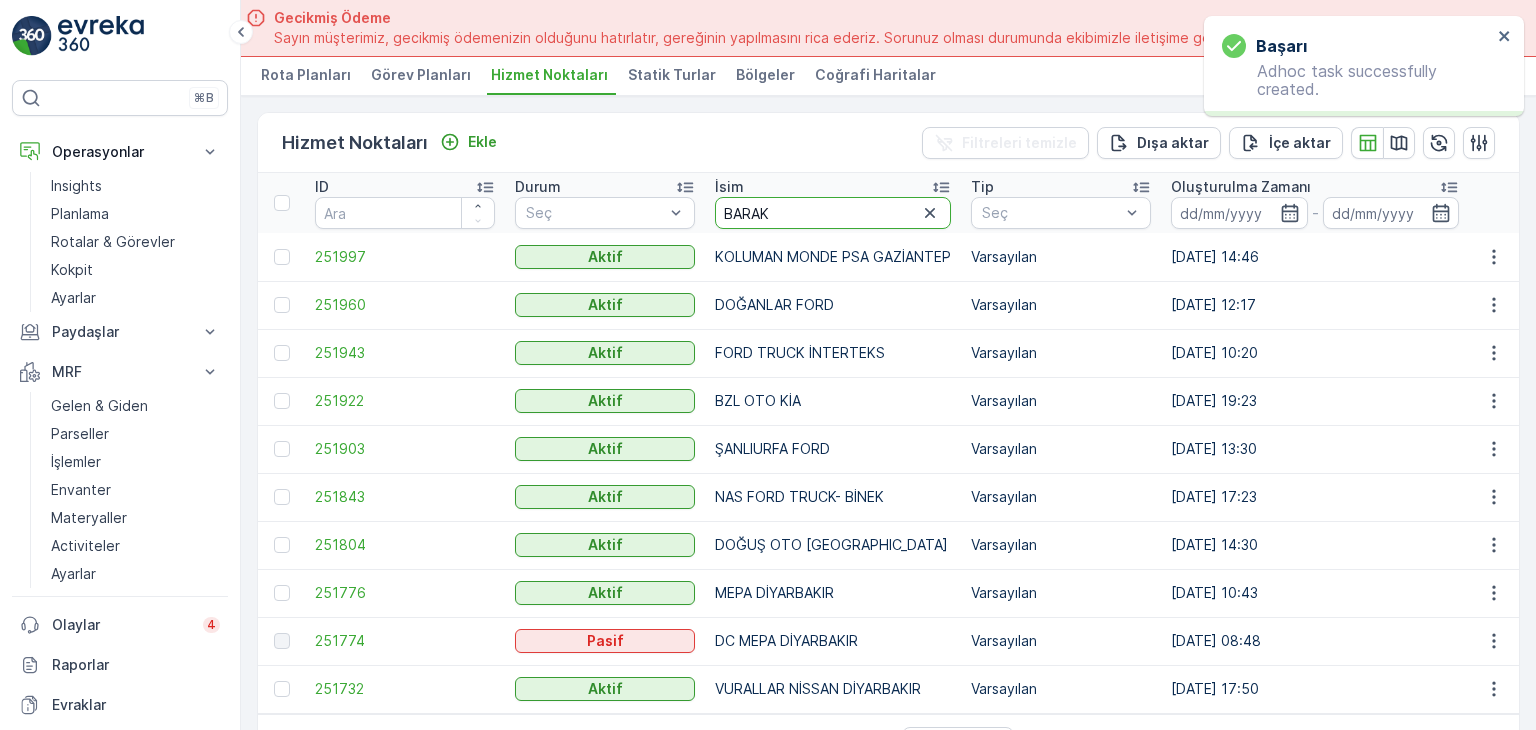 type on "BARAKF" 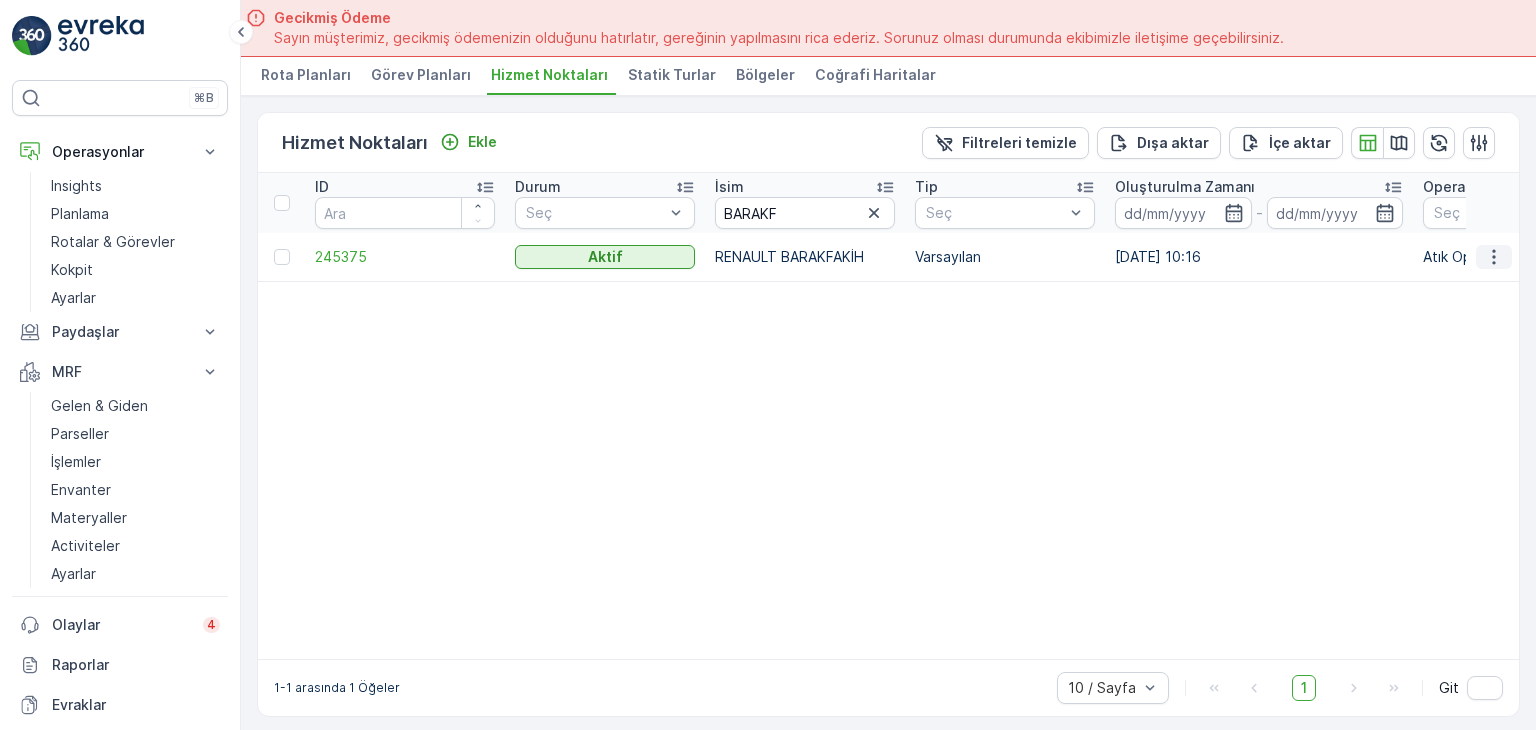 click 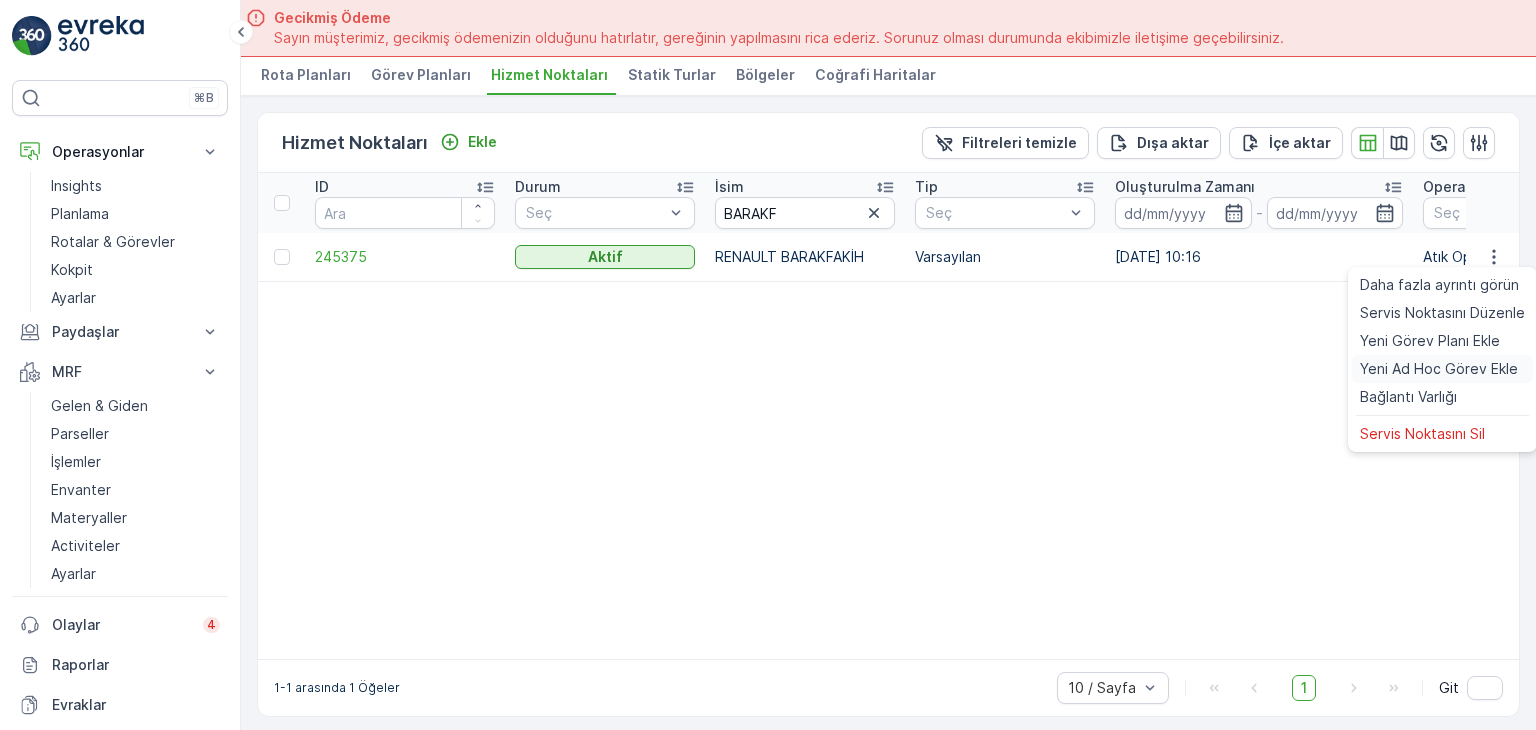 click on "Yeni Ad Hoc Görev Ekle" at bounding box center [1439, 369] 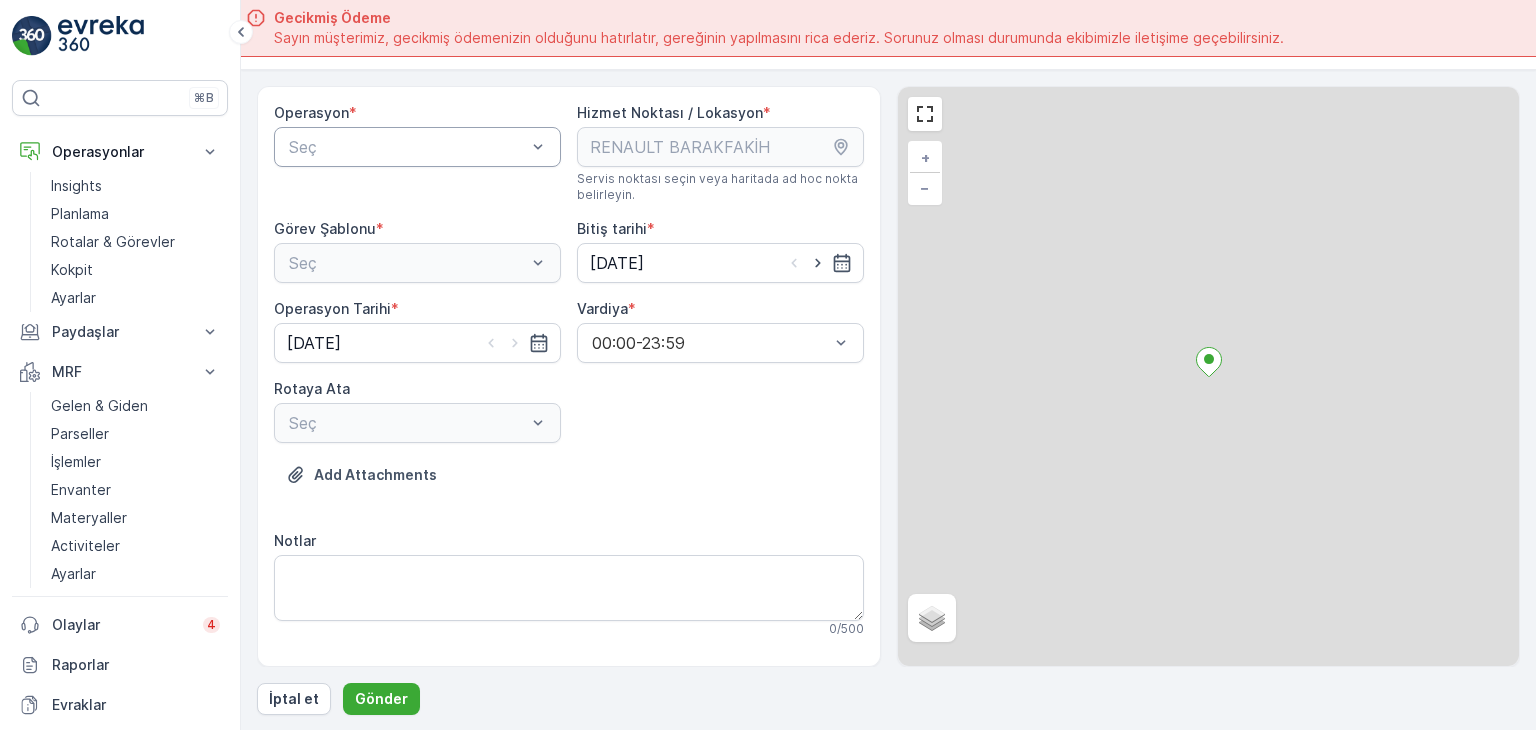 click at bounding box center (407, 147) 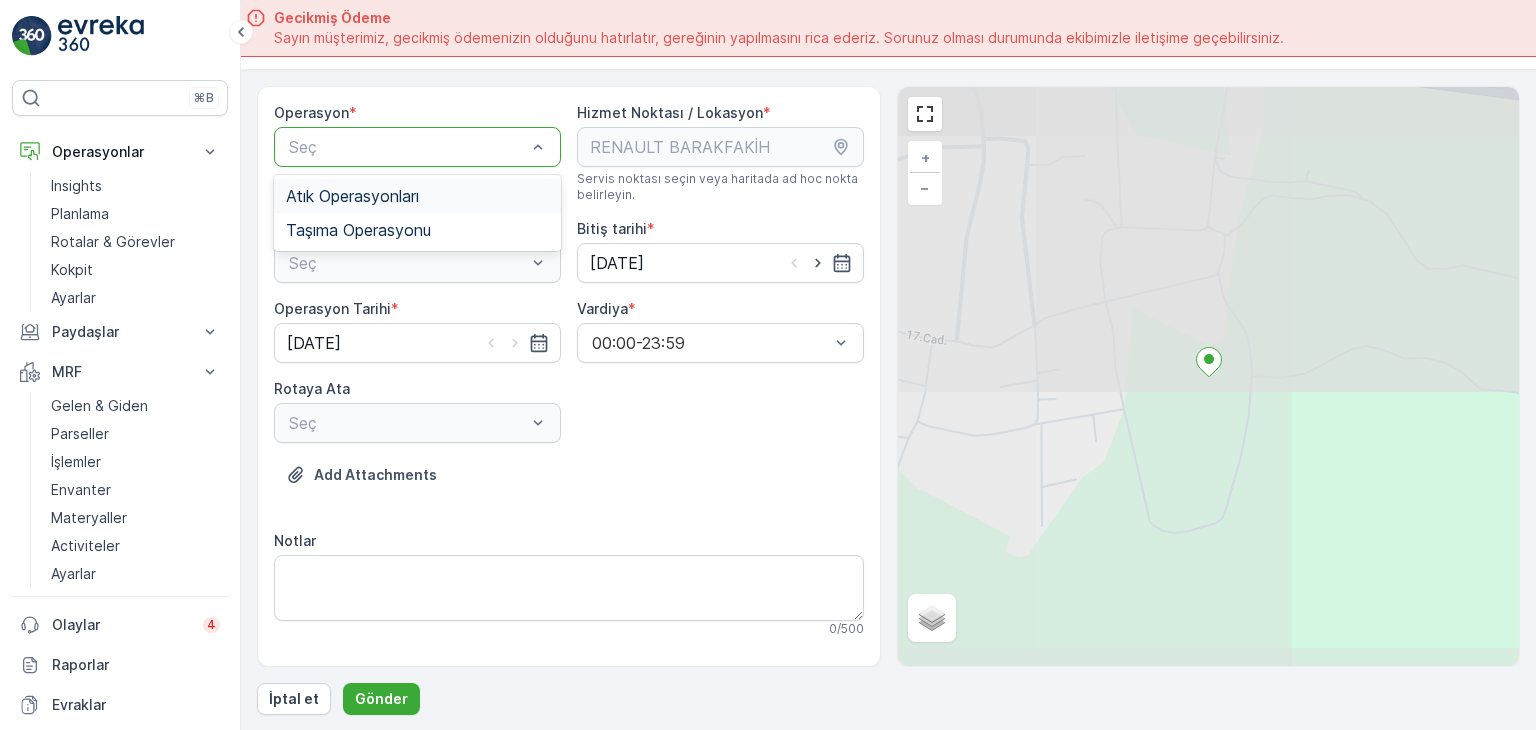 click on "Atık Operasyonları" at bounding box center (417, 196) 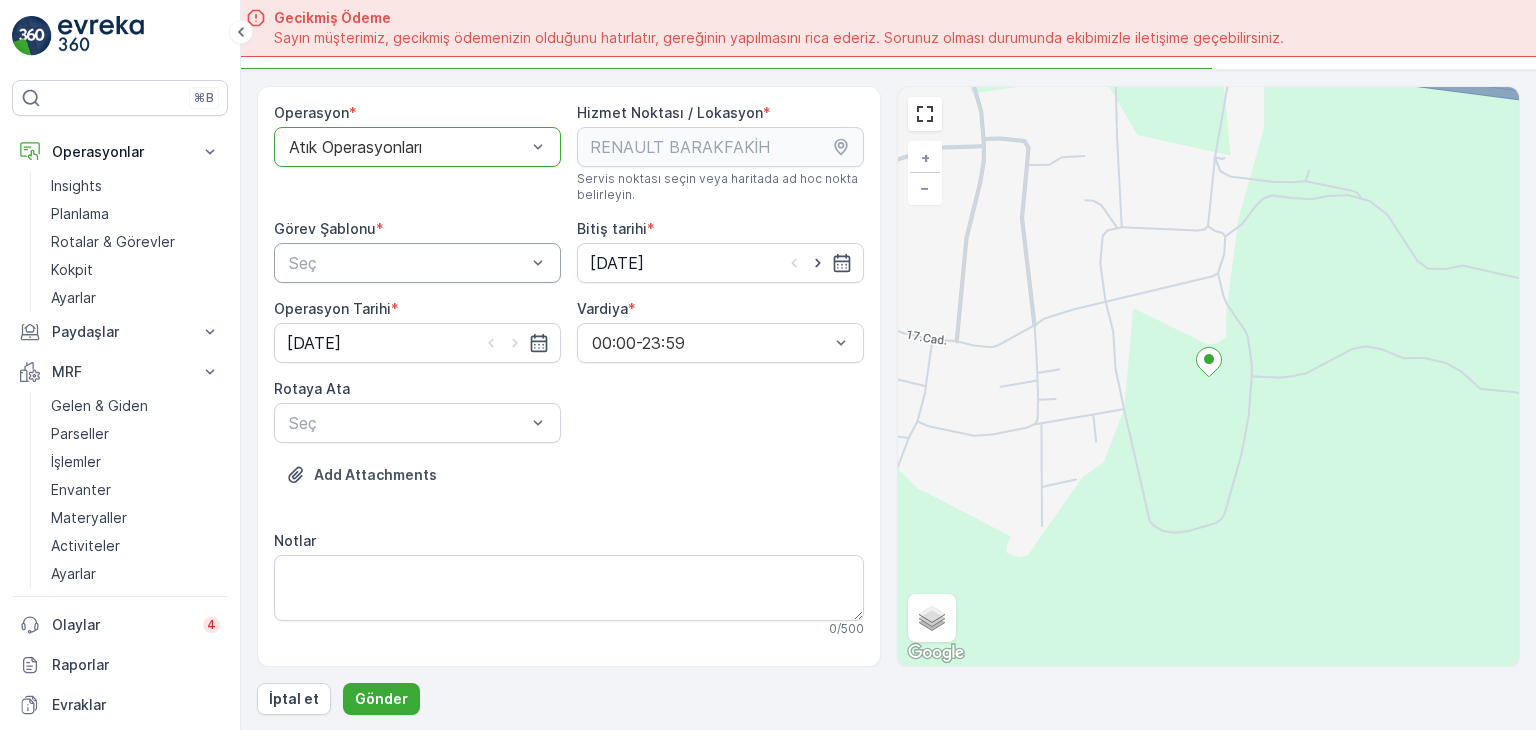 click at bounding box center (407, 263) 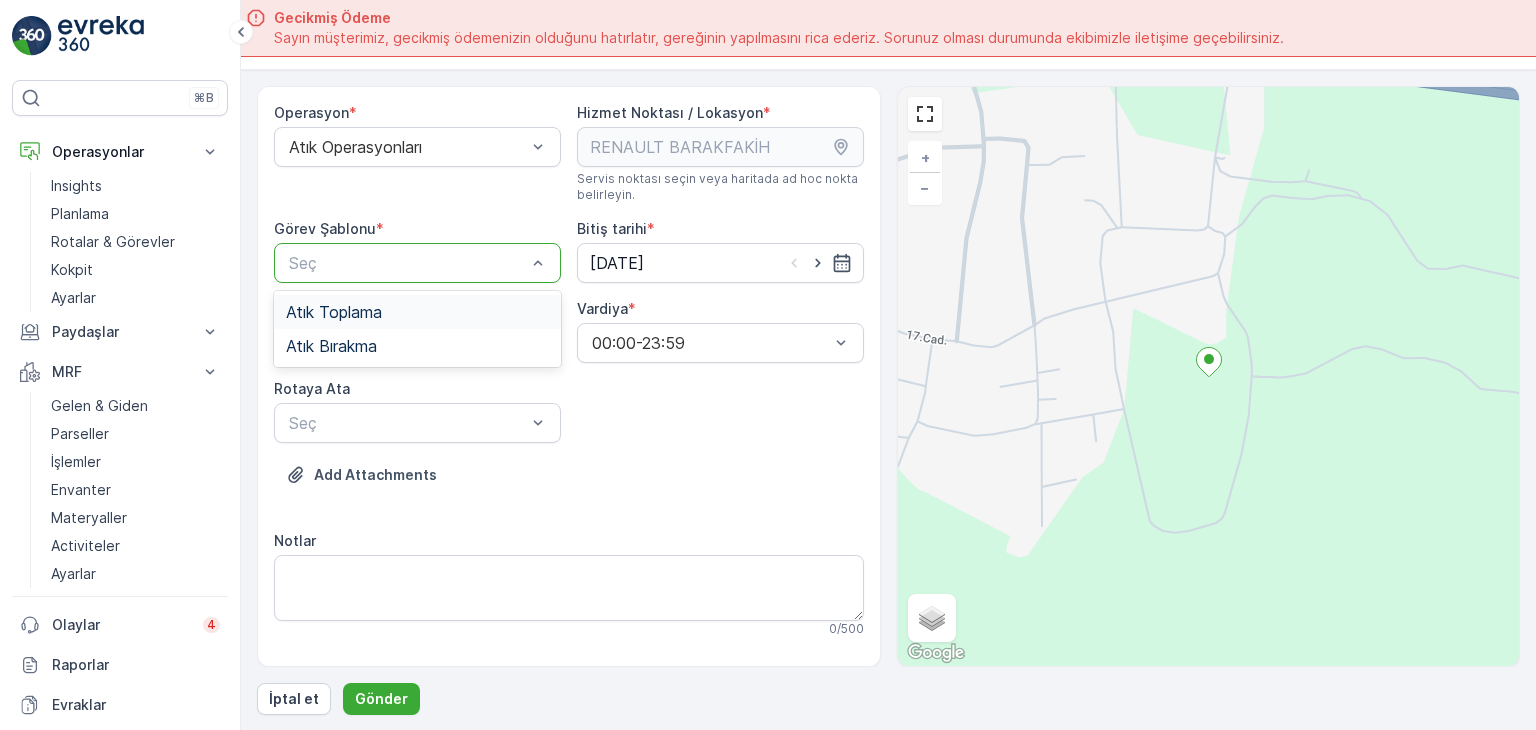 click on "Atık Toplama" at bounding box center (417, 312) 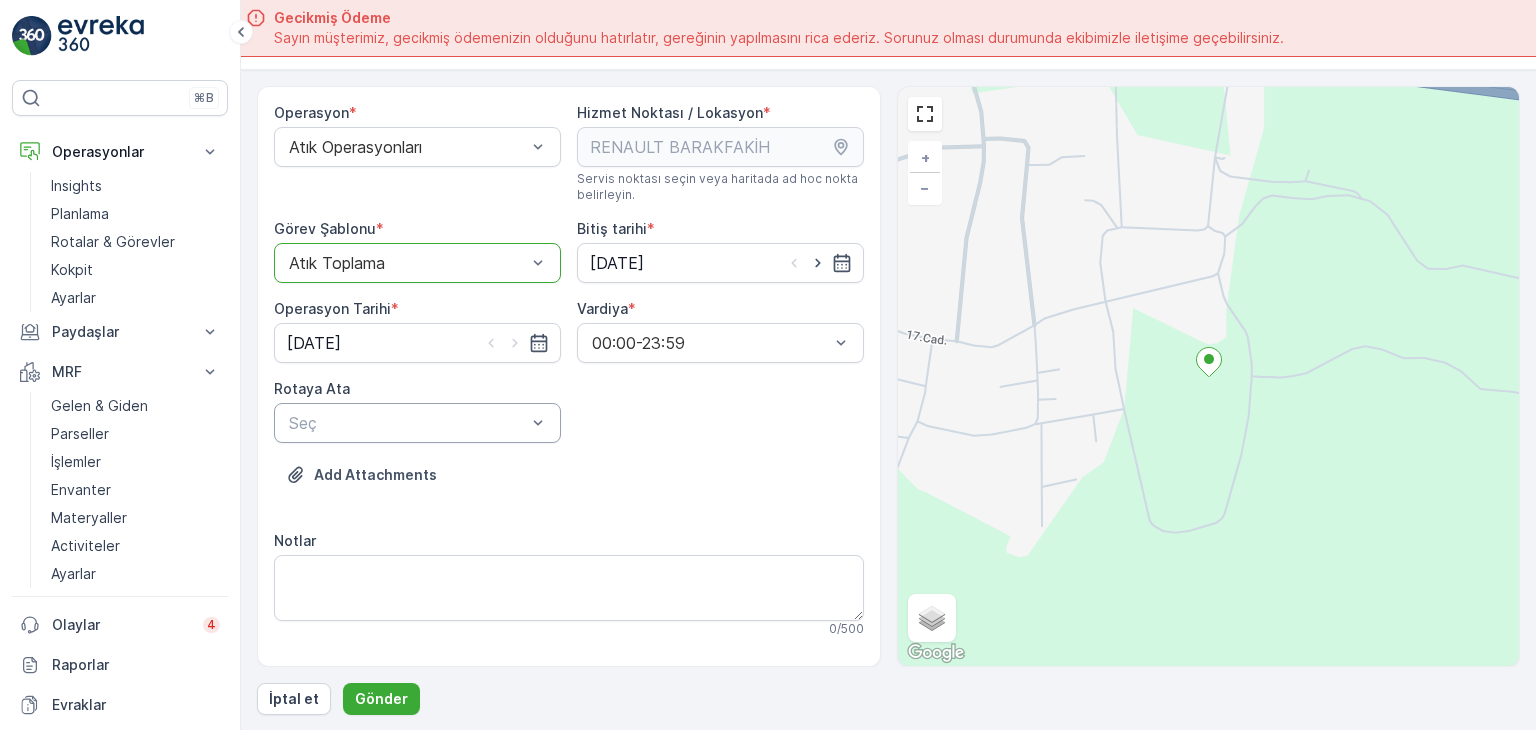 click on "Seç" at bounding box center [417, 423] 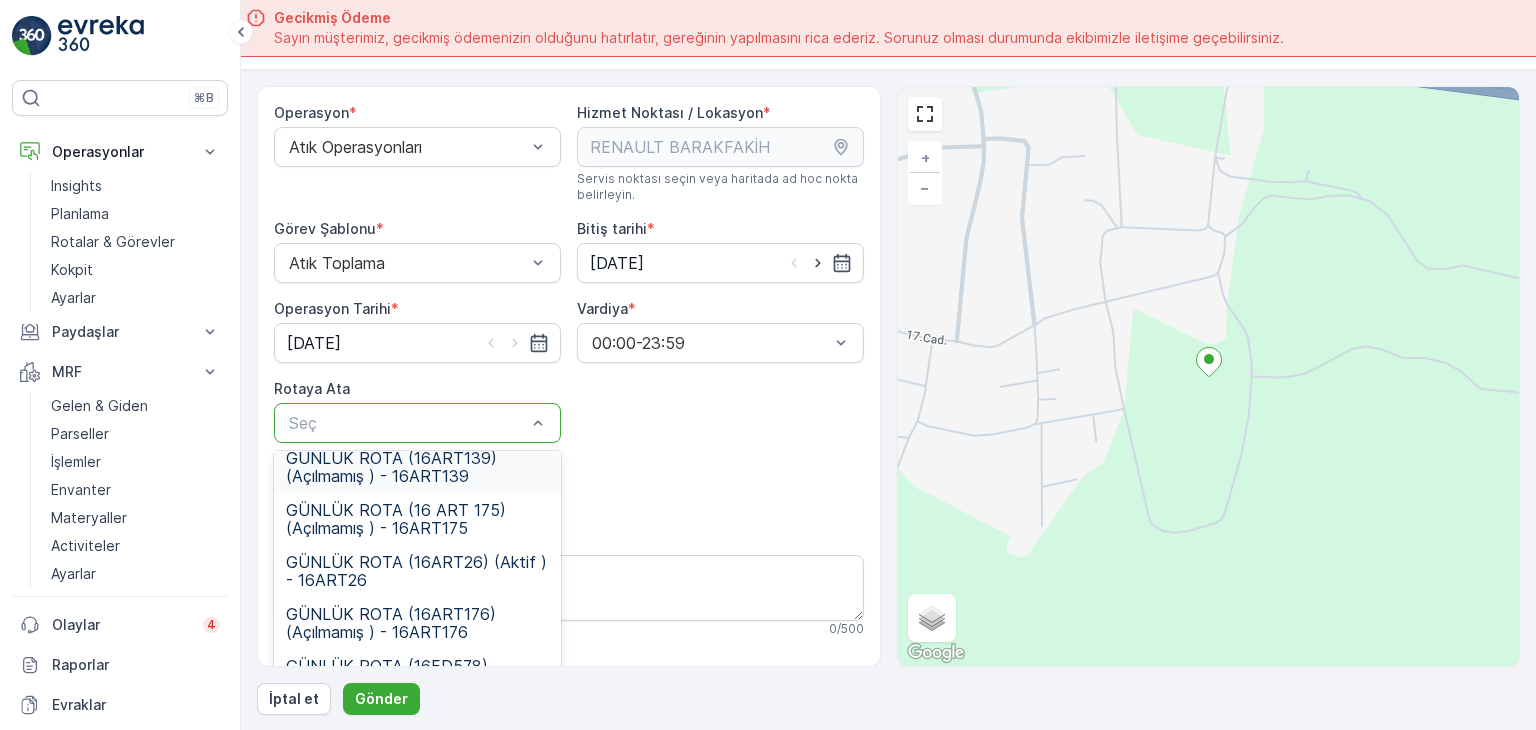 scroll, scrollTop: 100, scrollLeft: 0, axis: vertical 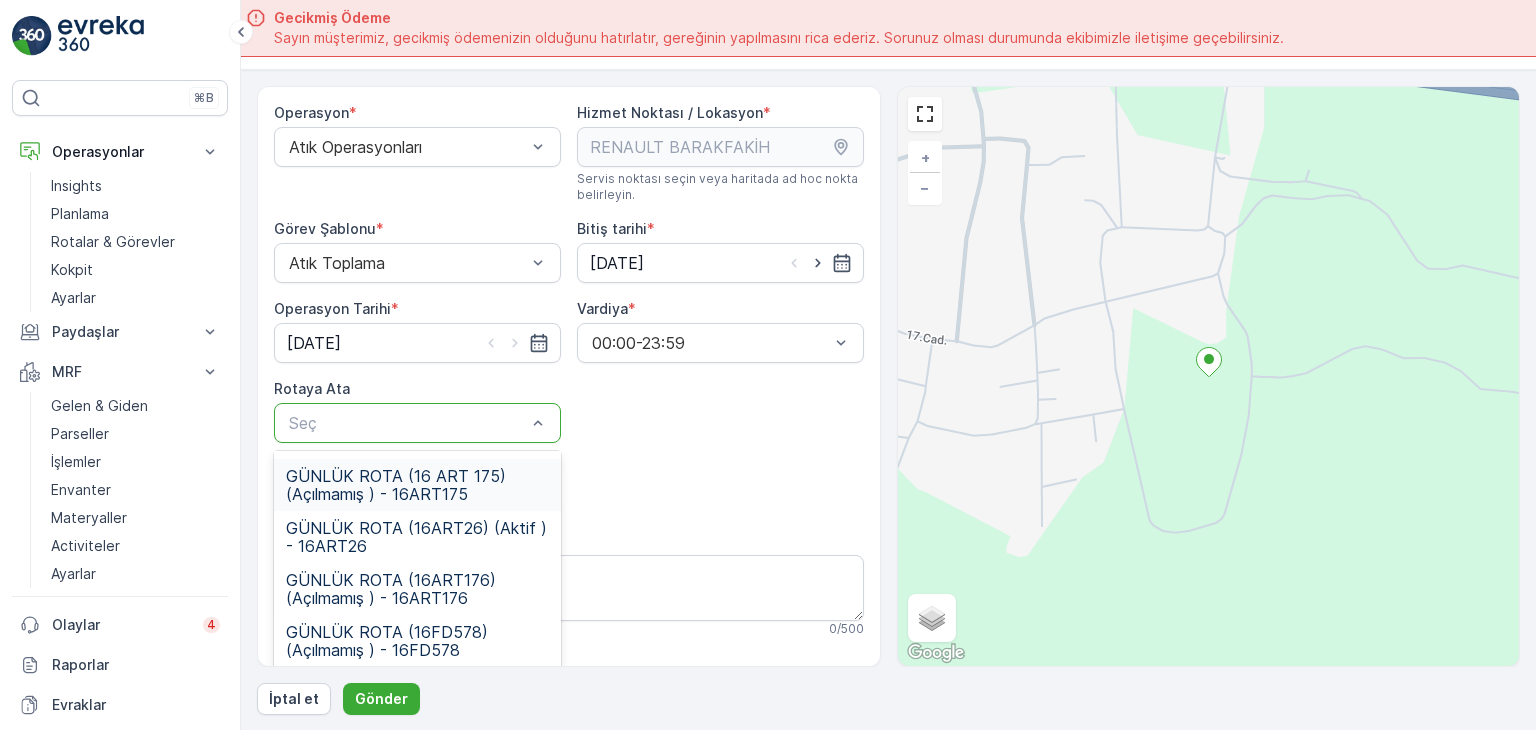 click on "GÜNLÜK ROTA (16 ART 175) (Açılmamış ) - 16ART175" at bounding box center (417, 485) 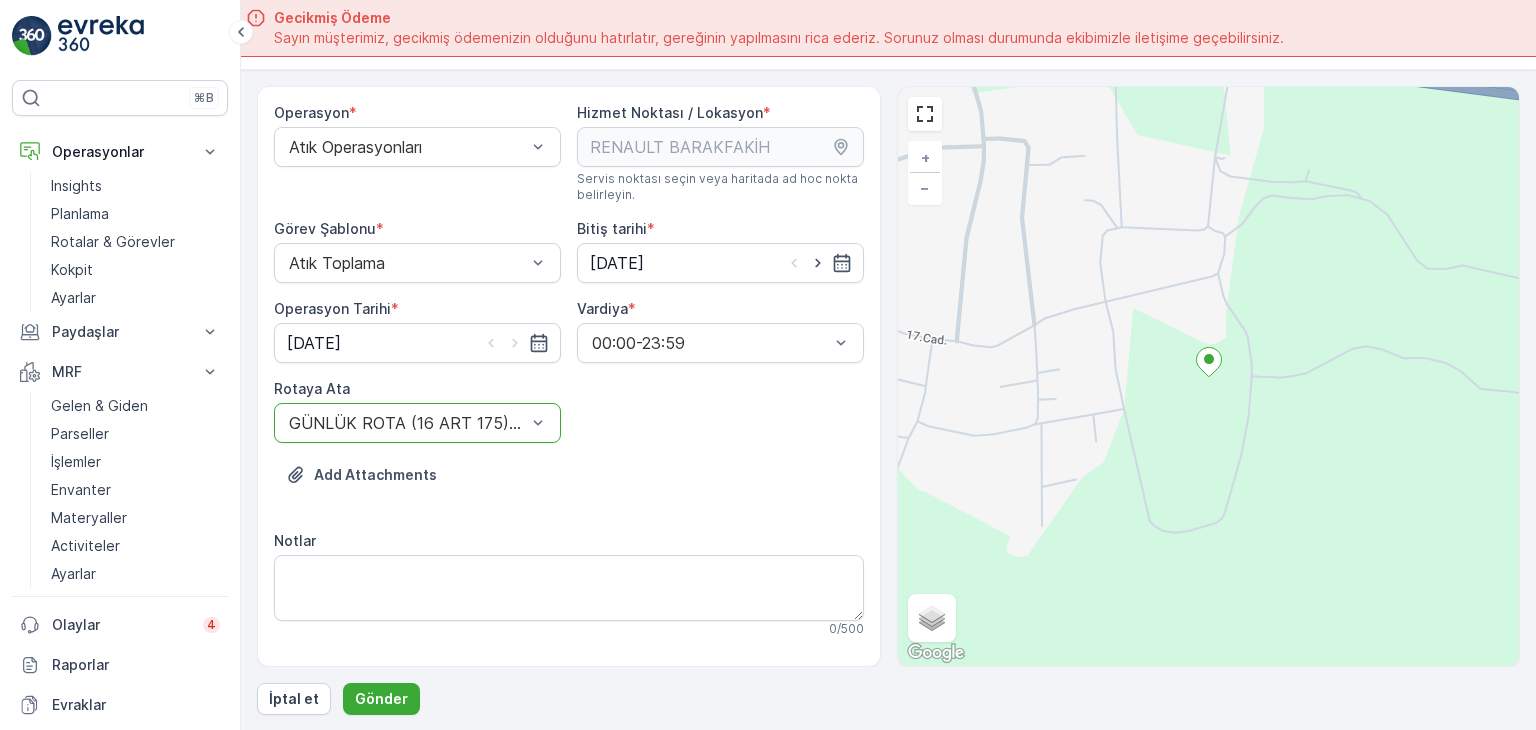 click on "Operasyon * Atık Operasyonları Hizmet Noktası / Lokasyon * Servis noktası seçin veya haritada ad hoc nokta belirleyin. pages.ops_management.service_points.add_task.add.service_point_name RENAULT BARAKFAKİH pages.ops_management.service_points.add_task.add.service_point_helper_text pages.ops_management.service_points.add_task.add.location [GEOGRAPHIC_DATA] pages.ops_management.service_points.add_task.add.location_helper_text Görev Şablonu * Atık Toplama Bitiş tarihi * [DATE] Operasyon Tarihi * [DATE] Vardiya * 00:00-23:59 Rotaya Ata option GÜNLÜK ROTA (16 ART 175) (Açılmamış ) - 16ART175, selected. GÜNLÜK ROTA (16 ART 175) (Açılmamış ) - 16ART175 Add Attachments Notlar 0  /  500 Görev Şablonu Yapılandırması Adım 1: Atık Toplama +  Öğe ekle Adım 2: Atık Alım Formu Yapılandırma gerekmez. Adım 3: Atık Alım Formu Yapılandırma gerekmez." at bounding box center (569, 561) 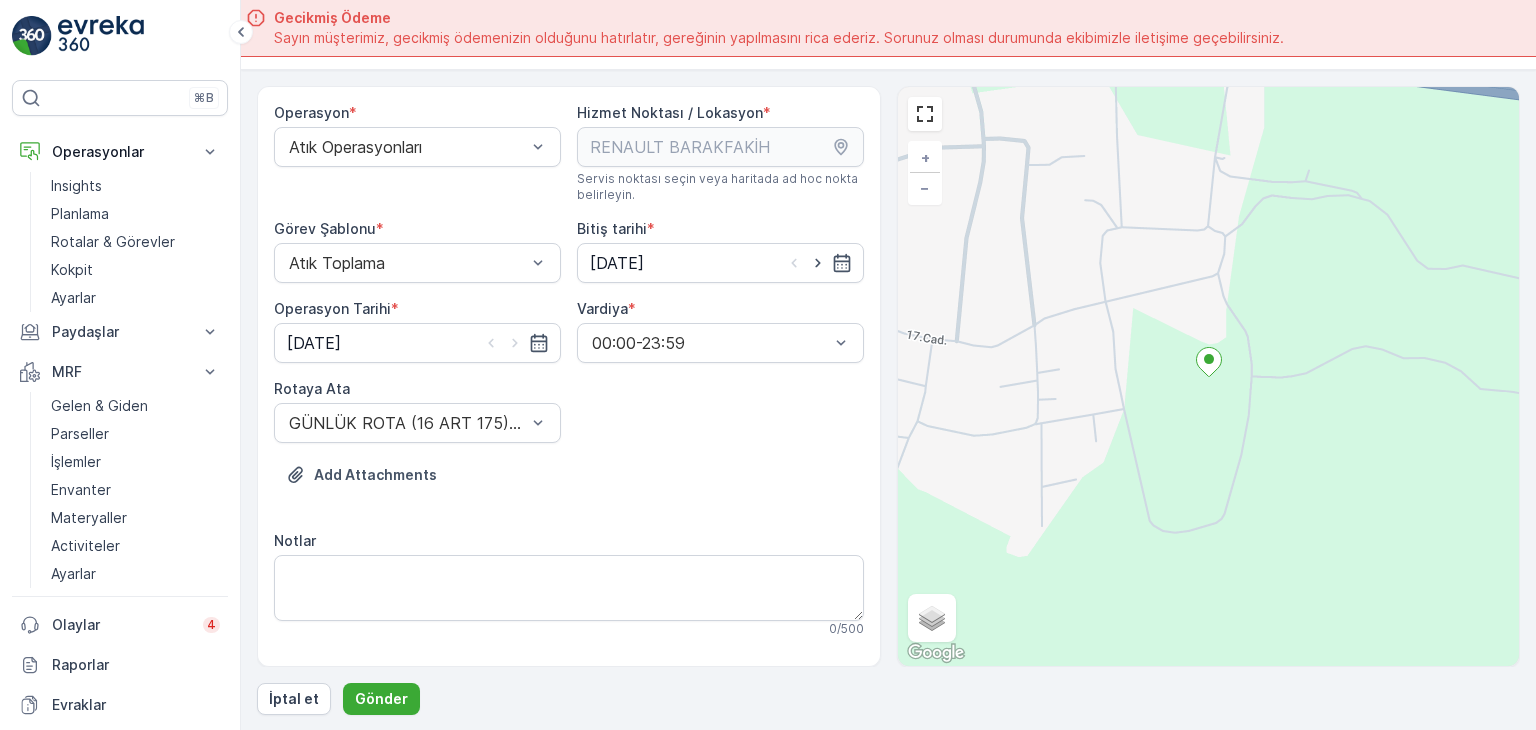 scroll, scrollTop: 368, scrollLeft: 0, axis: vertical 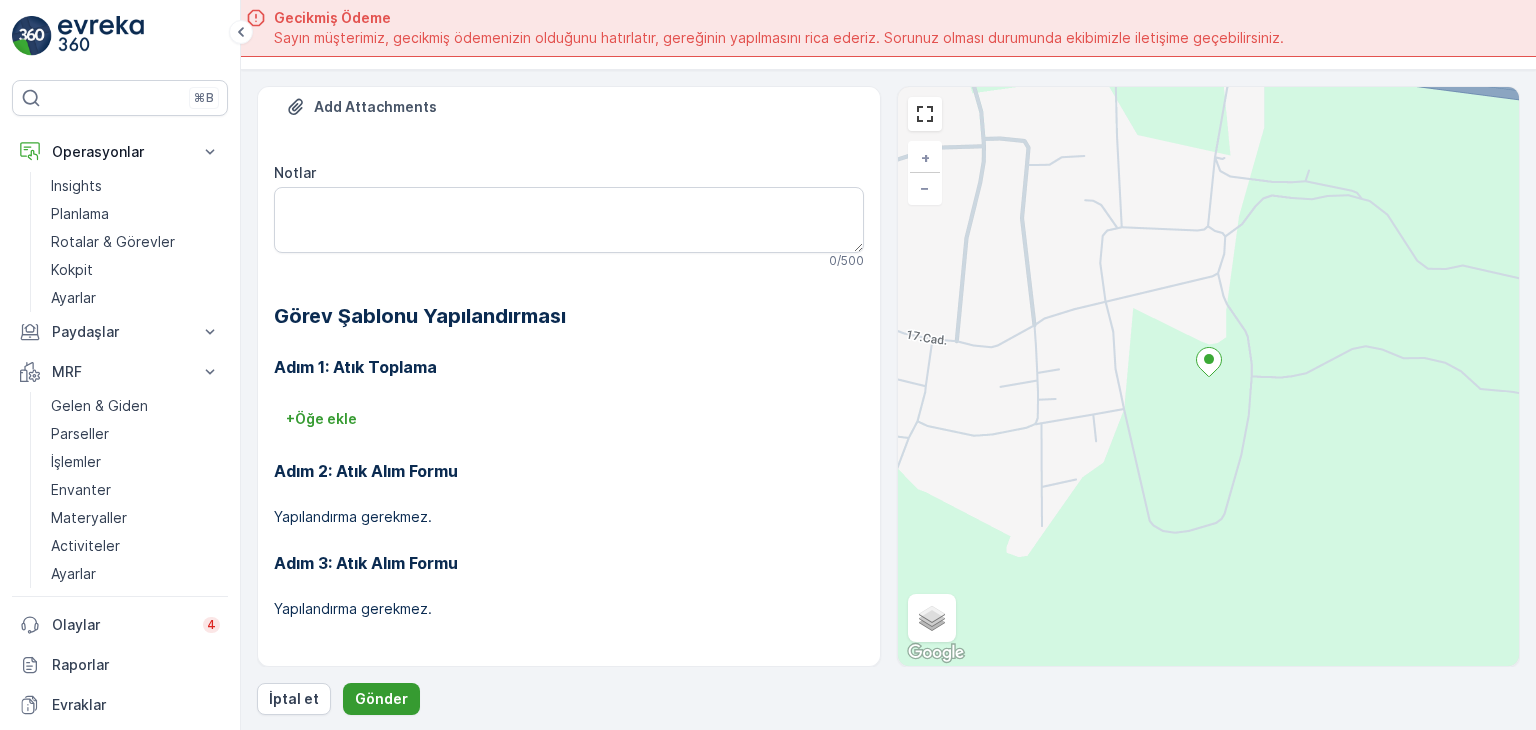 click on "Gönder" at bounding box center (381, 699) 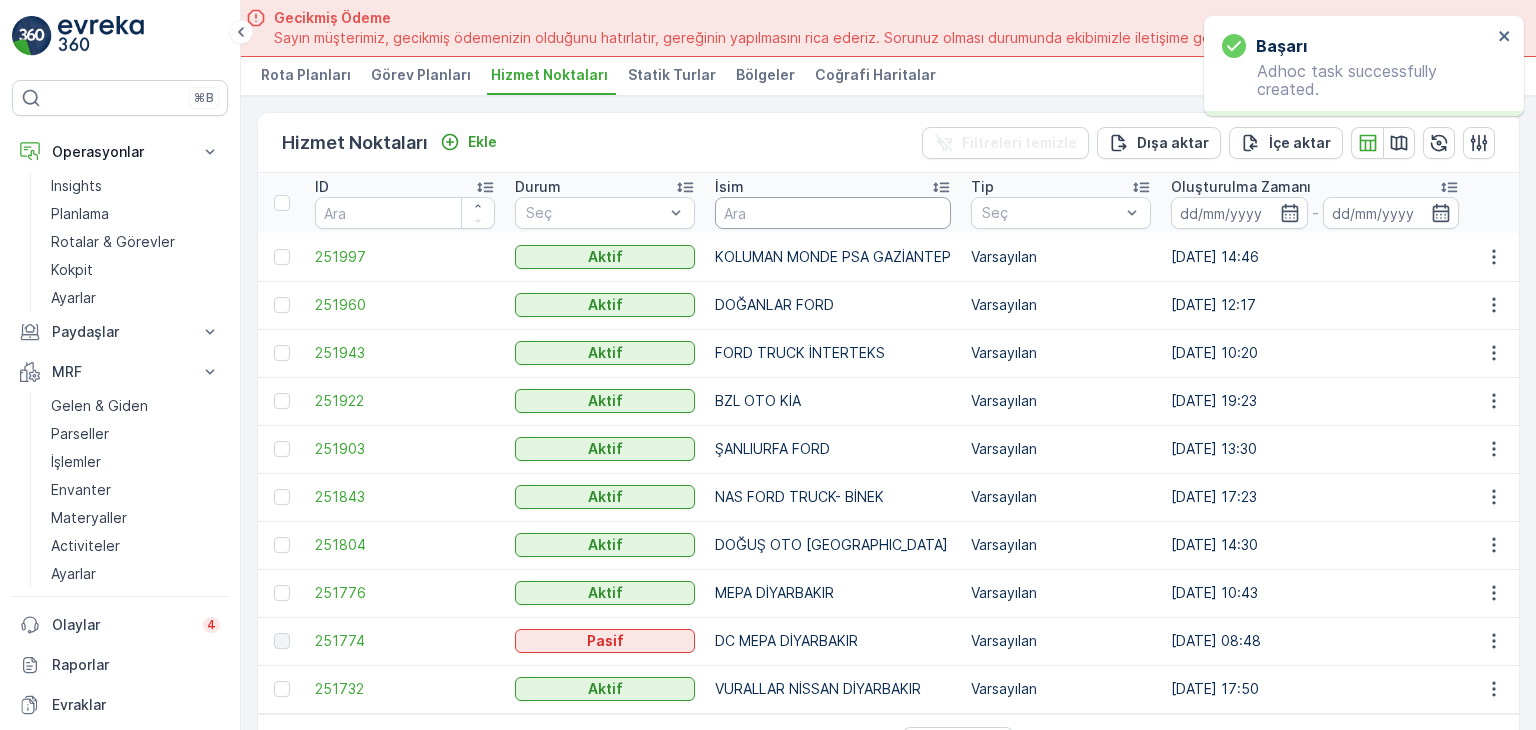 click at bounding box center [833, 213] 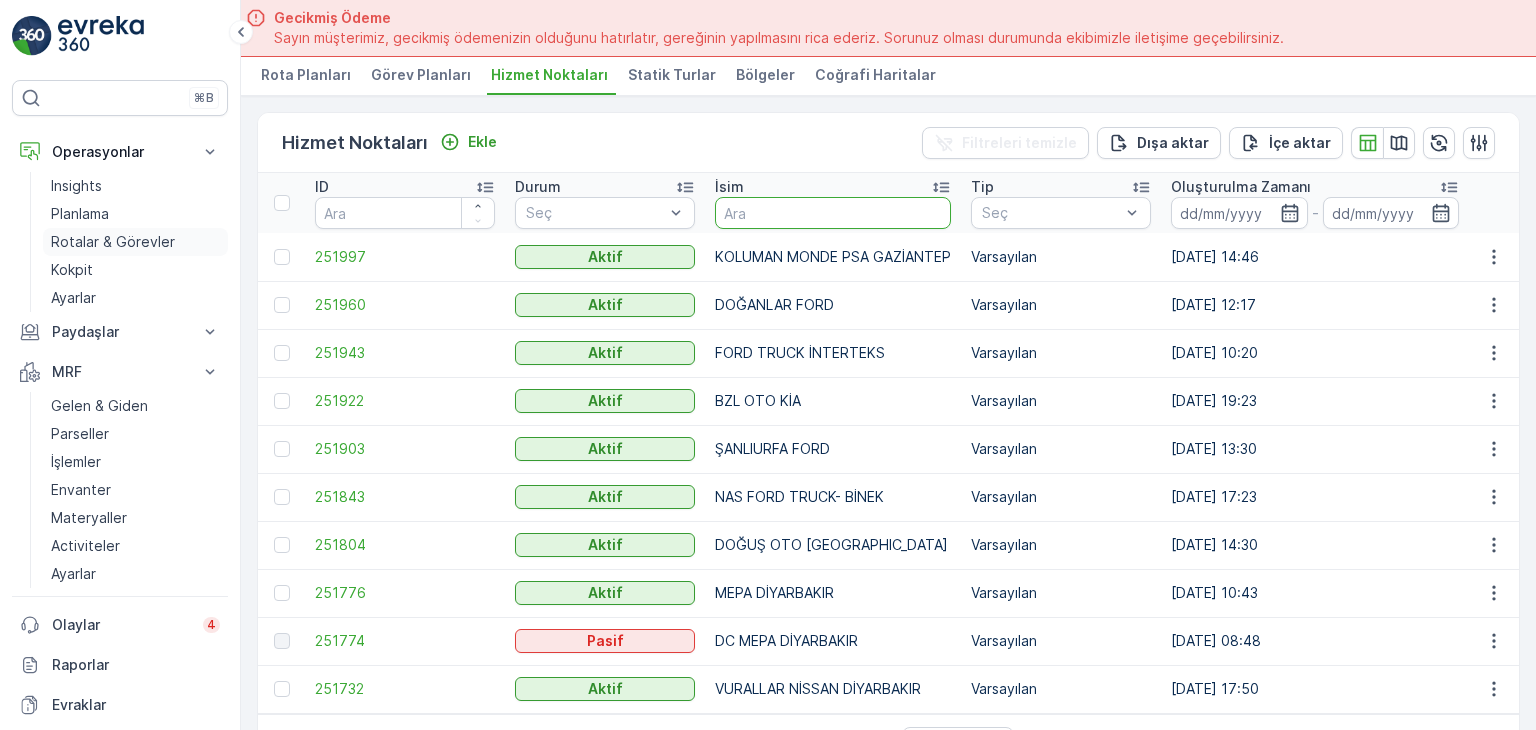 click on "Rotalar & Görevler" at bounding box center (113, 242) 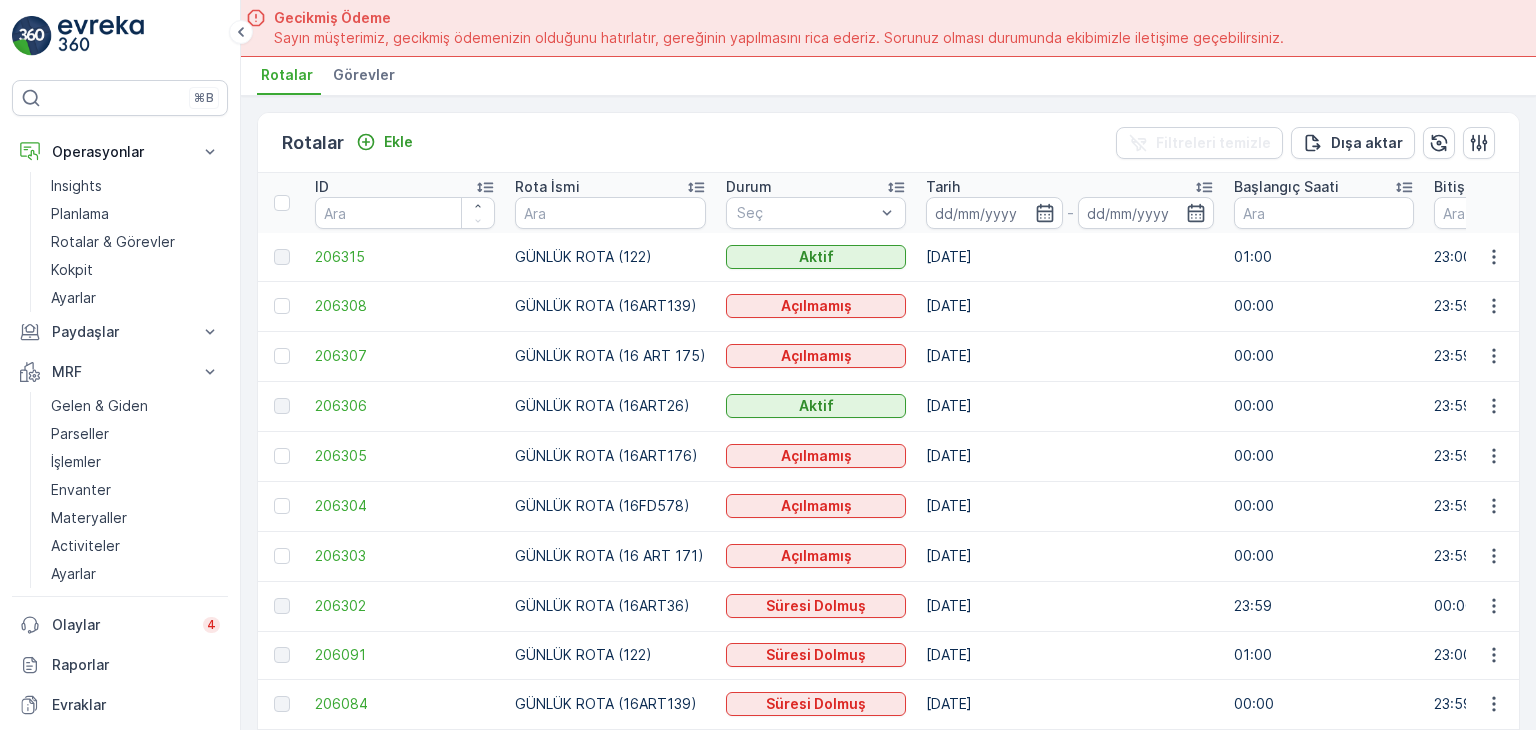 click on "Görevler" at bounding box center (364, 75) 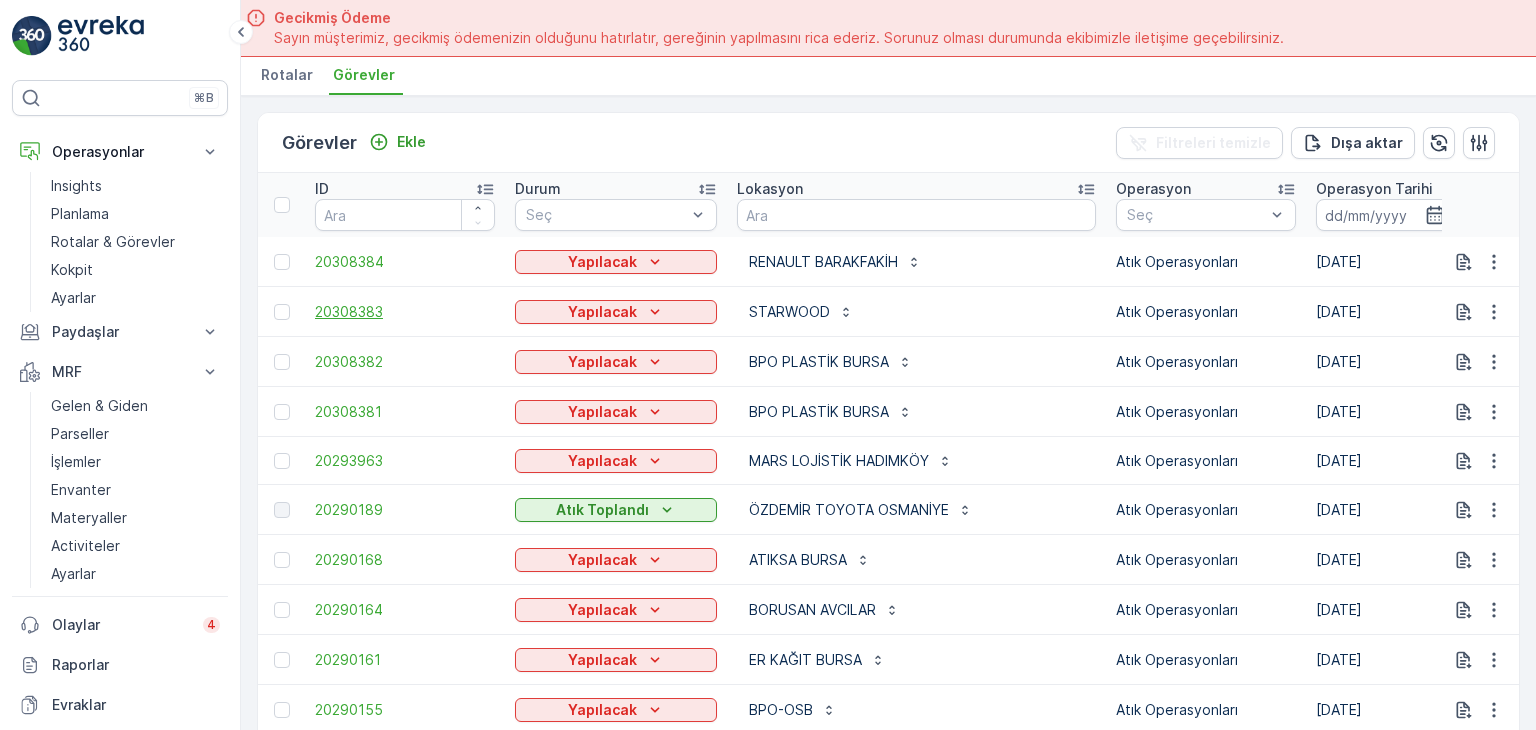 click on "20308383" at bounding box center (405, 312) 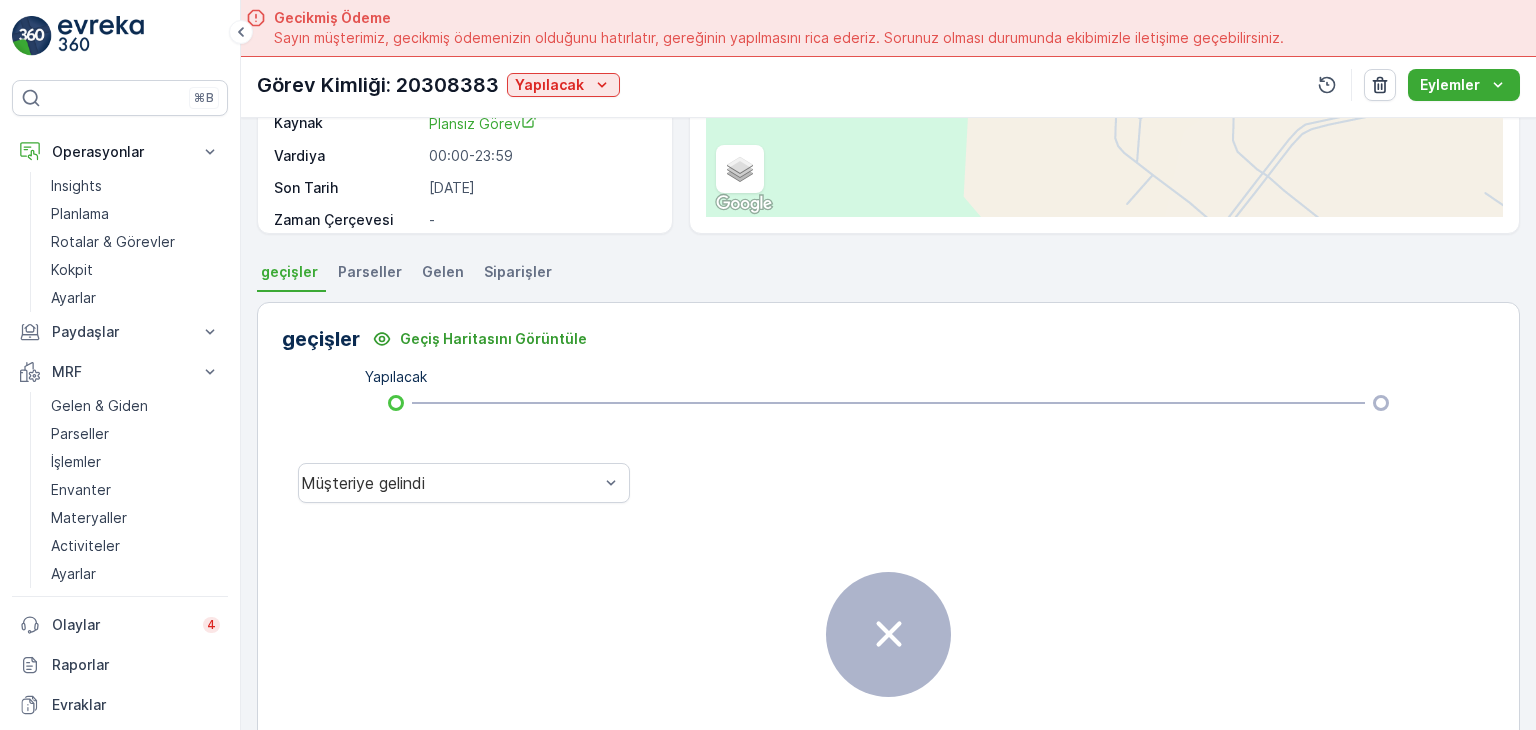 scroll, scrollTop: 0, scrollLeft: 0, axis: both 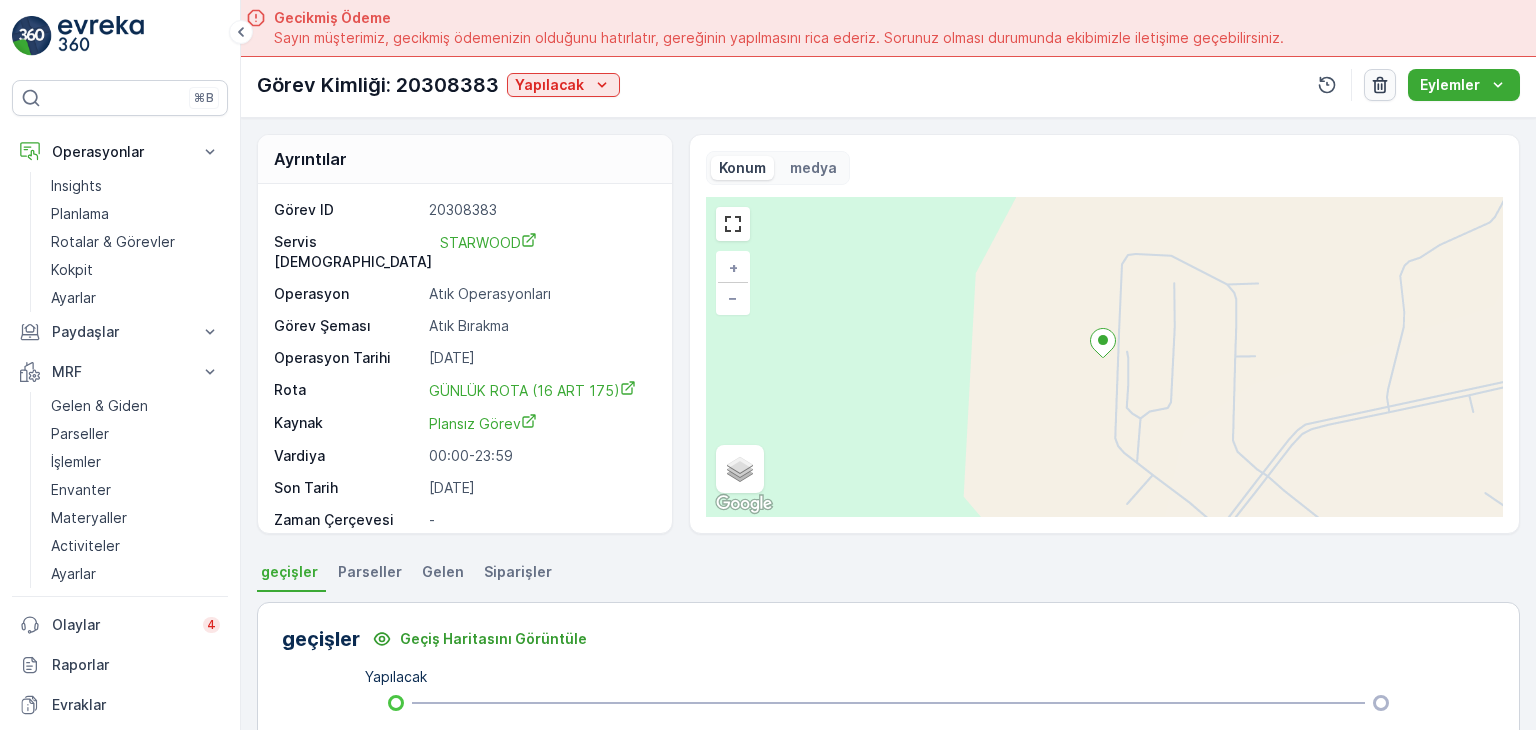 click 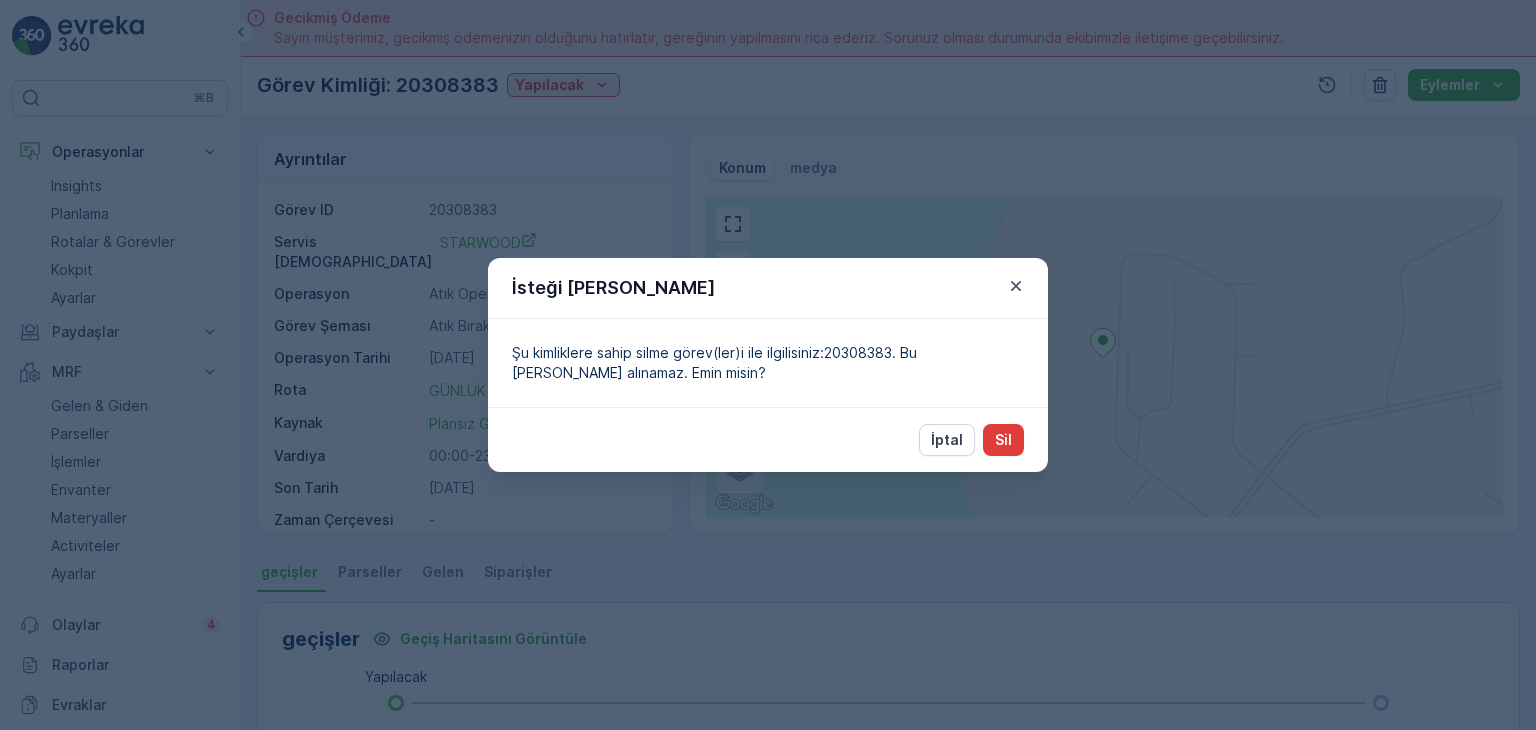 click on "Sil" at bounding box center (1003, 440) 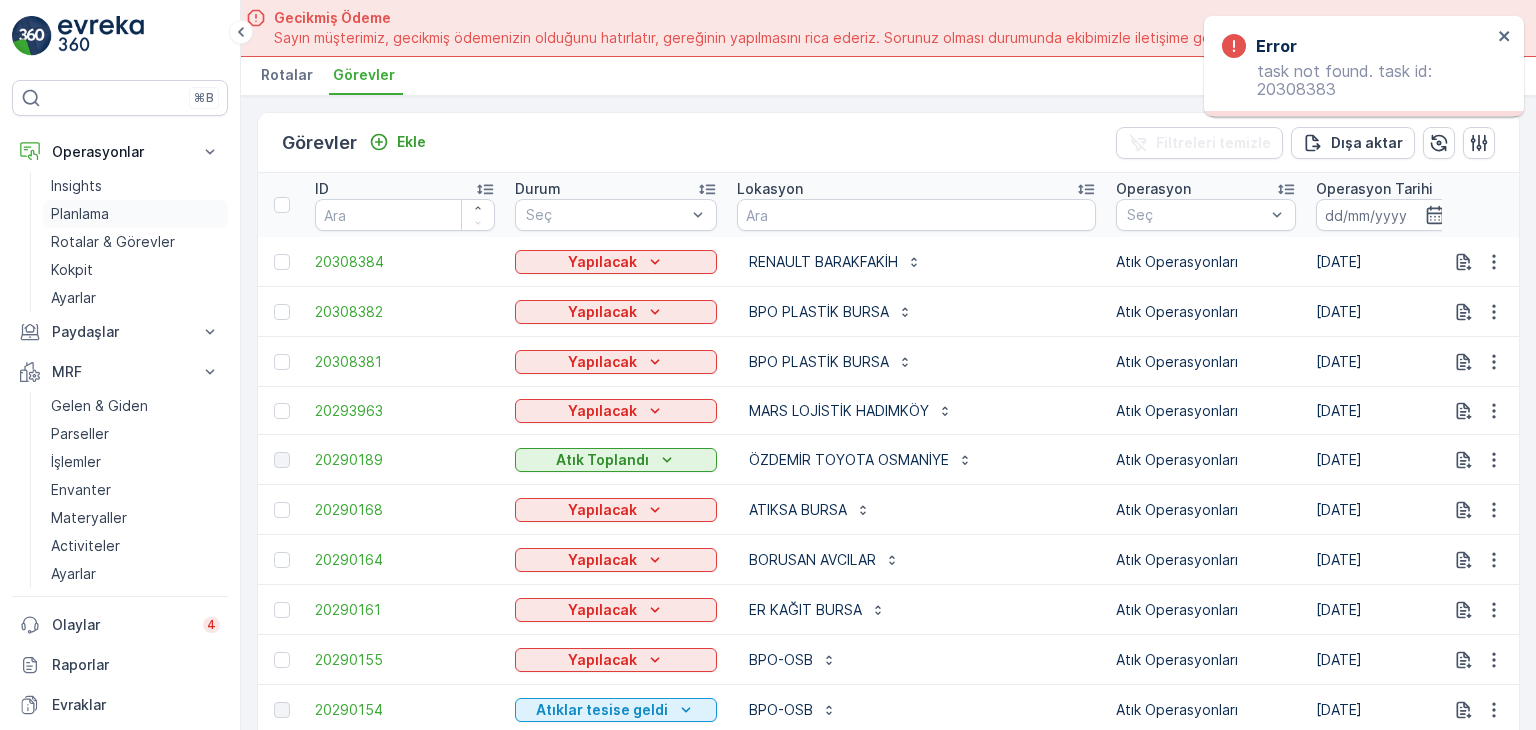 click on "Planlama" at bounding box center (135, 214) 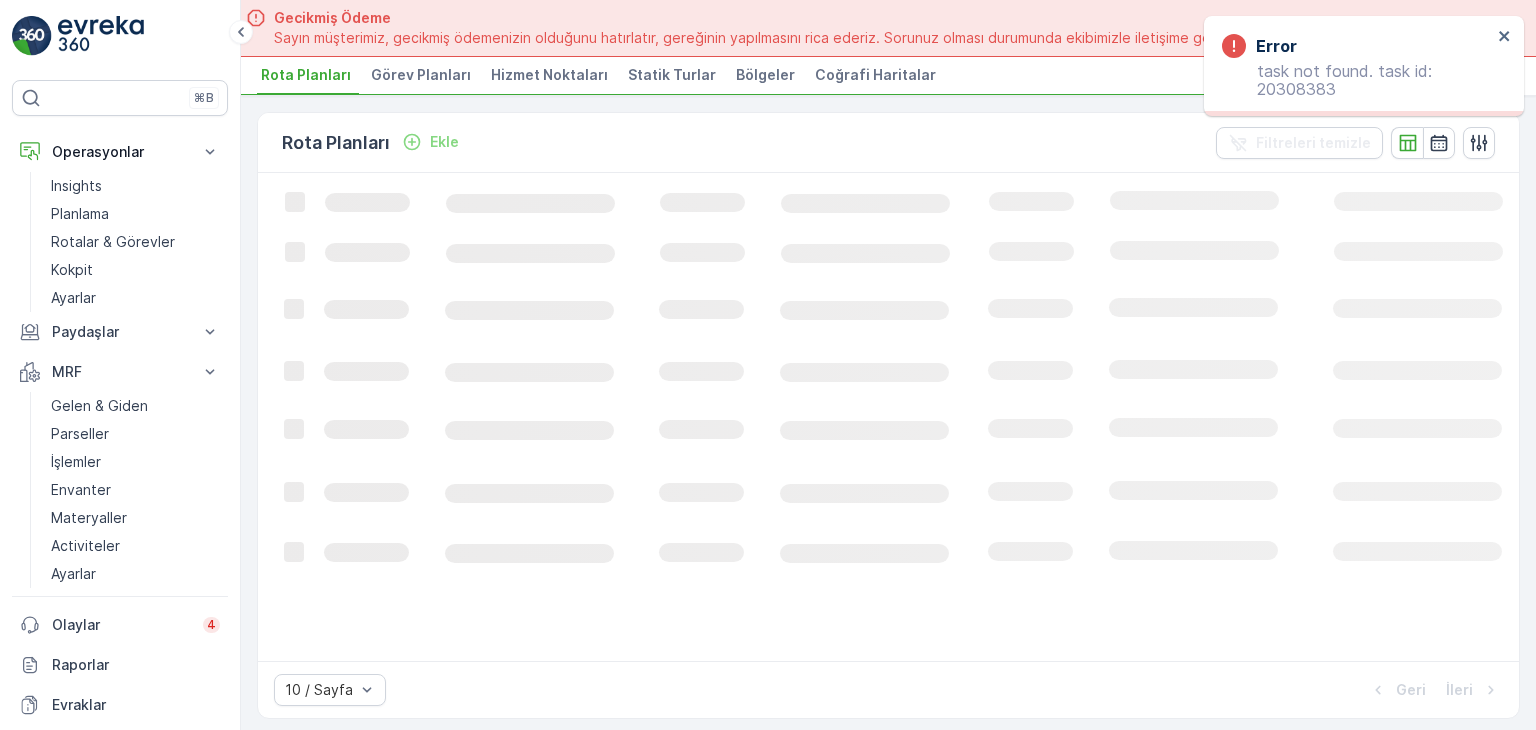 drag, startPoint x: 529, startPoint y: 71, endPoint x: 547, endPoint y: 105, distance: 38.470768 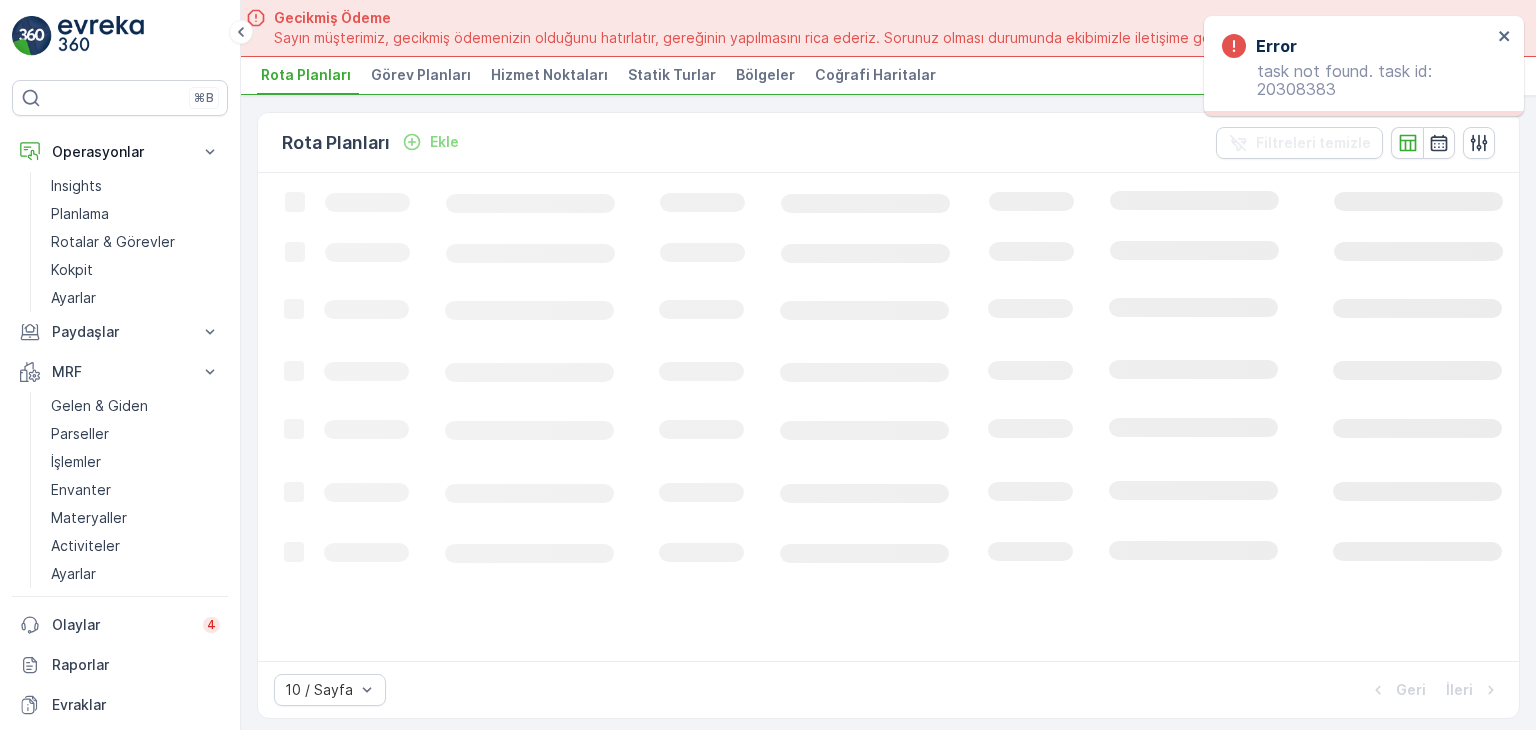 click on "Hizmet Noktaları" at bounding box center (549, 75) 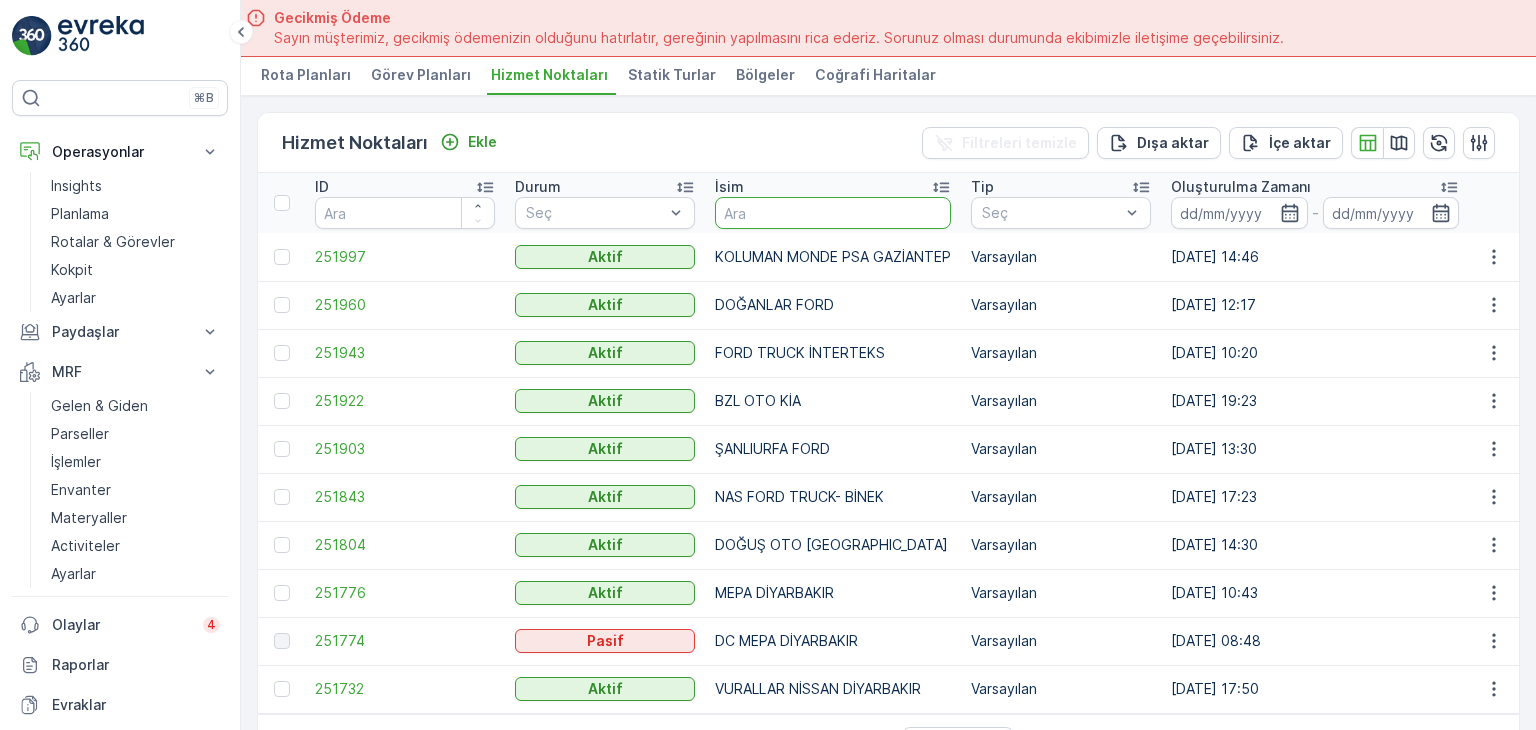 click at bounding box center [833, 213] 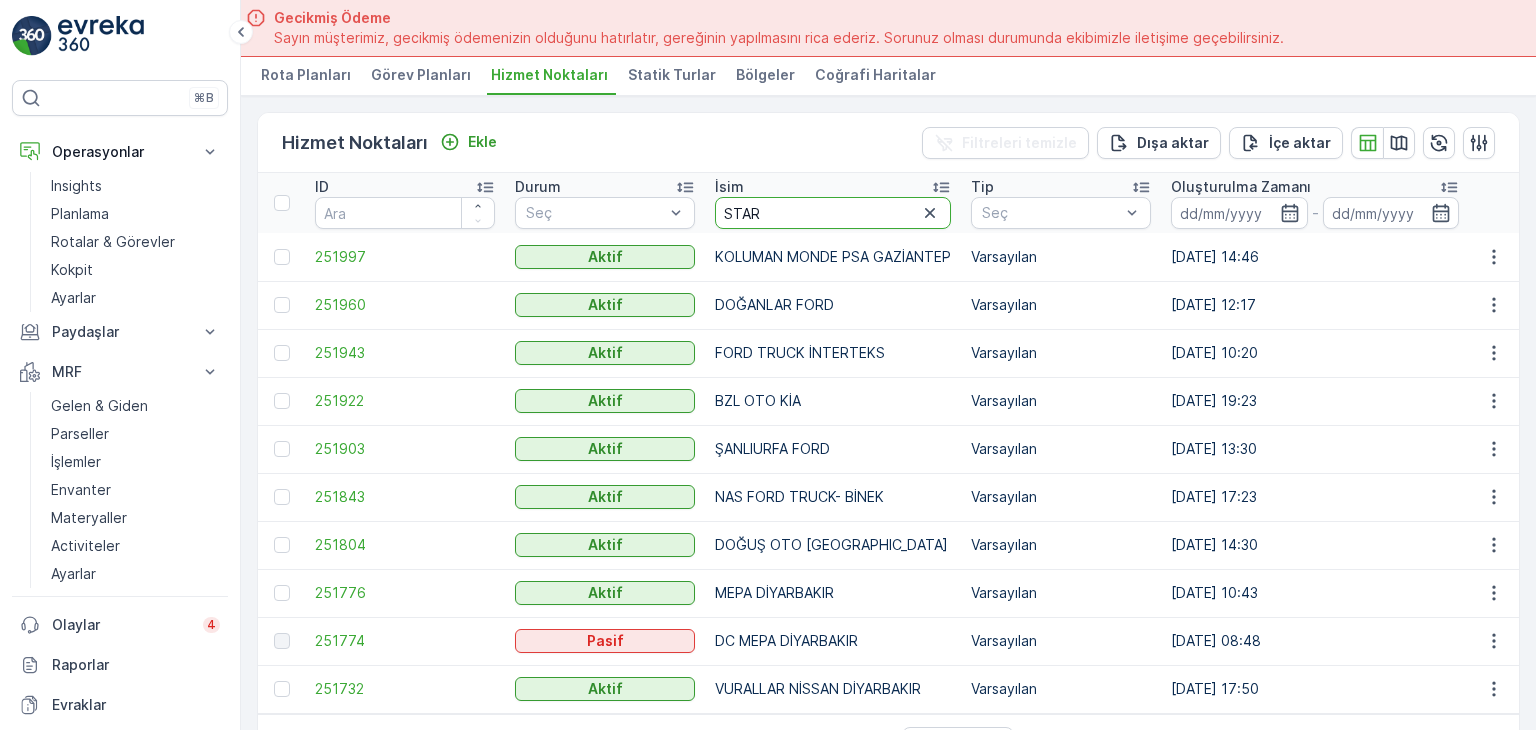 type on "STARW" 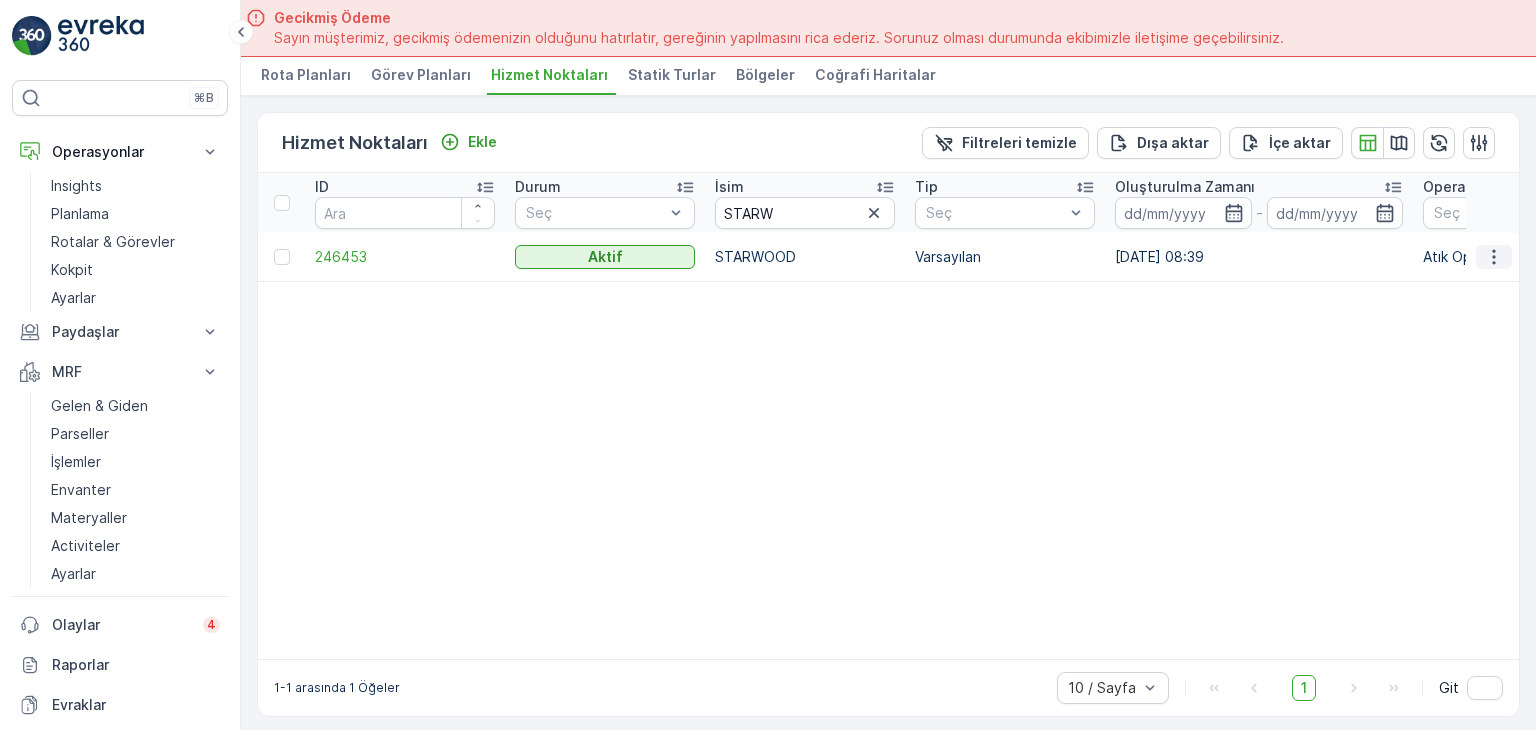 click 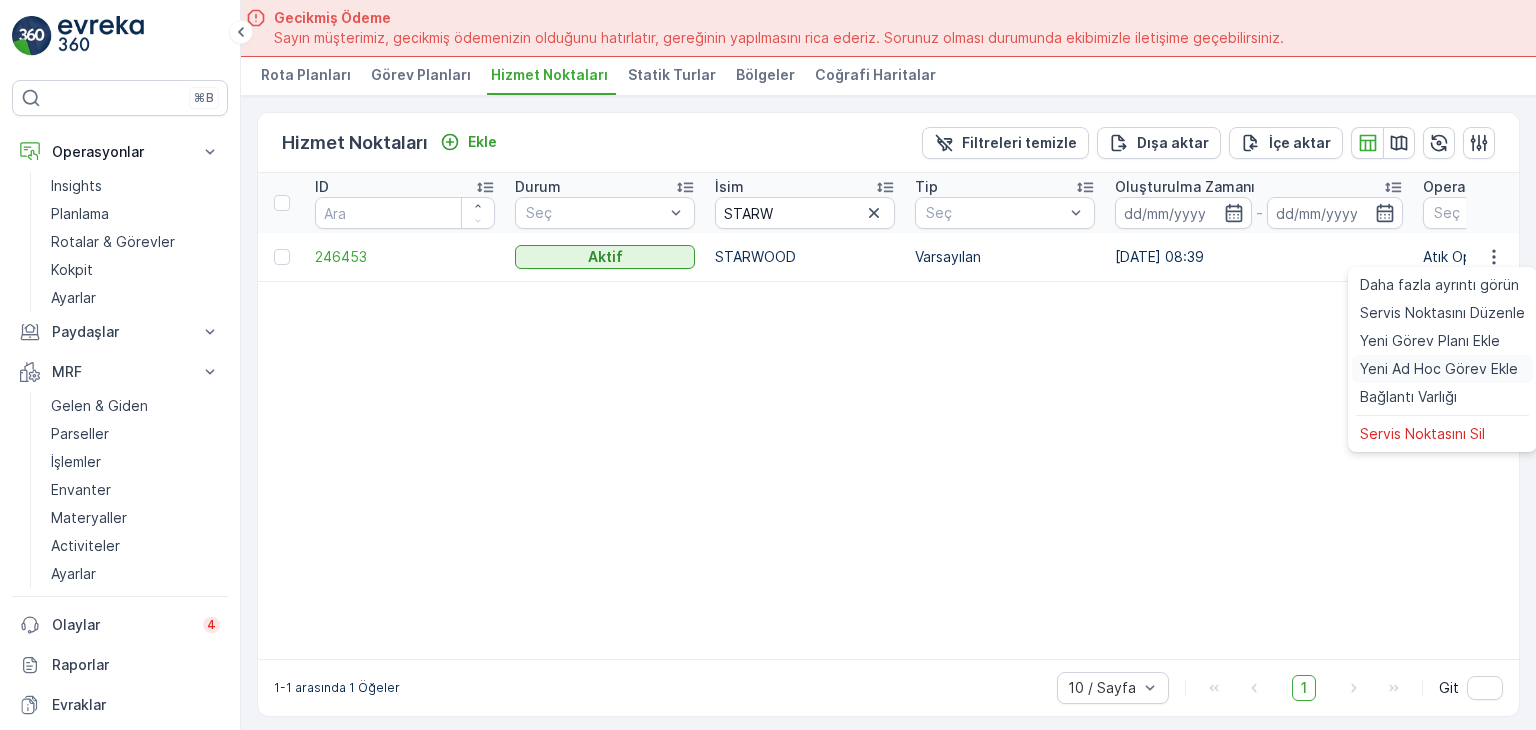 click on "Yeni Ad Hoc Görev Ekle" at bounding box center (1439, 369) 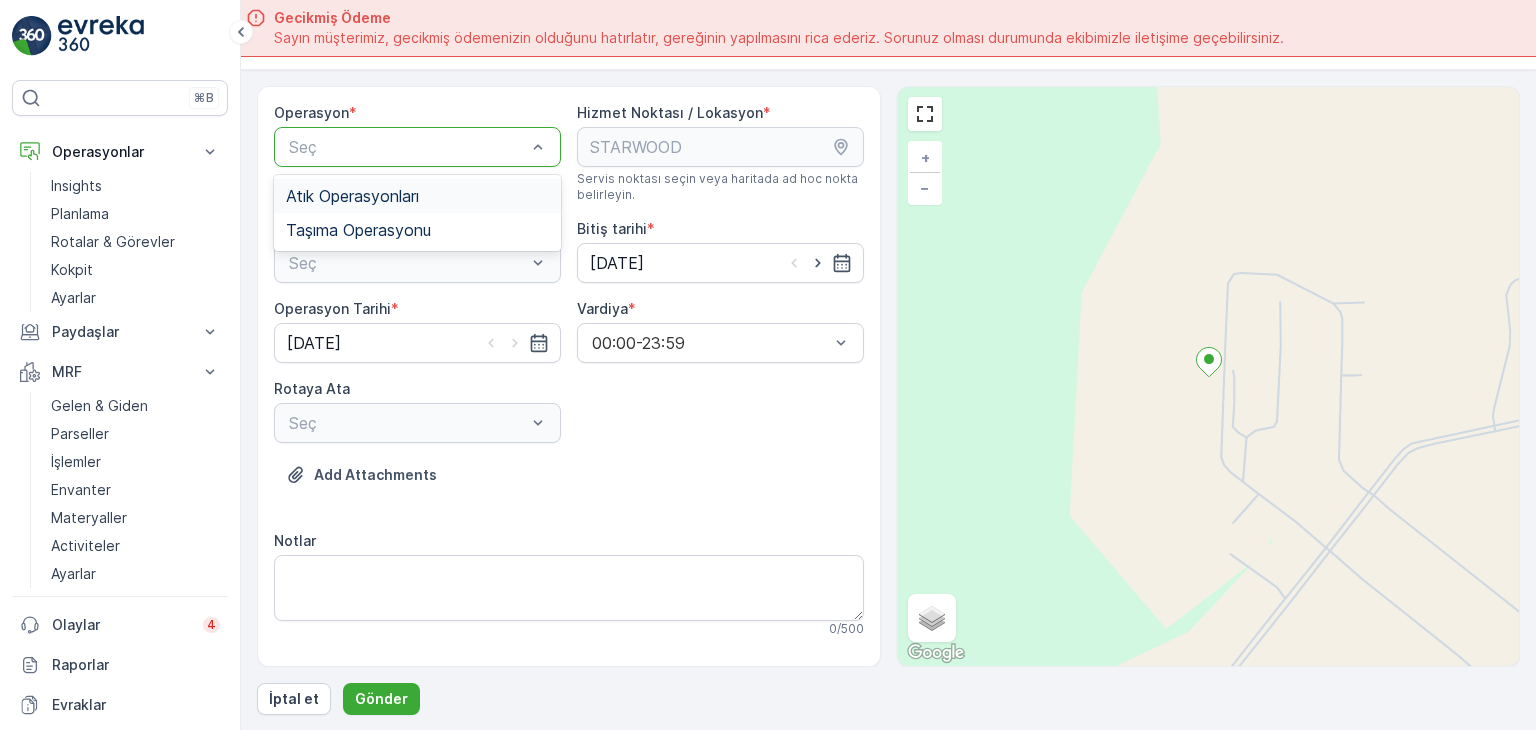 click on "Atık Operasyonları" at bounding box center [417, 196] 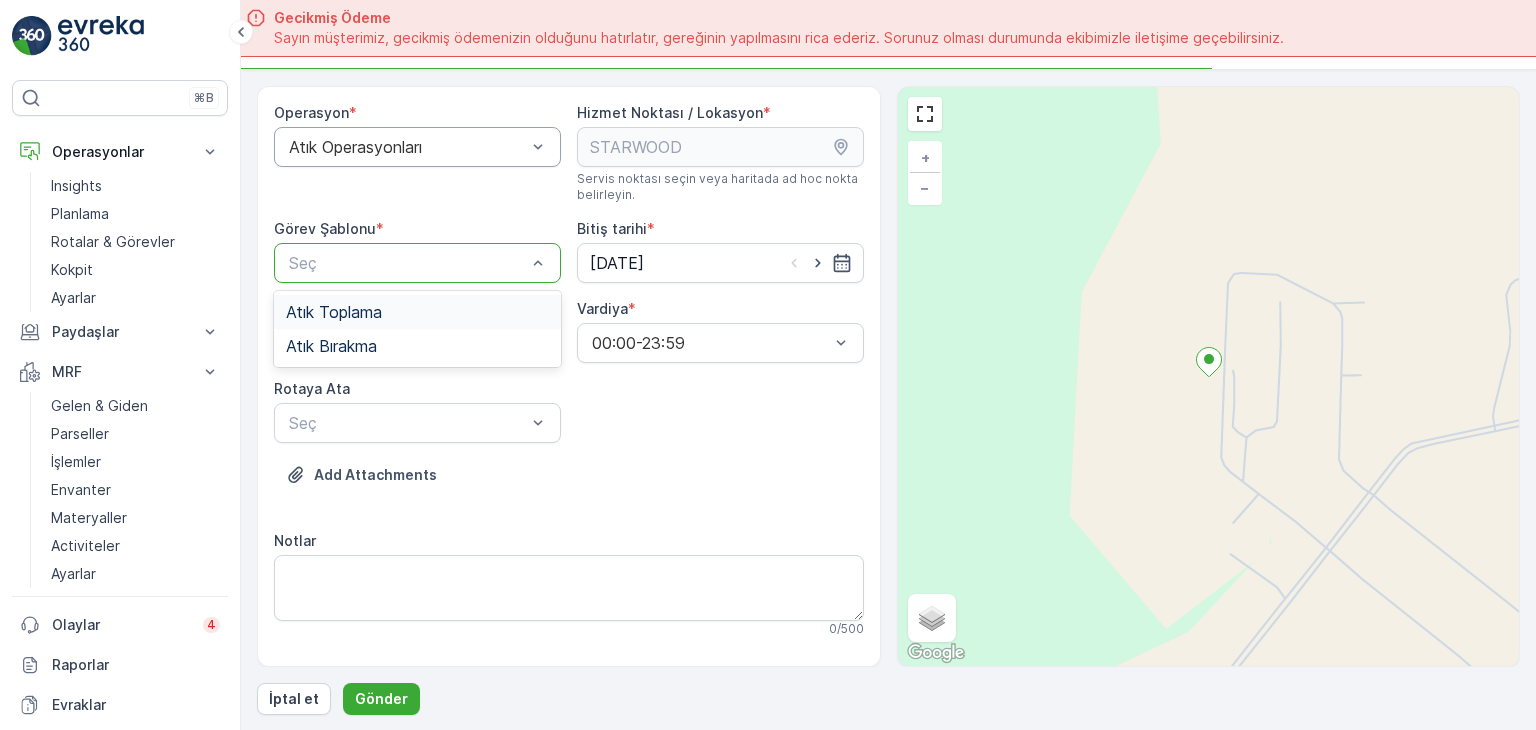 click at bounding box center (407, 263) 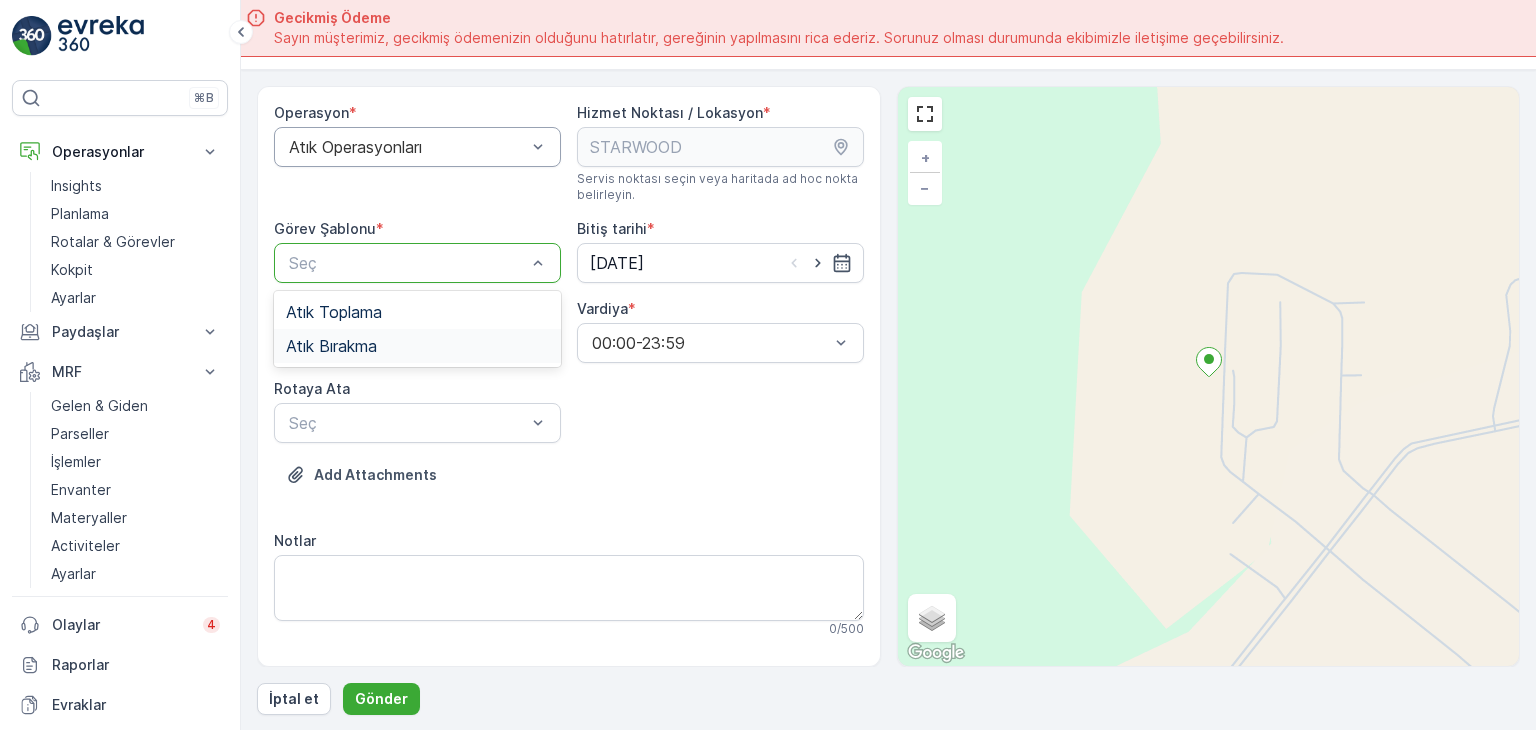 click on "Atık Bırakma" at bounding box center [417, 346] 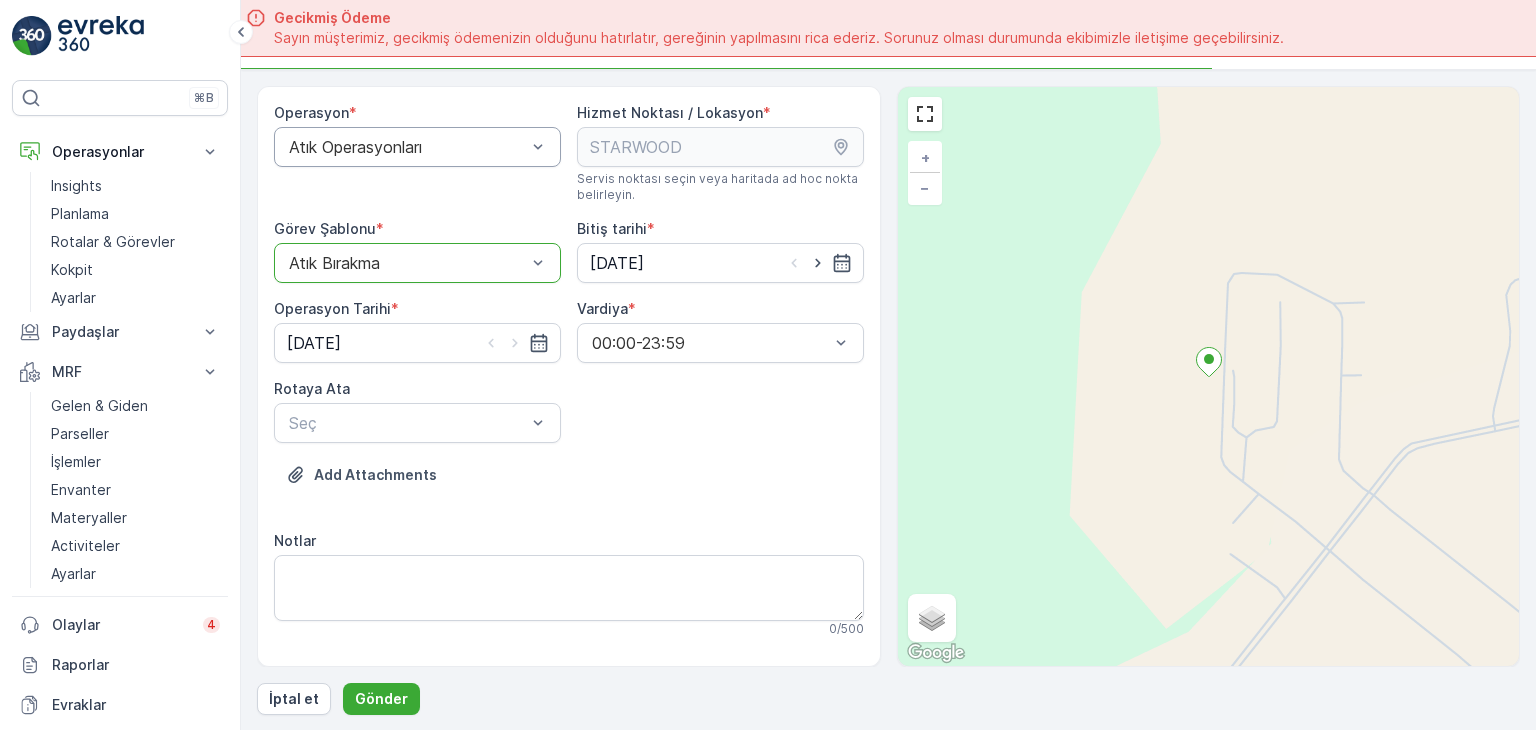 click on "[DATE]" at bounding box center [417, 343] 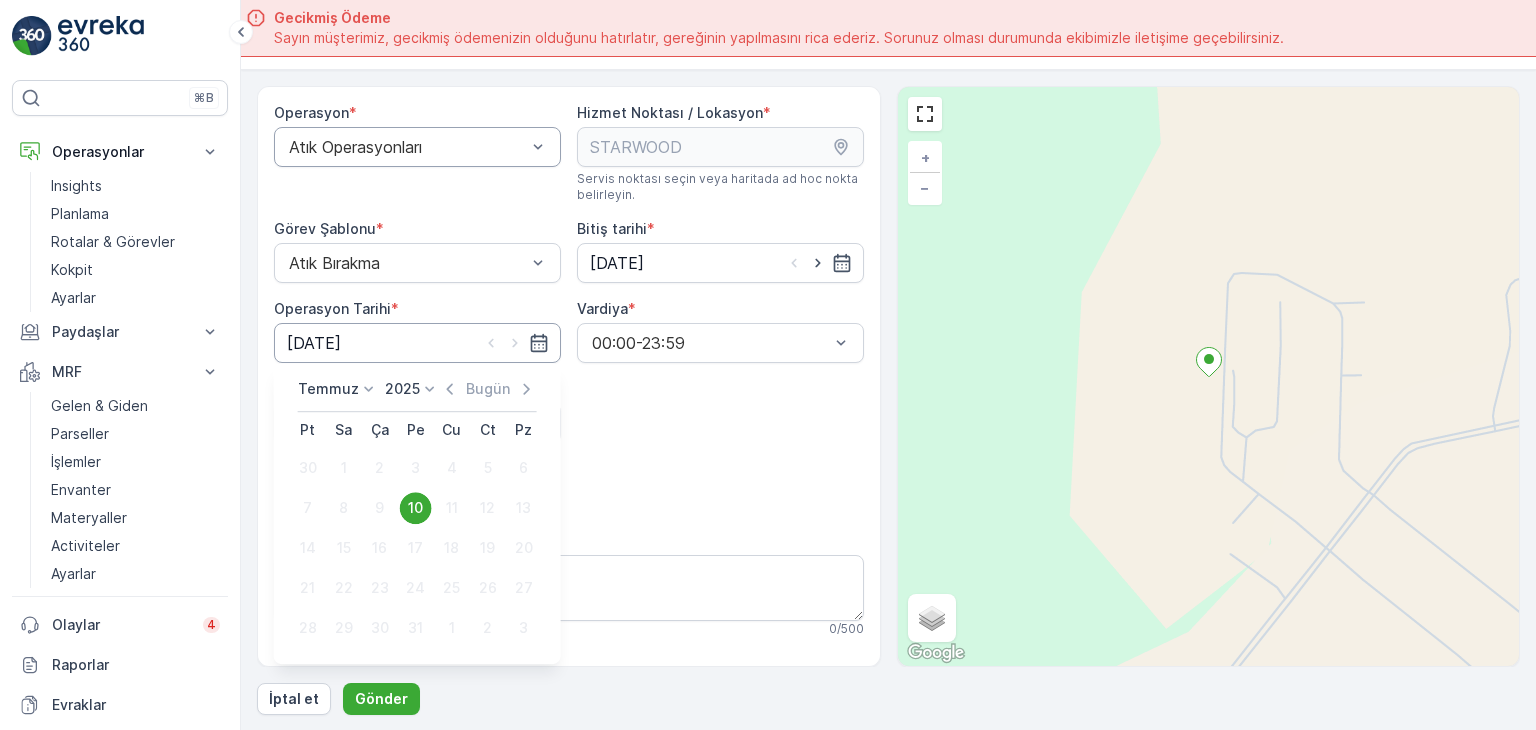 click on "[DATE]" at bounding box center [417, 343] 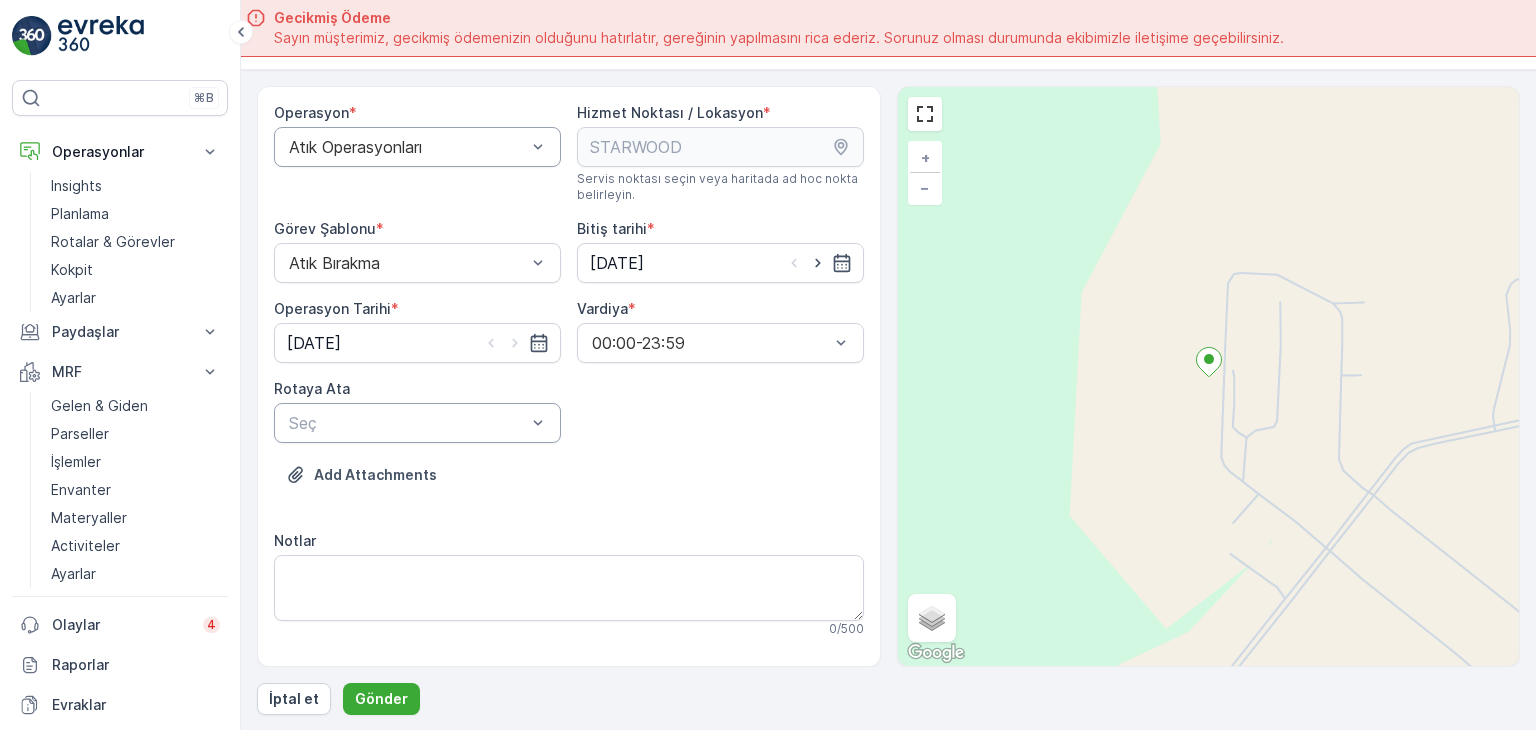 click at bounding box center (407, 423) 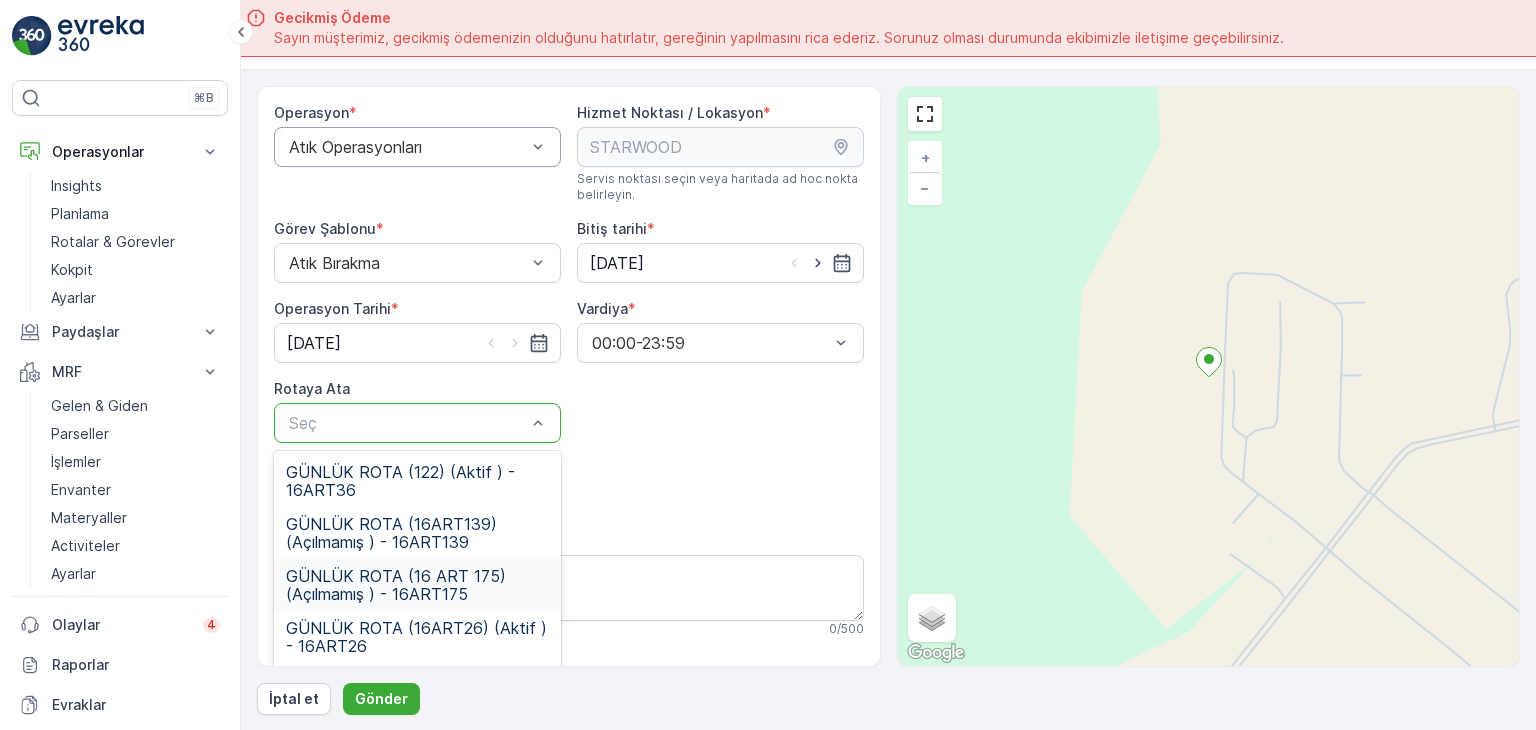 scroll, scrollTop: 200, scrollLeft: 0, axis: vertical 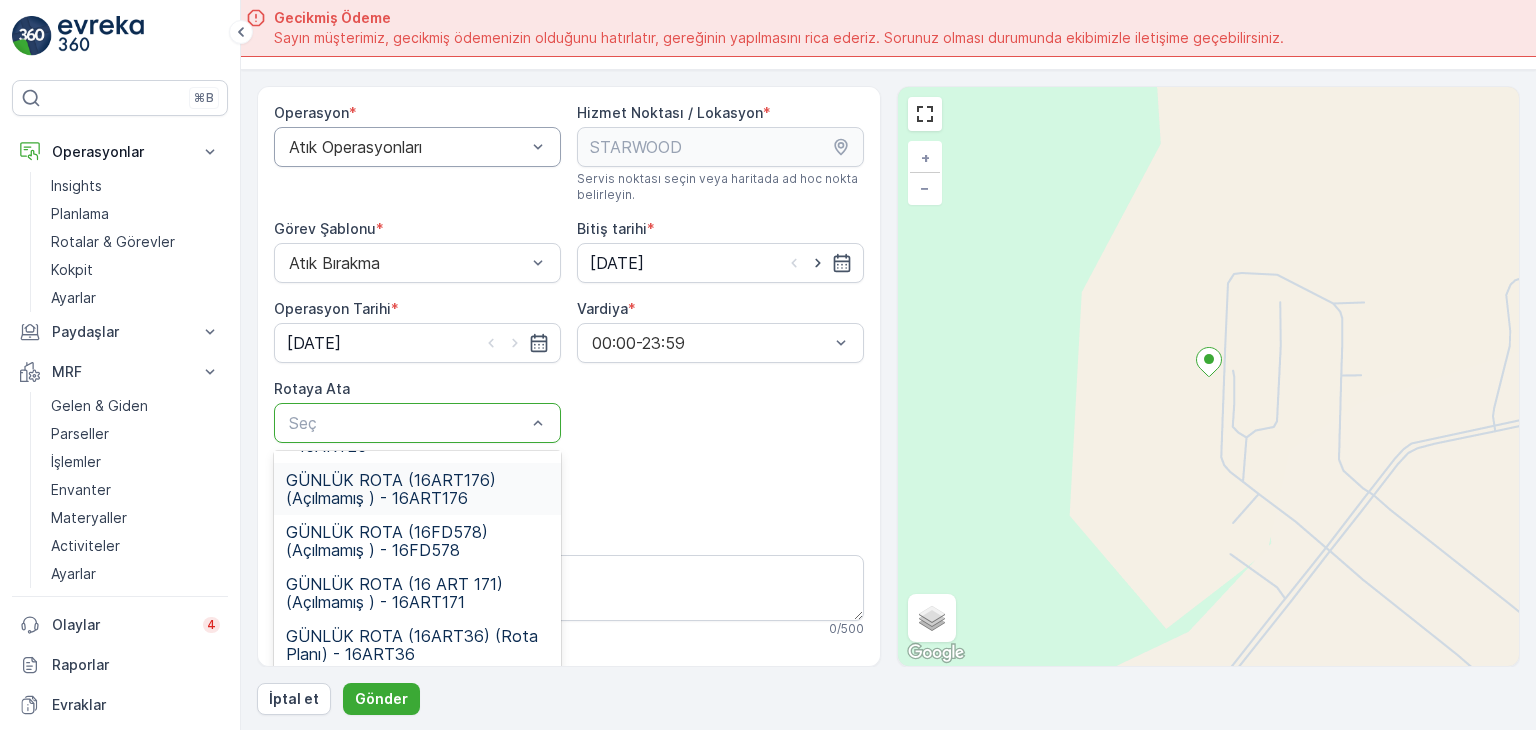 click on "GÜNLÜK ROTA (16ART176) (Açılmamış ) - 16ART176" at bounding box center [417, 489] 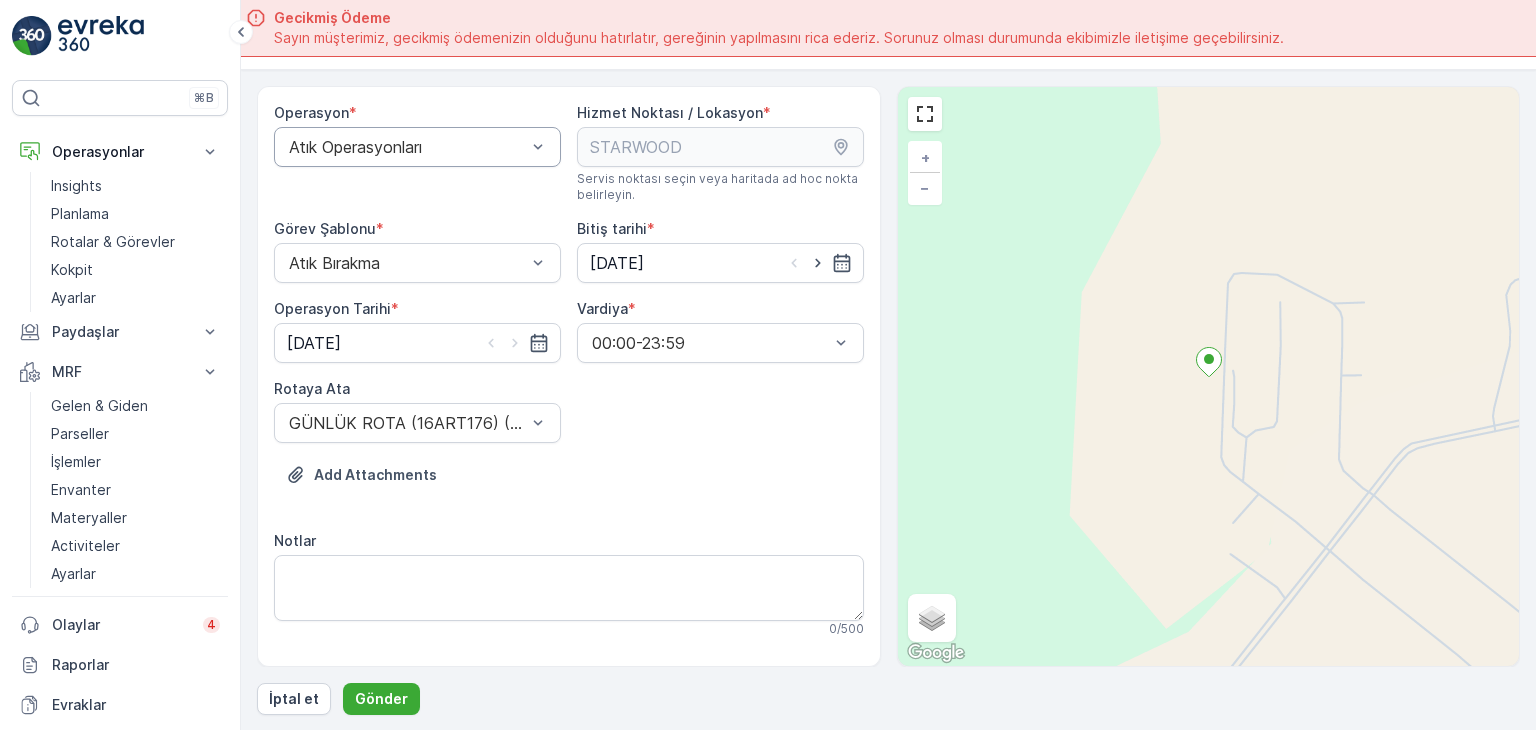 click on "Add Attachments" at bounding box center (569, 487) 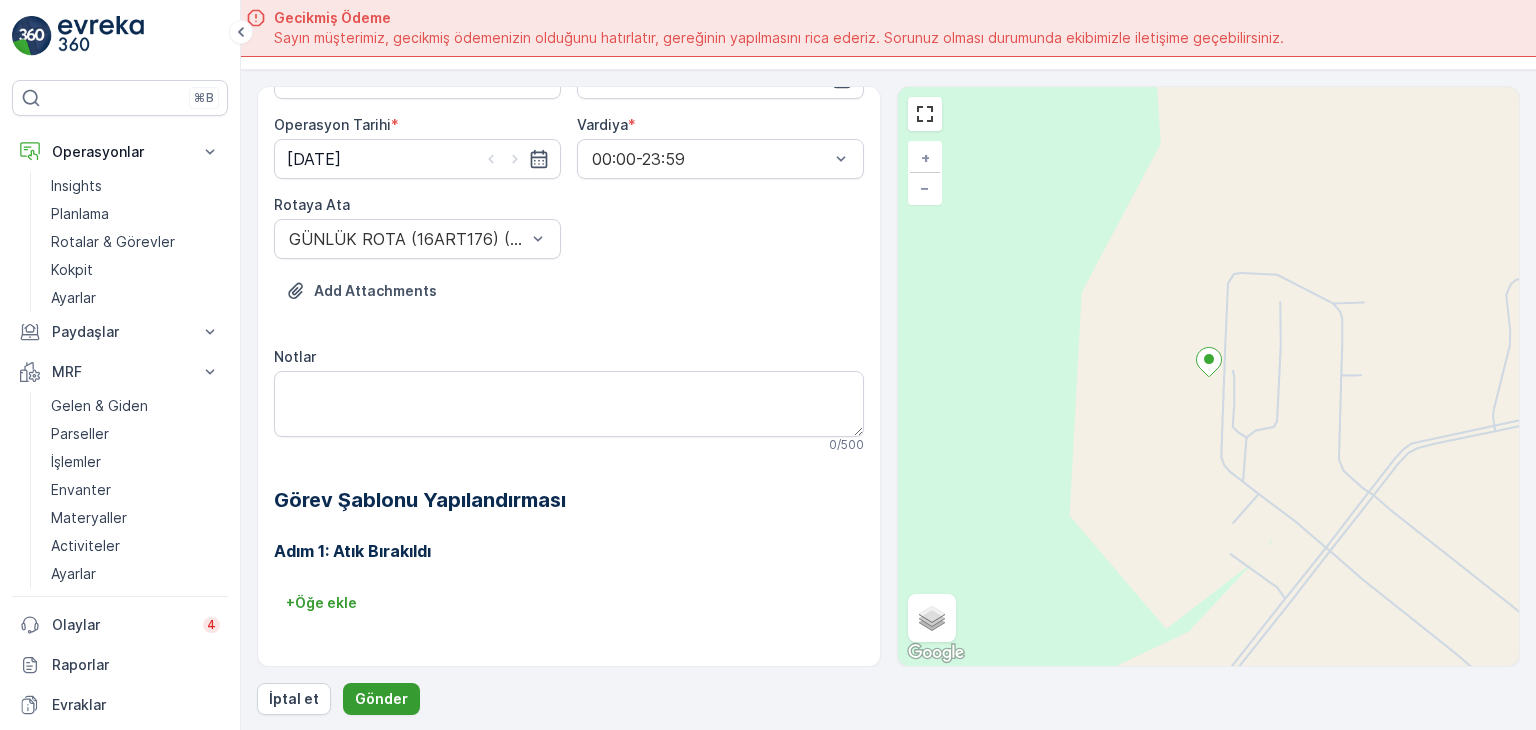 click on "Gönder" at bounding box center (381, 699) 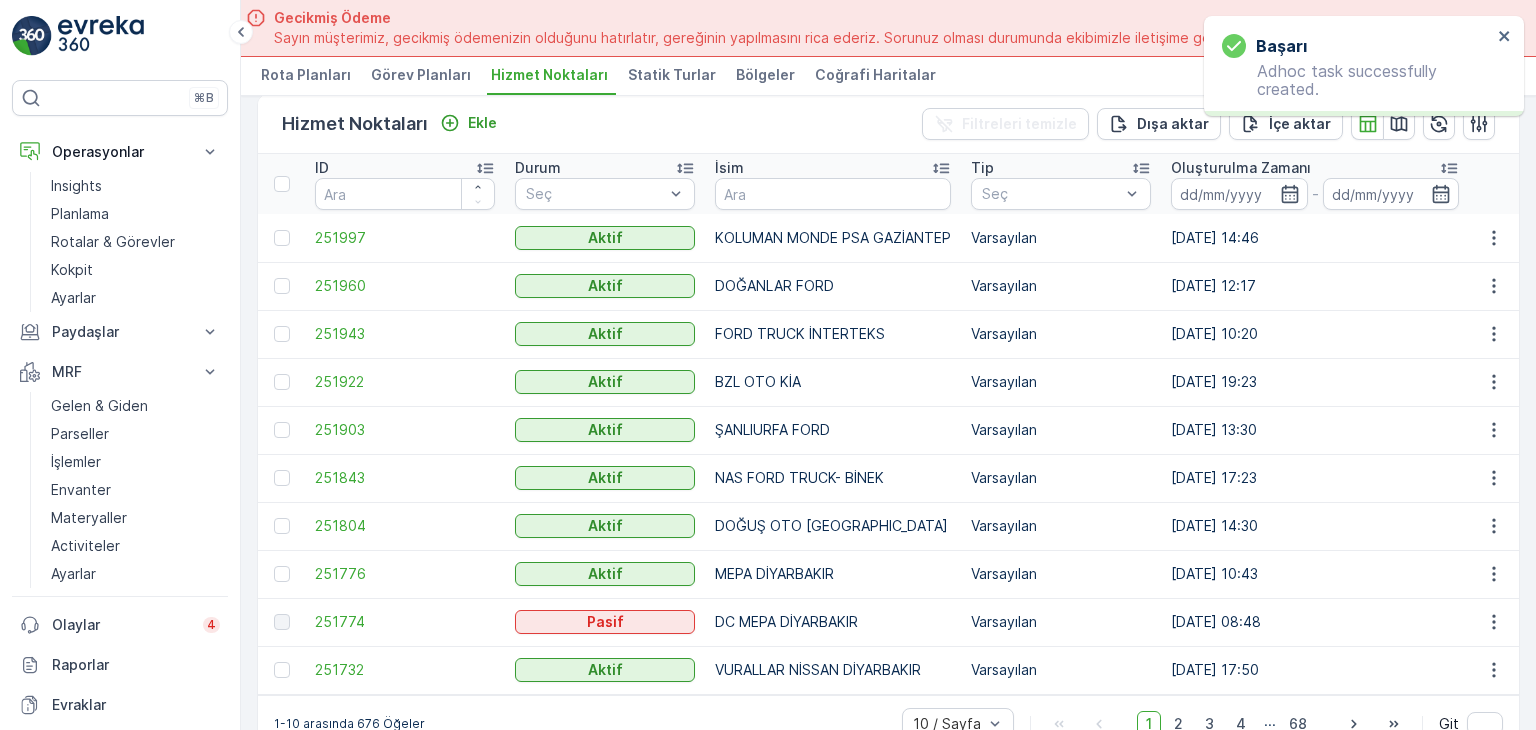 scroll, scrollTop: 0, scrollLeft: 0, axis: both 